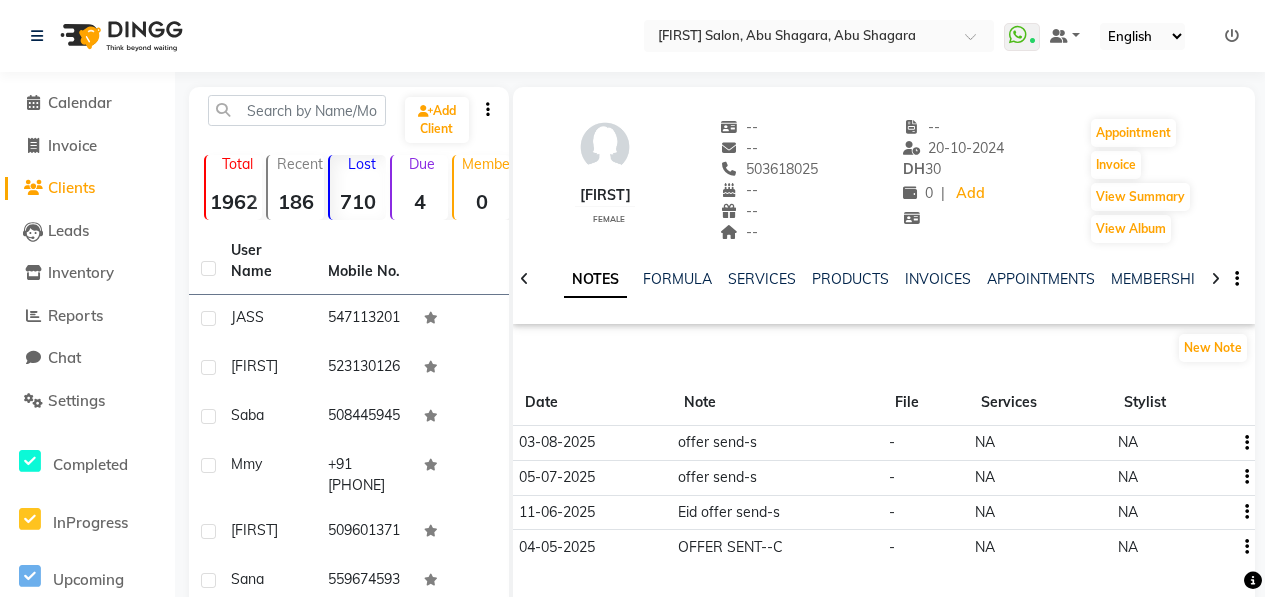 scroll, scrollTop: 0, scrollLeft: 0, axis: both 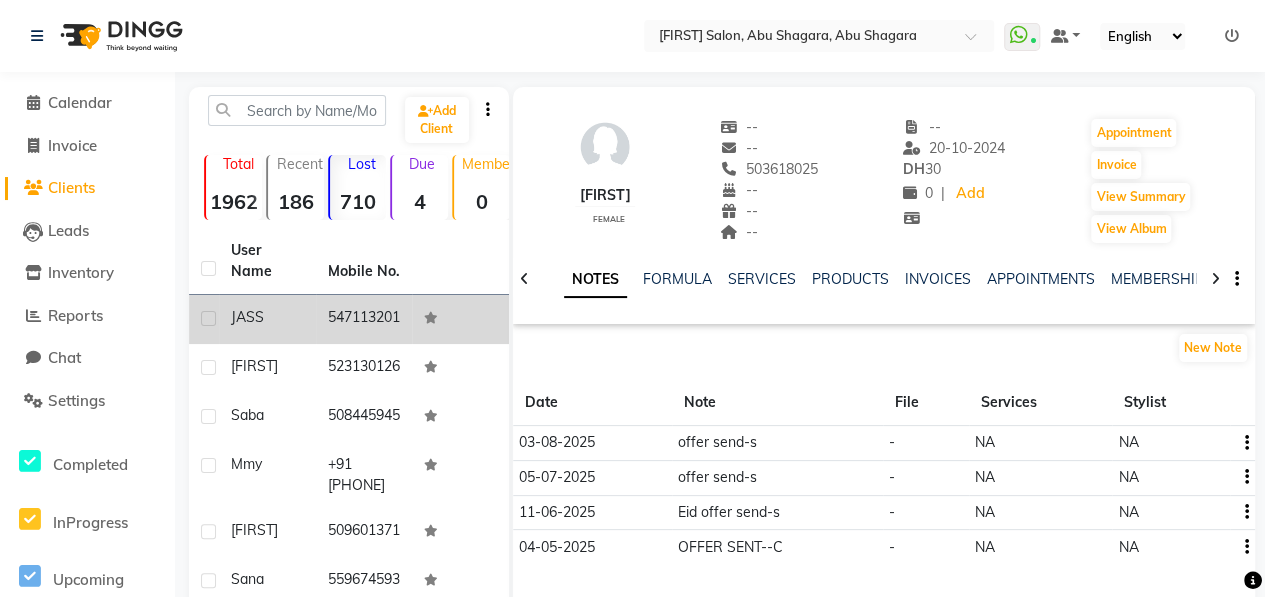 click on "547113201" 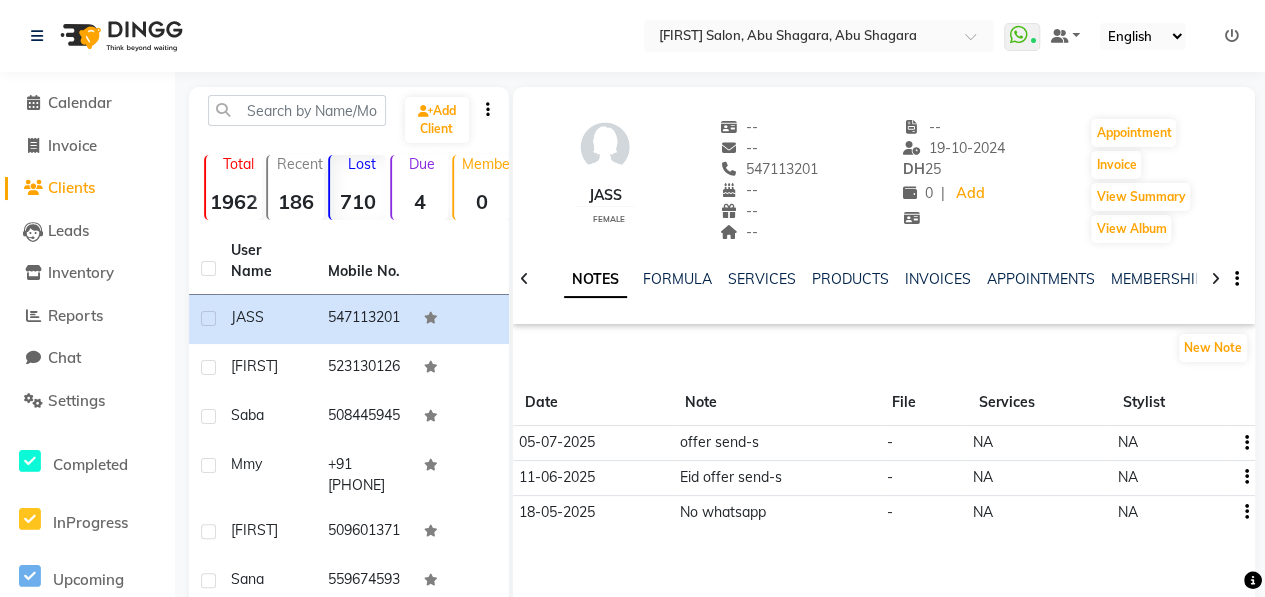 drag, startPoint x: 744, startPoint y: 166, endPoint x: 834, endPoint y: 167, distance: 90.005554 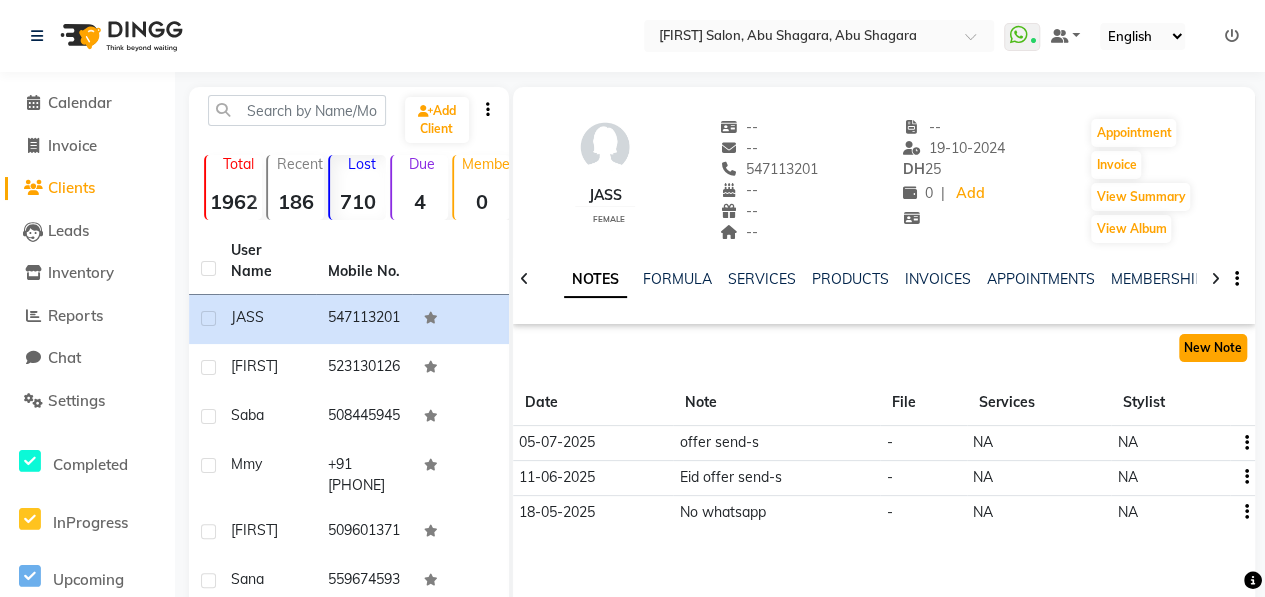 click on "New Note" 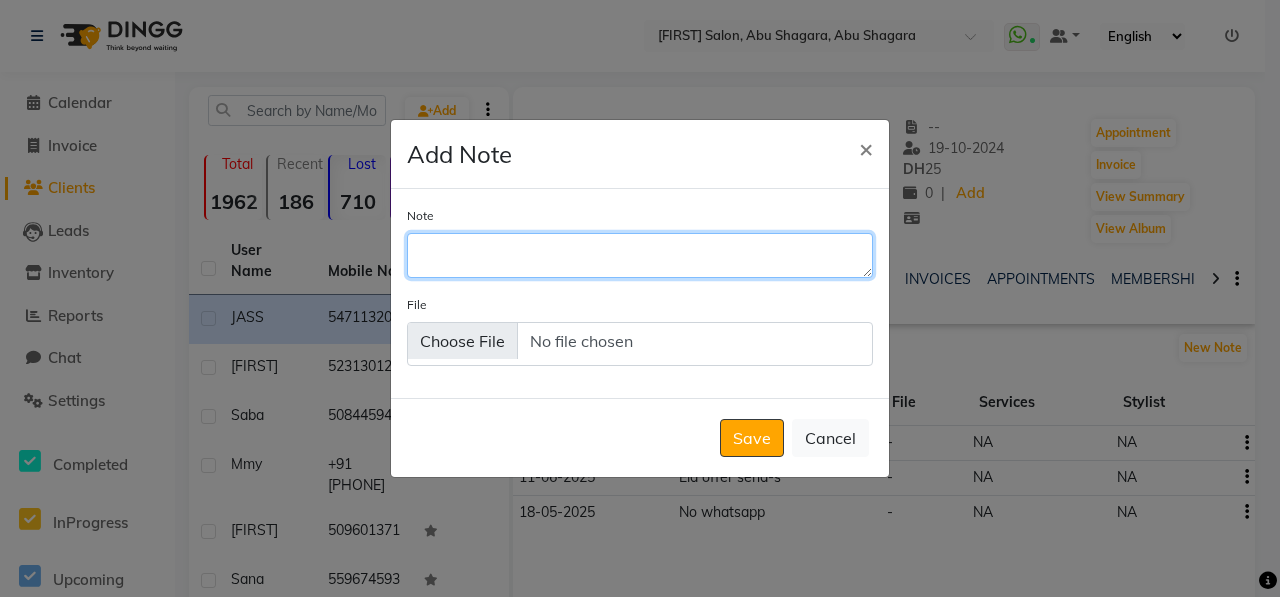 click on "Note" at bounding box center (640, 255) 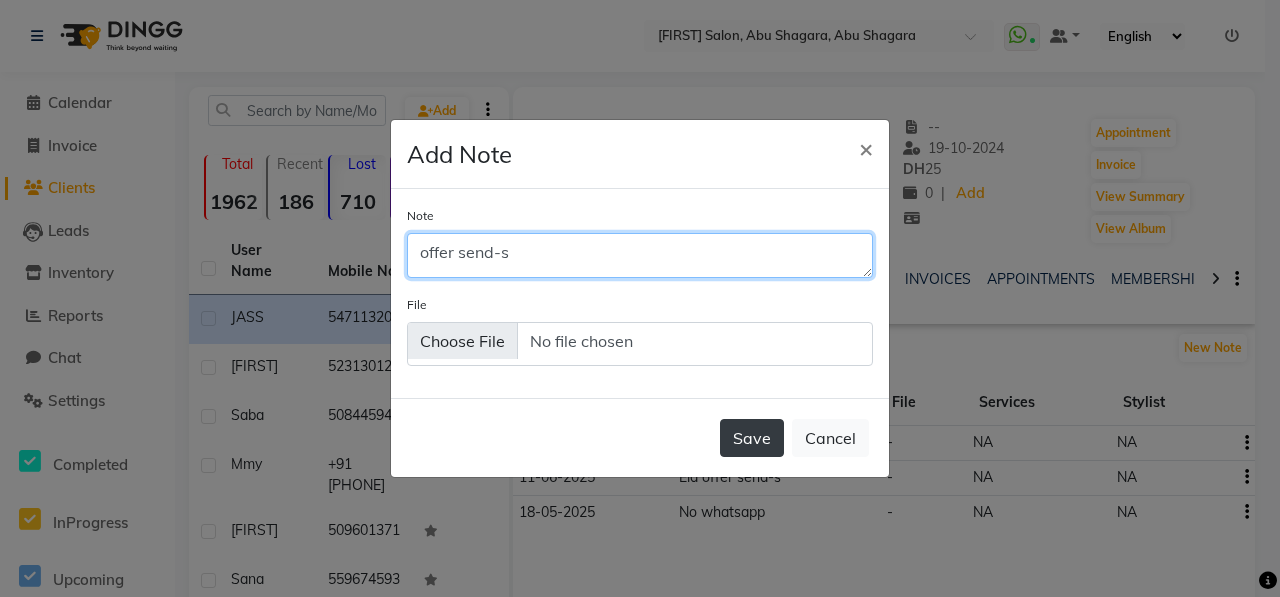 type on "offer send-s" 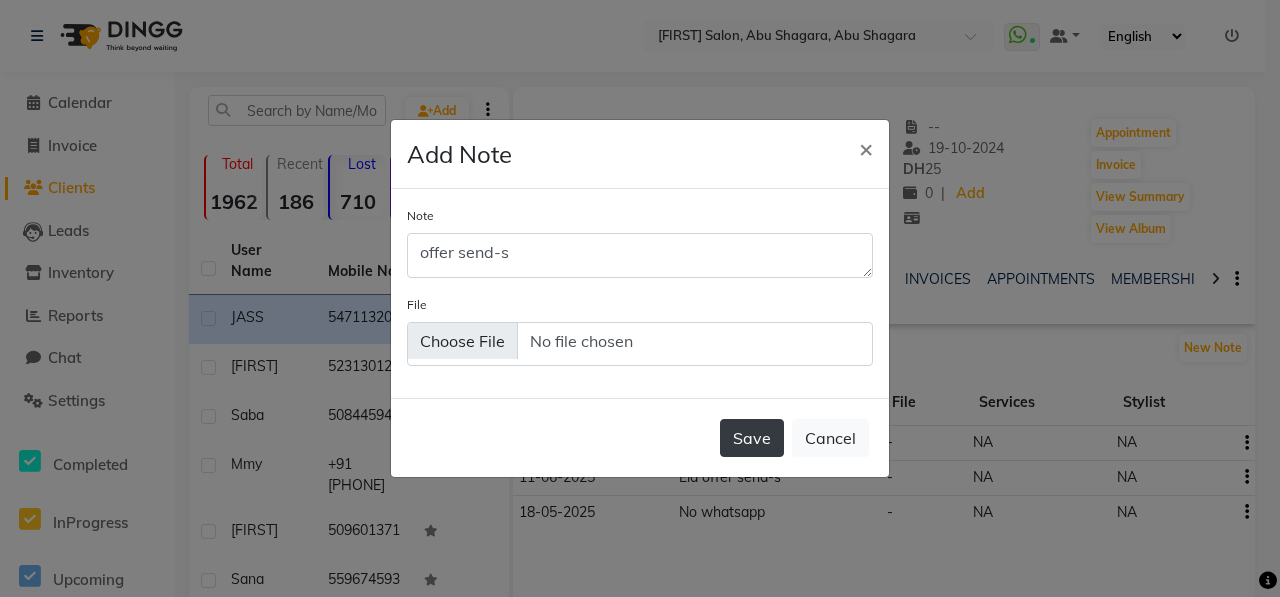 click on "Save" 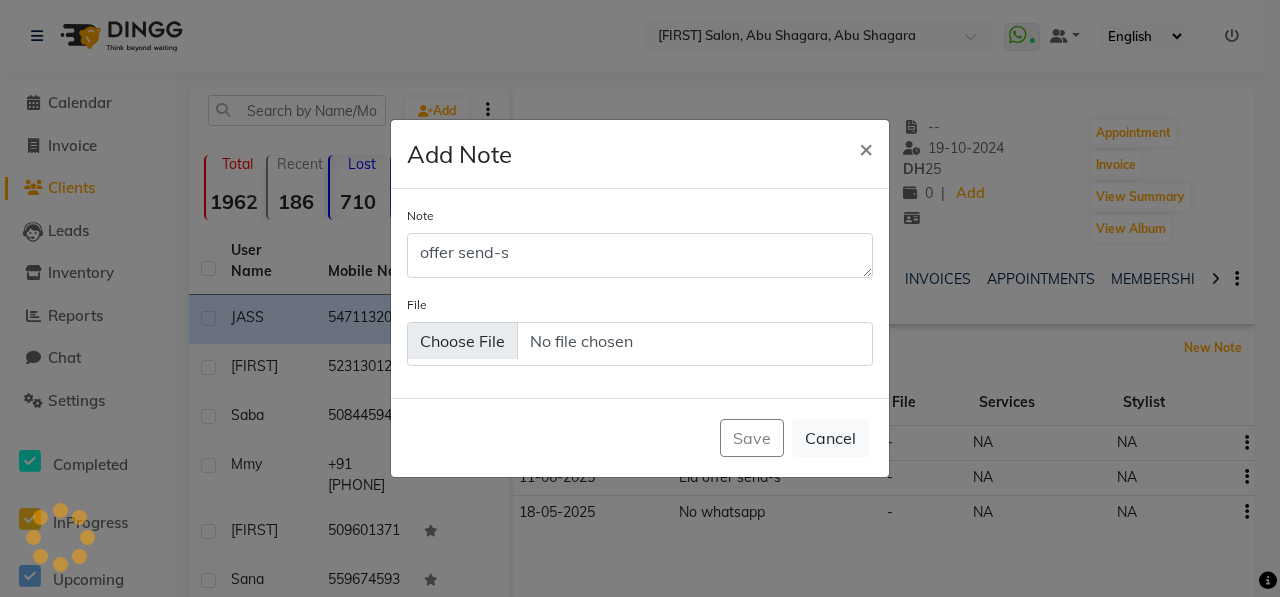type 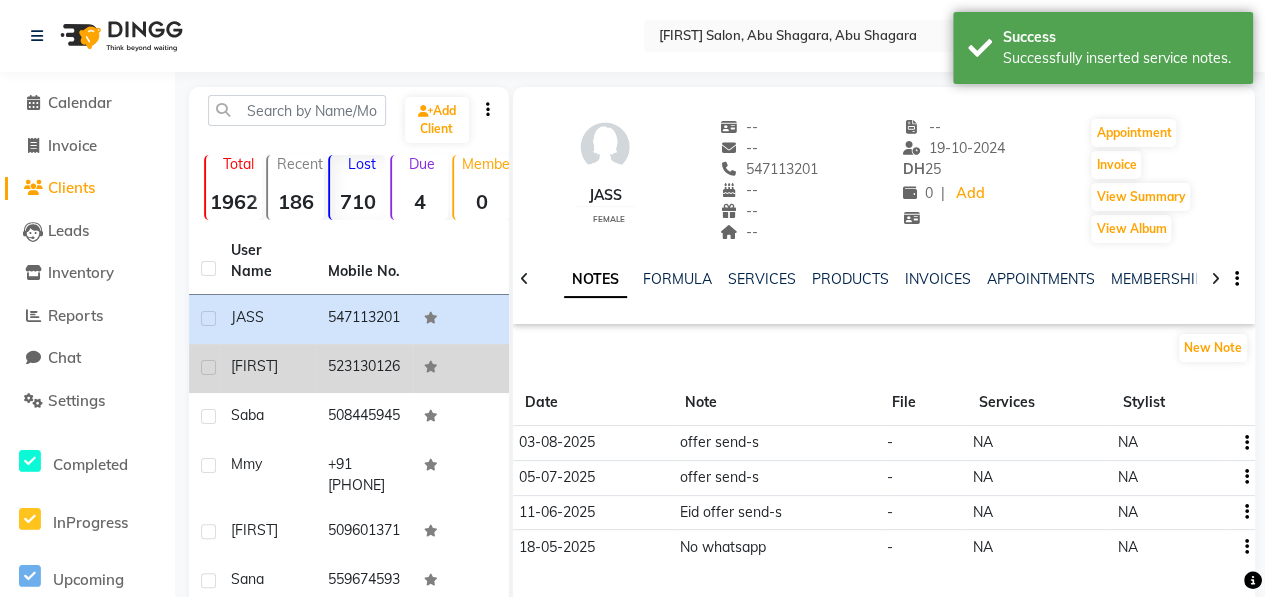 click on "[FIRST]" 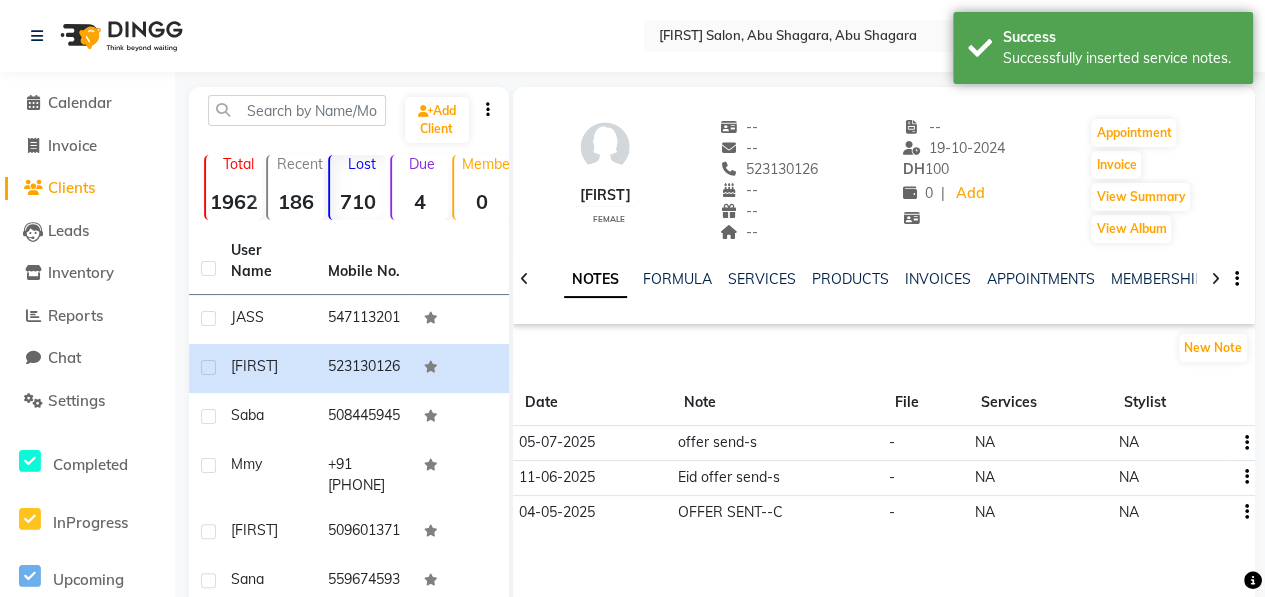 drag, startPoint x: 746, startPoint y: 167, endPoint x: 833, endPoint y: 168, distance: 87.005745 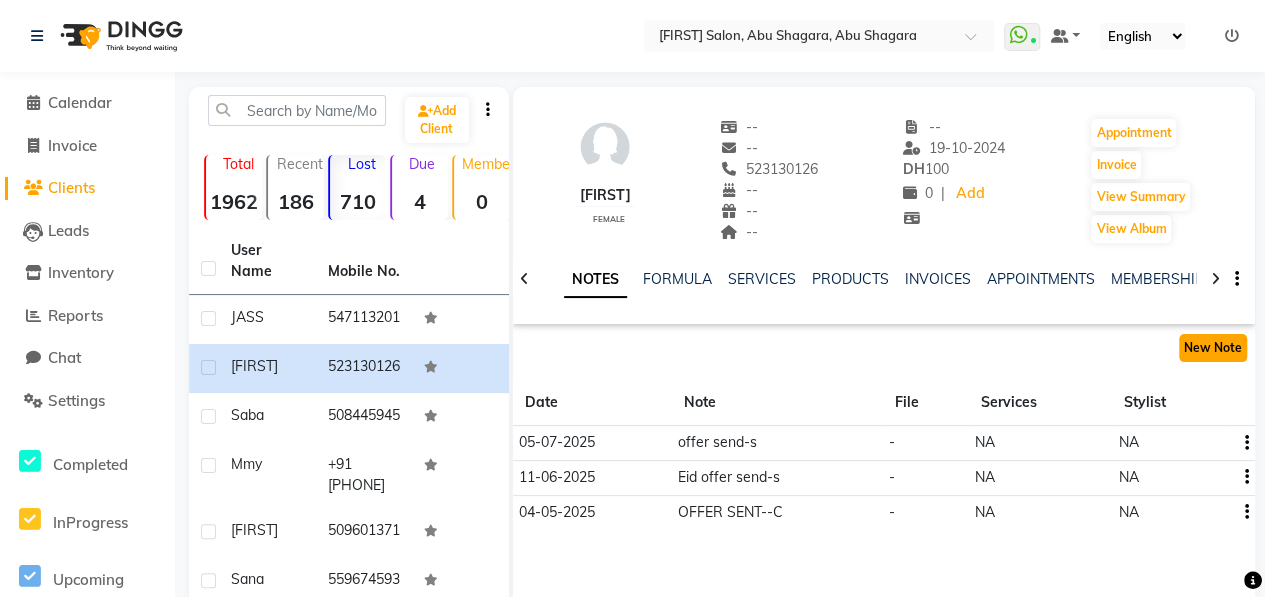 click on "New Note" 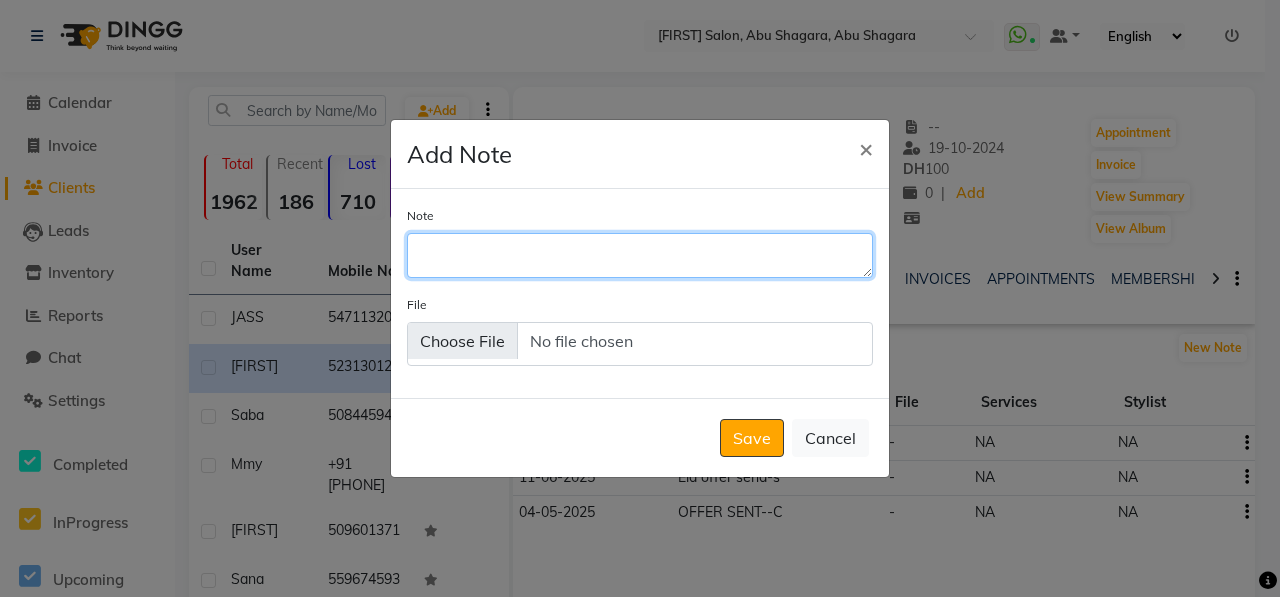 click on "Note" at bounding box center (640, 255) 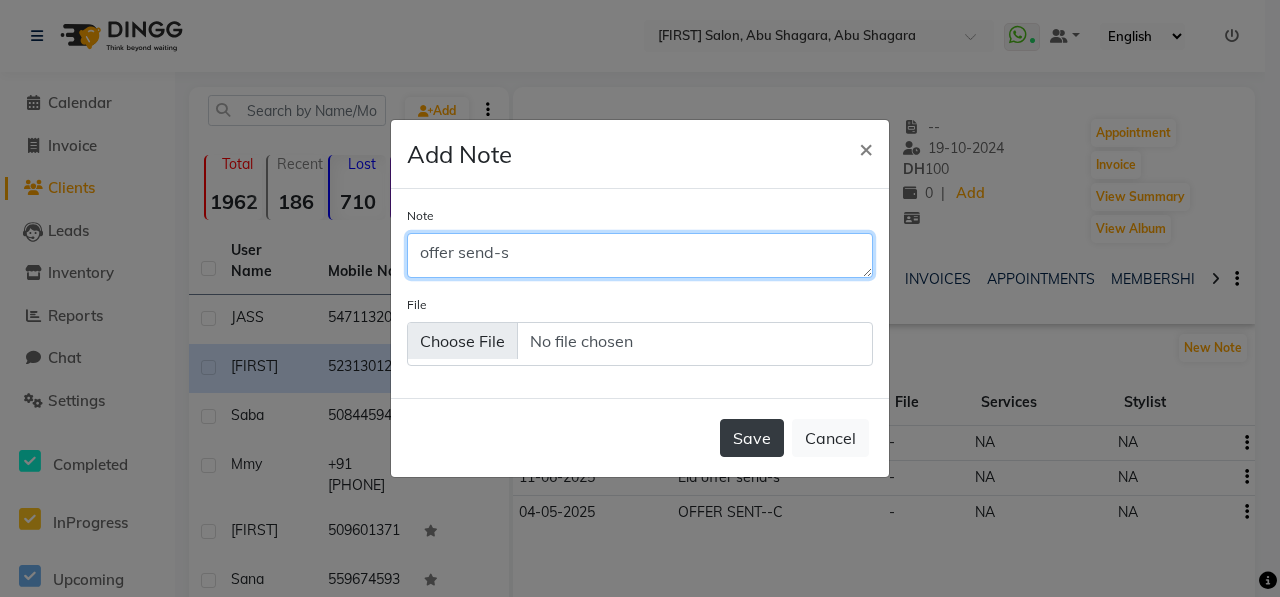 type on "offer send-s" 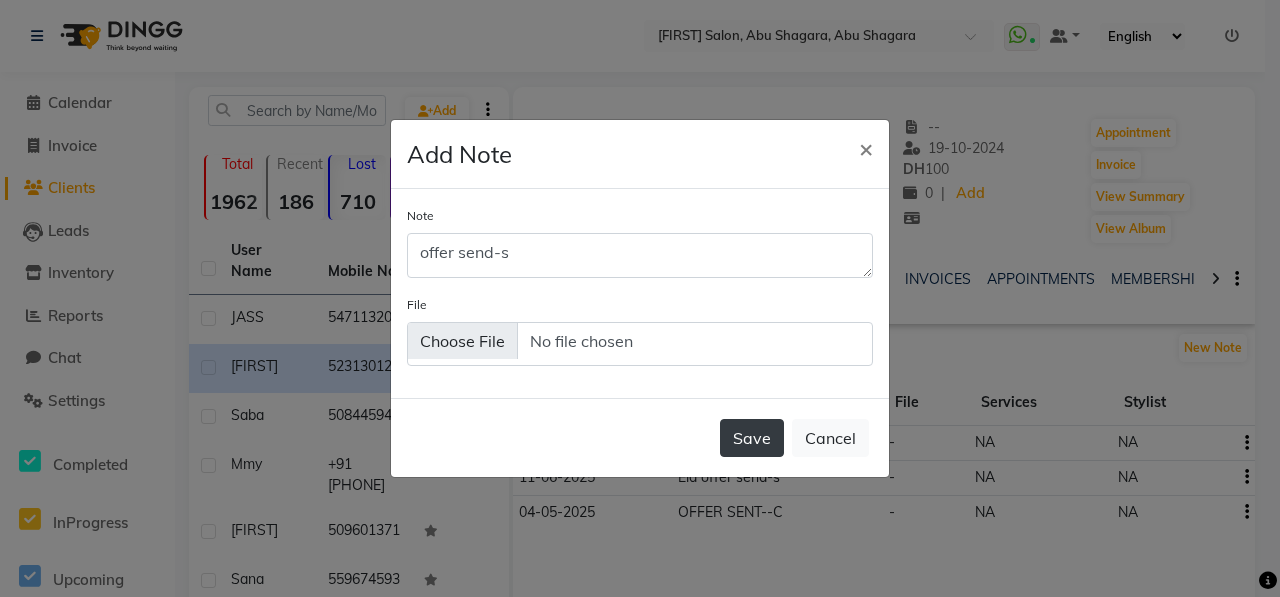 click on "Save" 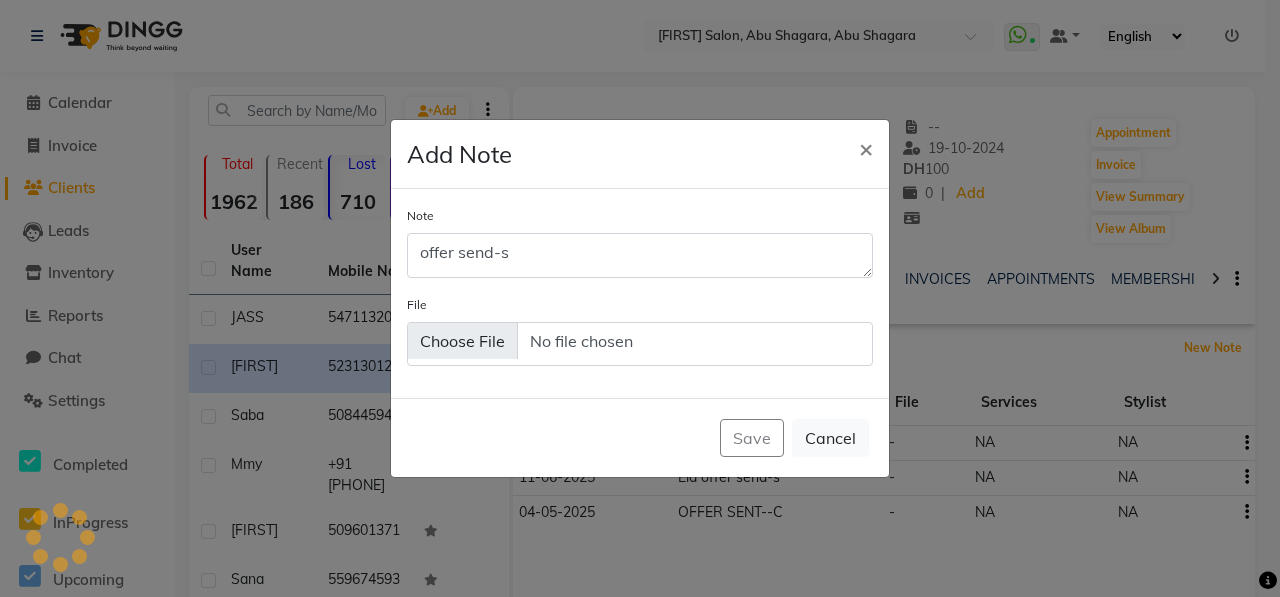 type 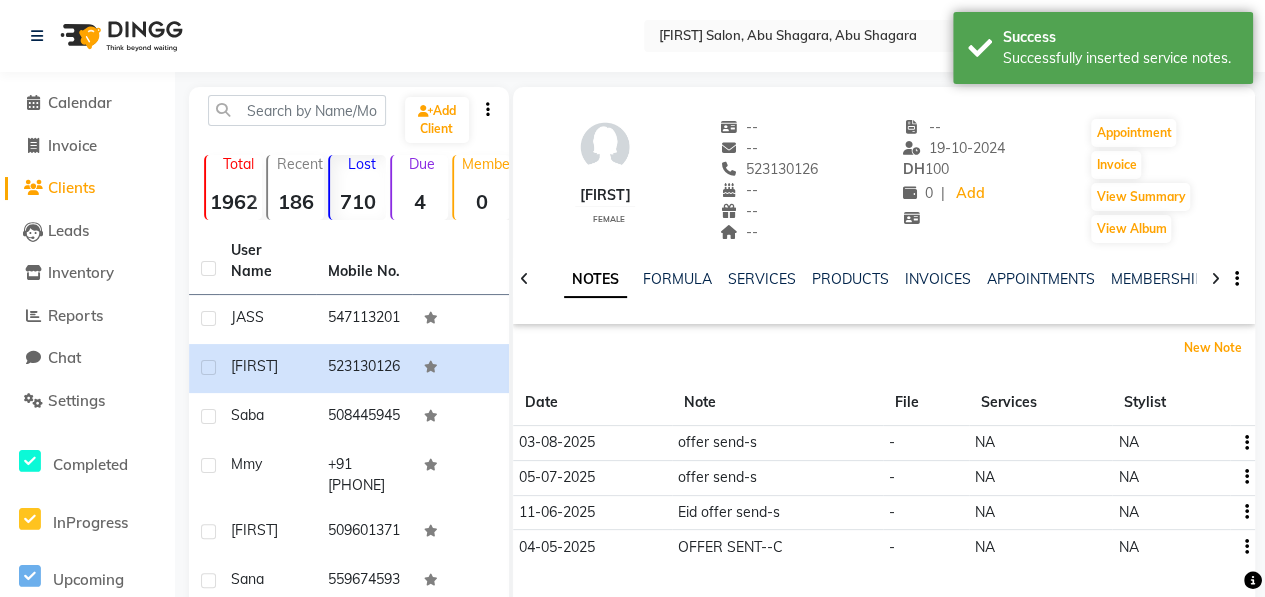 scroll, scrollTop: 380, scrollLeft: 0, axis: vertical 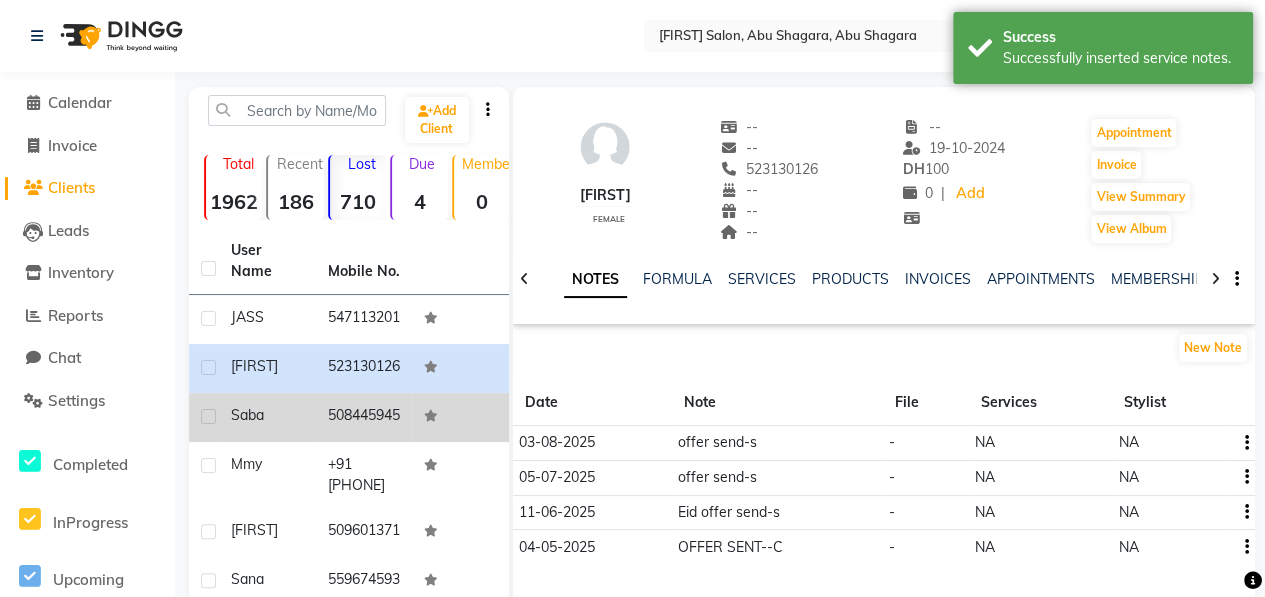 click on "Saba" 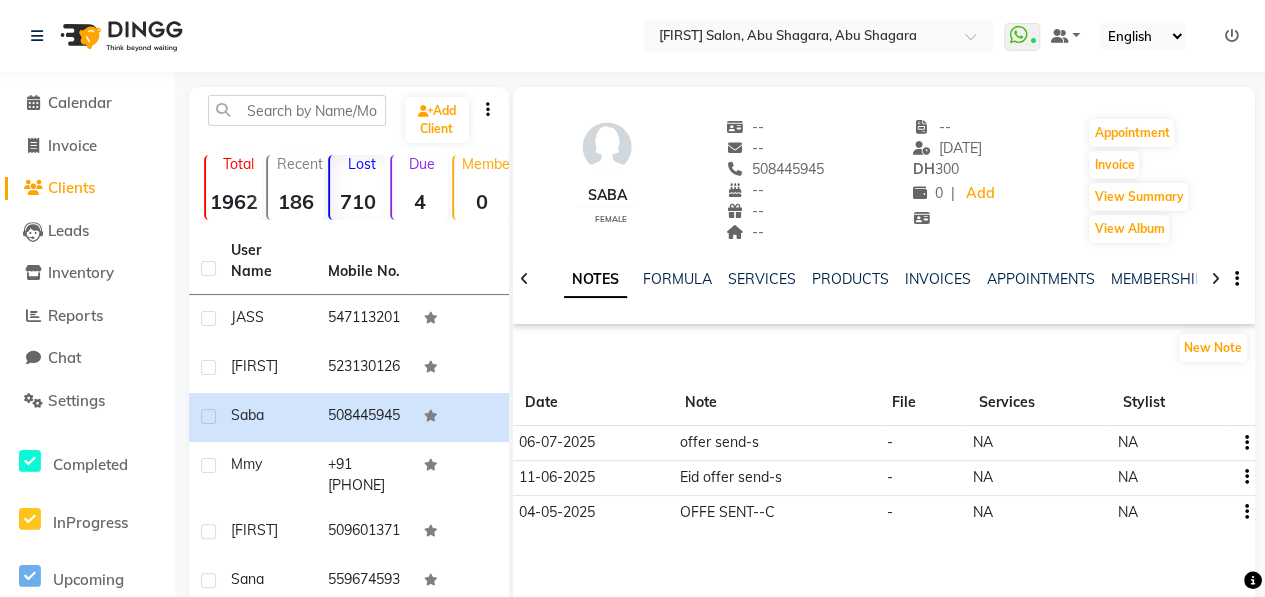 drag, startPoint x: 747, startPoint y: 167, endPoint x: 839, endPoint y: 161, distance: 92.19544 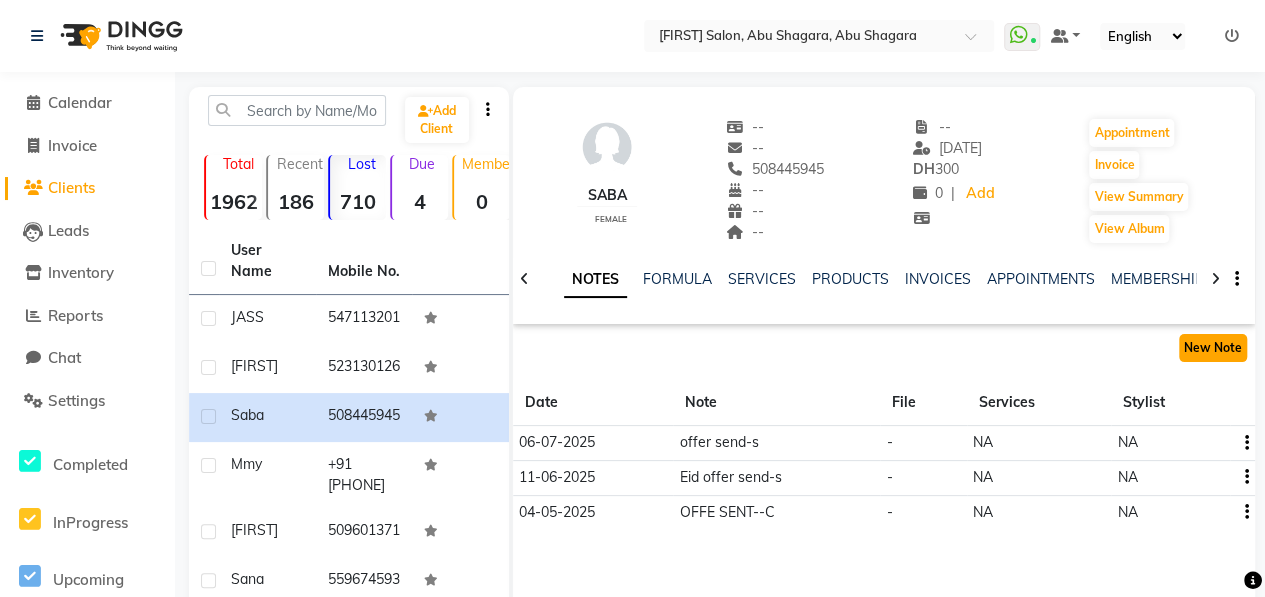 click on "New Note" 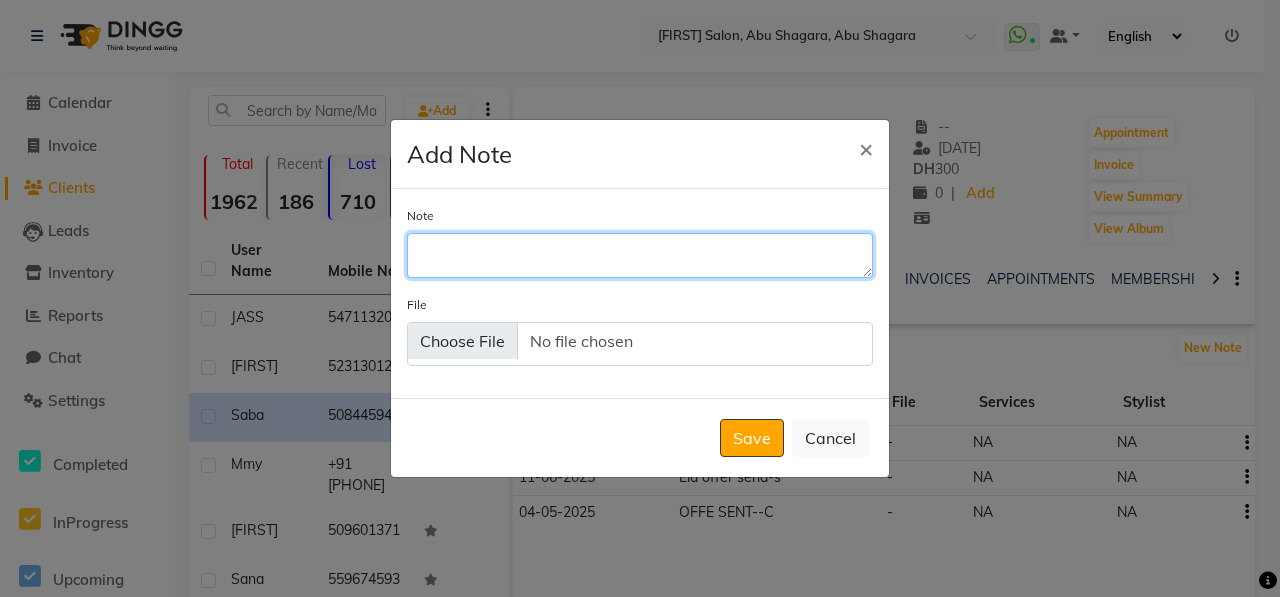 click on "Note" at bounding box center (640, 255) 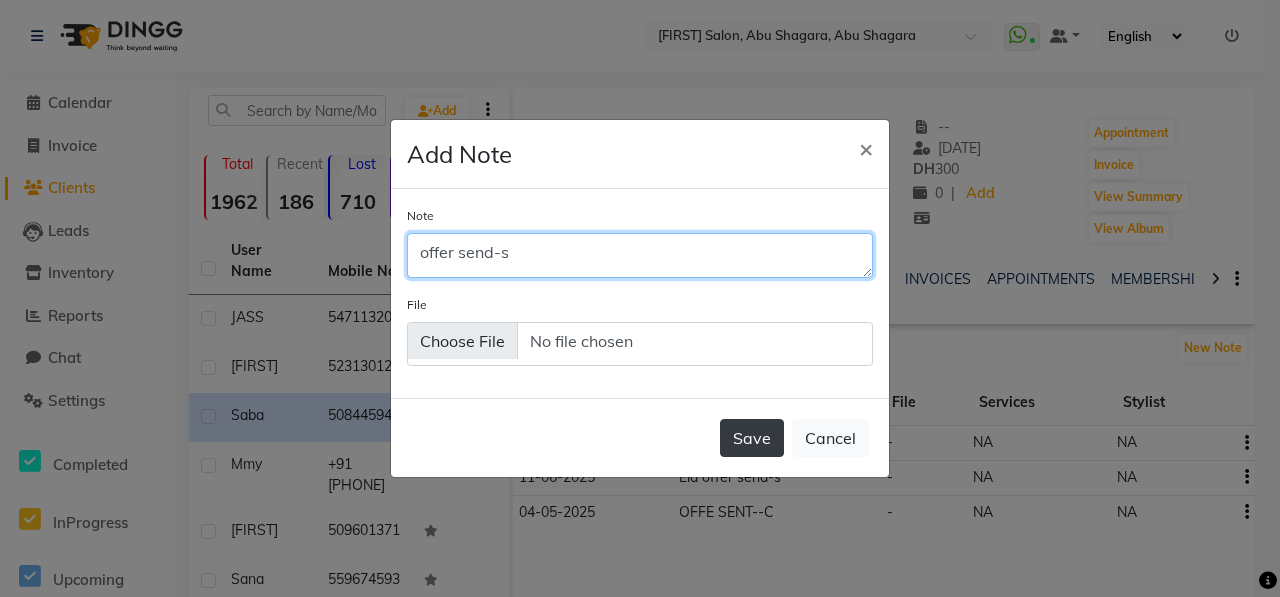 type on "offer send-s" 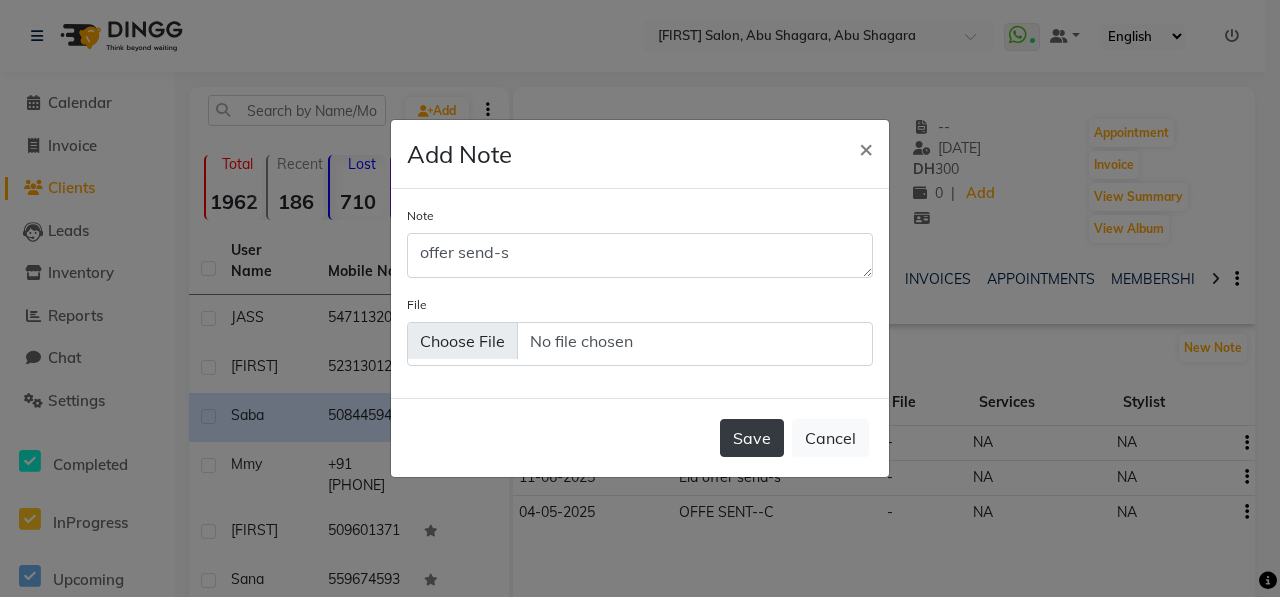 click on "Save" 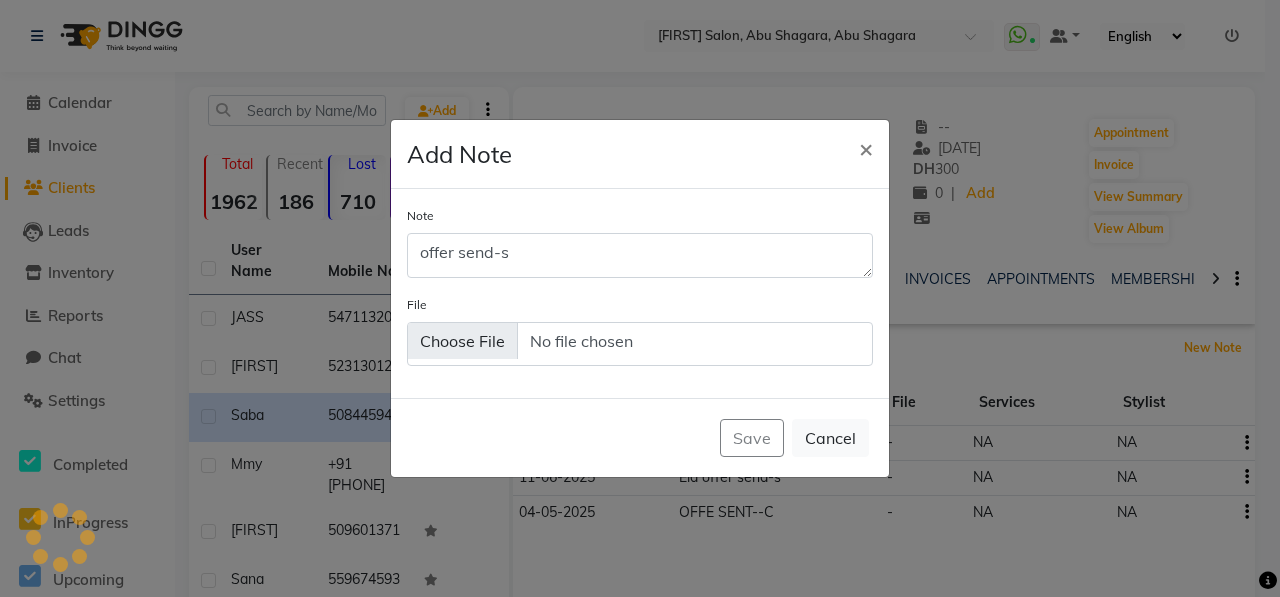 type 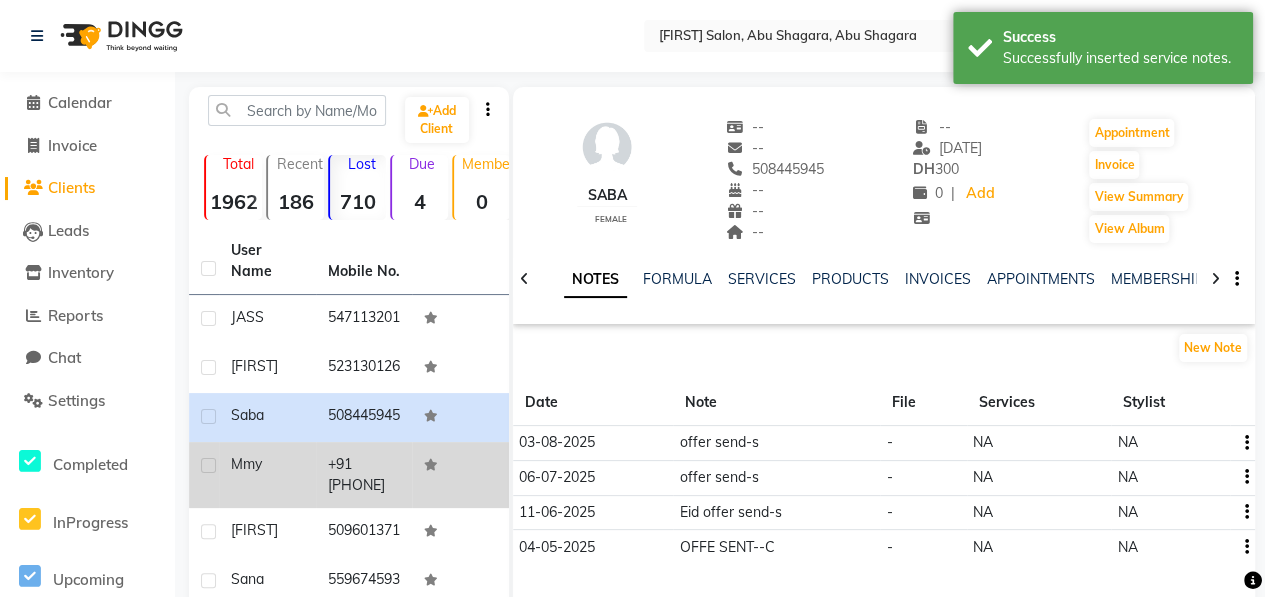 click on "Mmy" 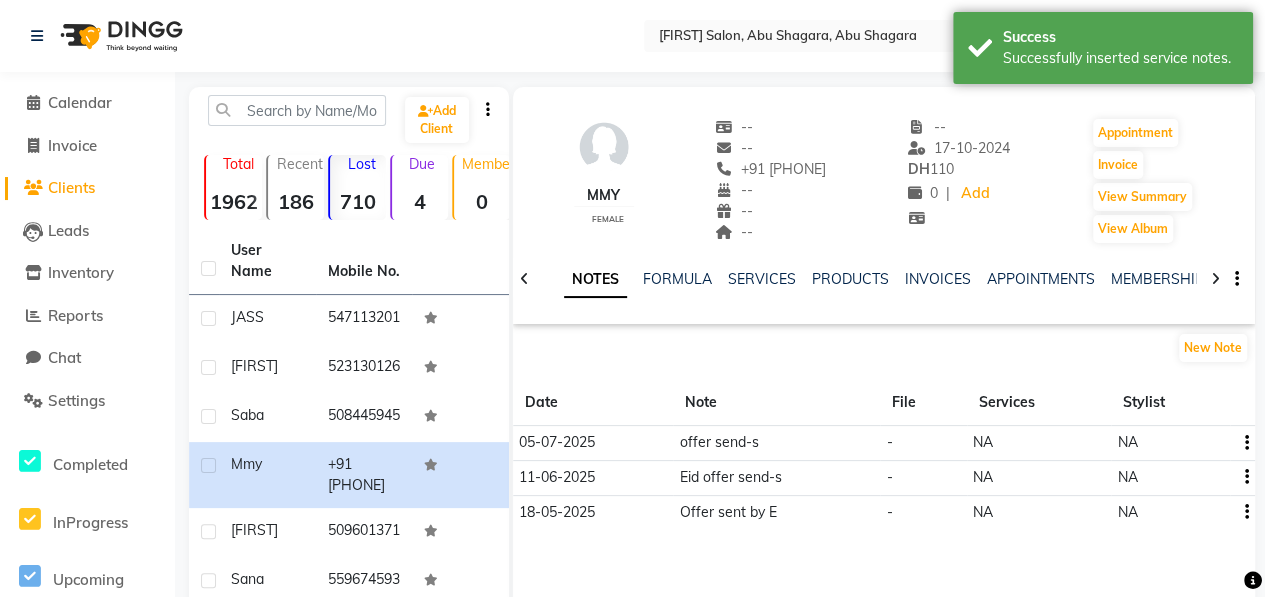 drag, startPoint x: 732, startPoint y: 163, endPoint x: 856, endPoint y: 171, distance: 124.2578 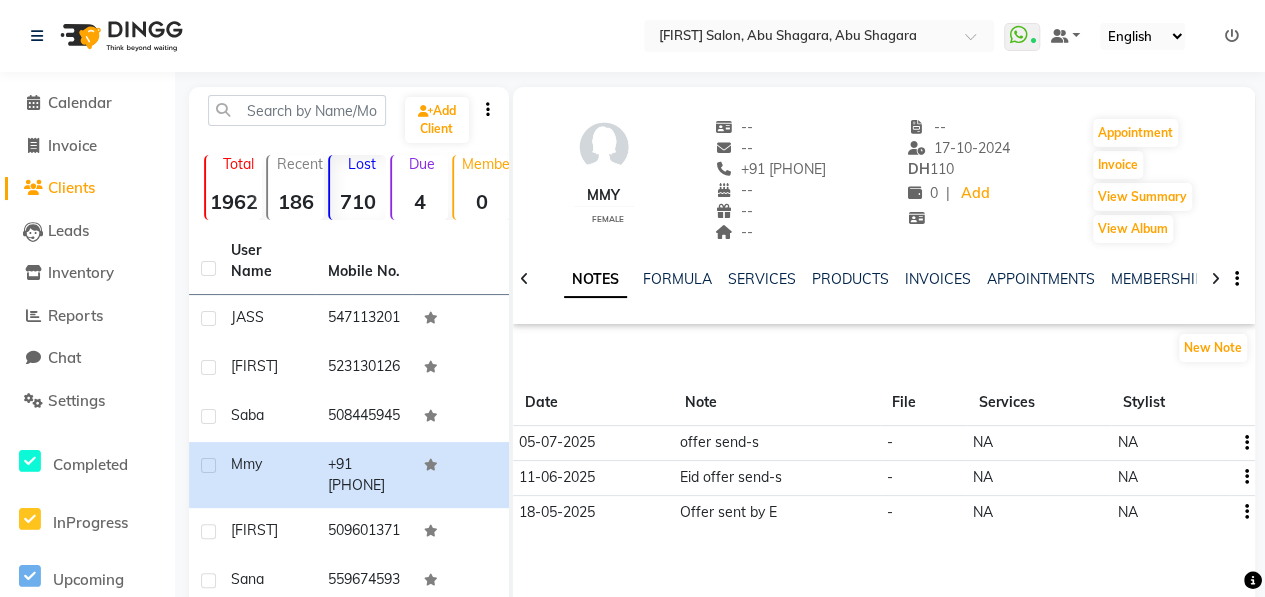 copy on "+91  [PHONE]" 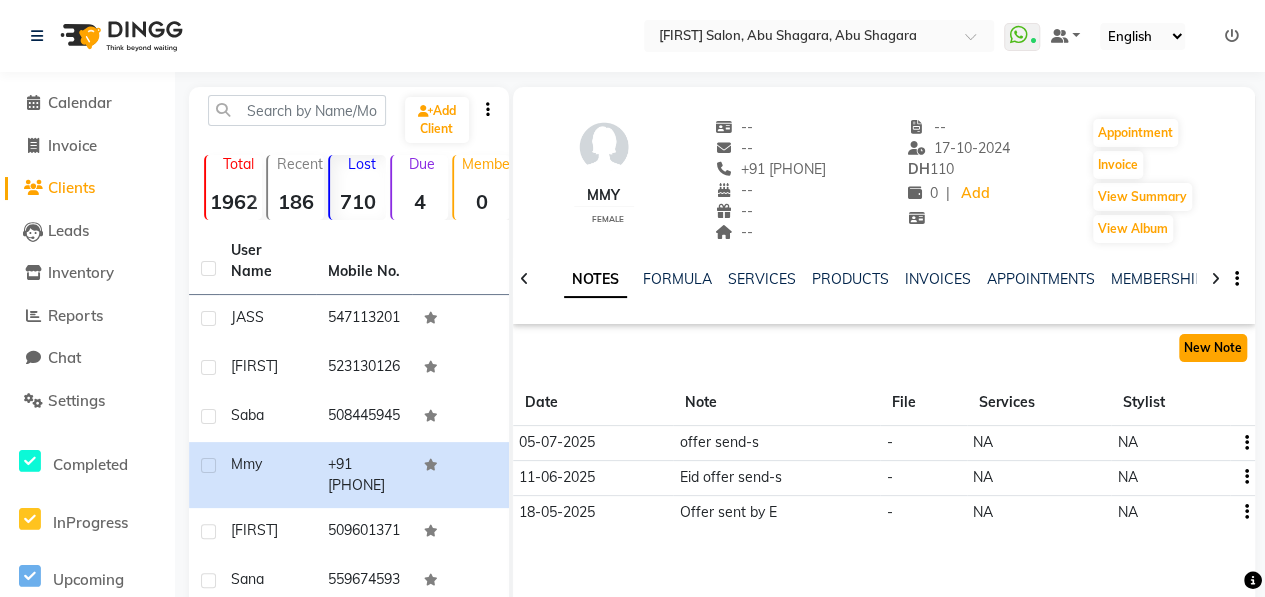 click on "New Note" 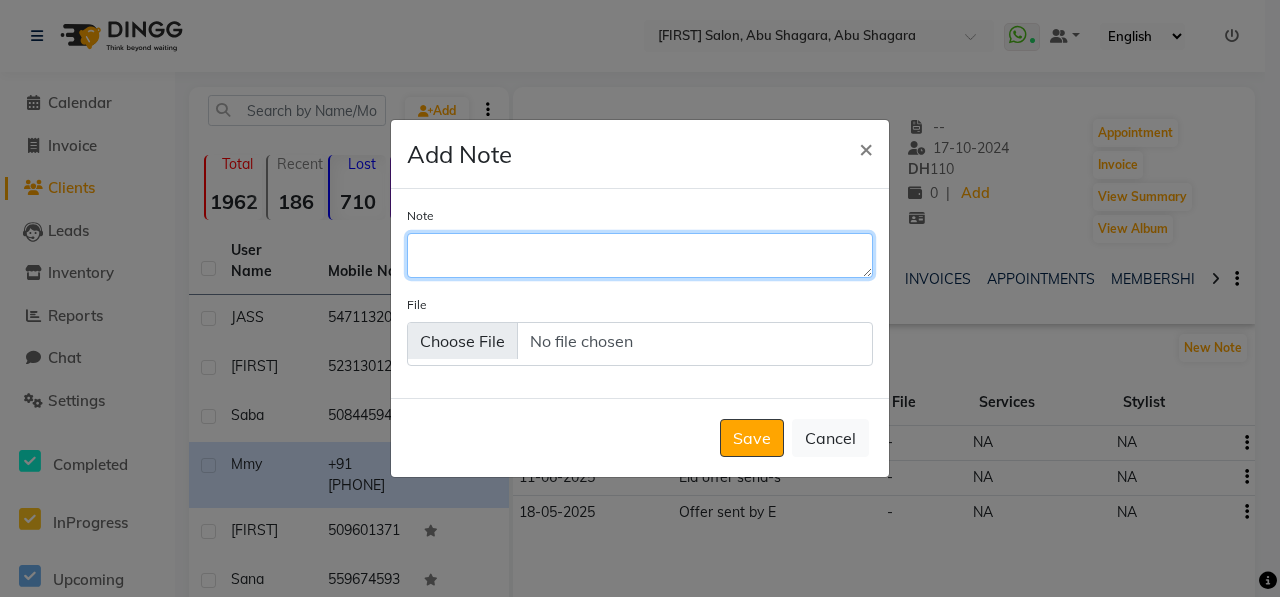click on "Note" at bounding box center [640, 255] 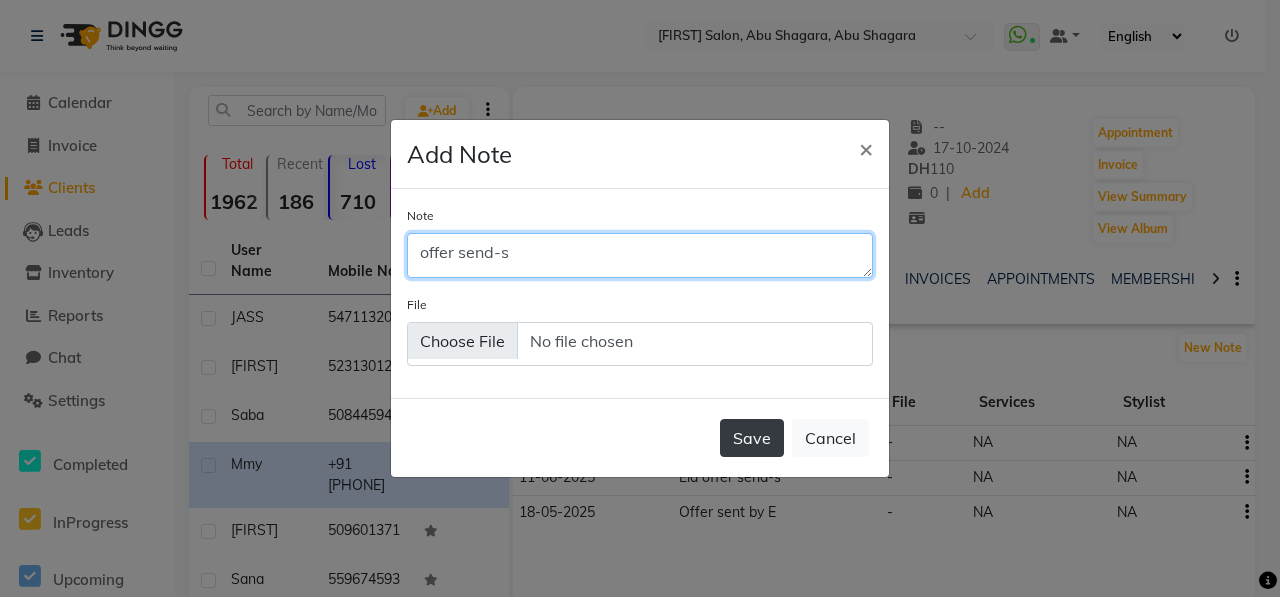 type on "offer send-s" 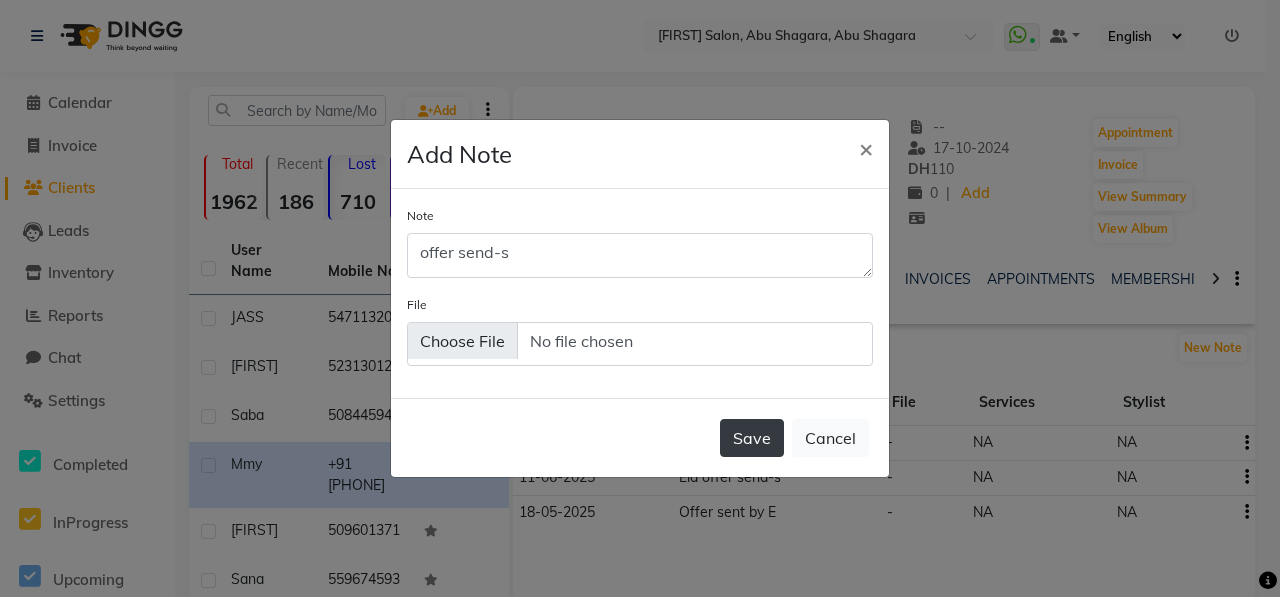 click on "Save" 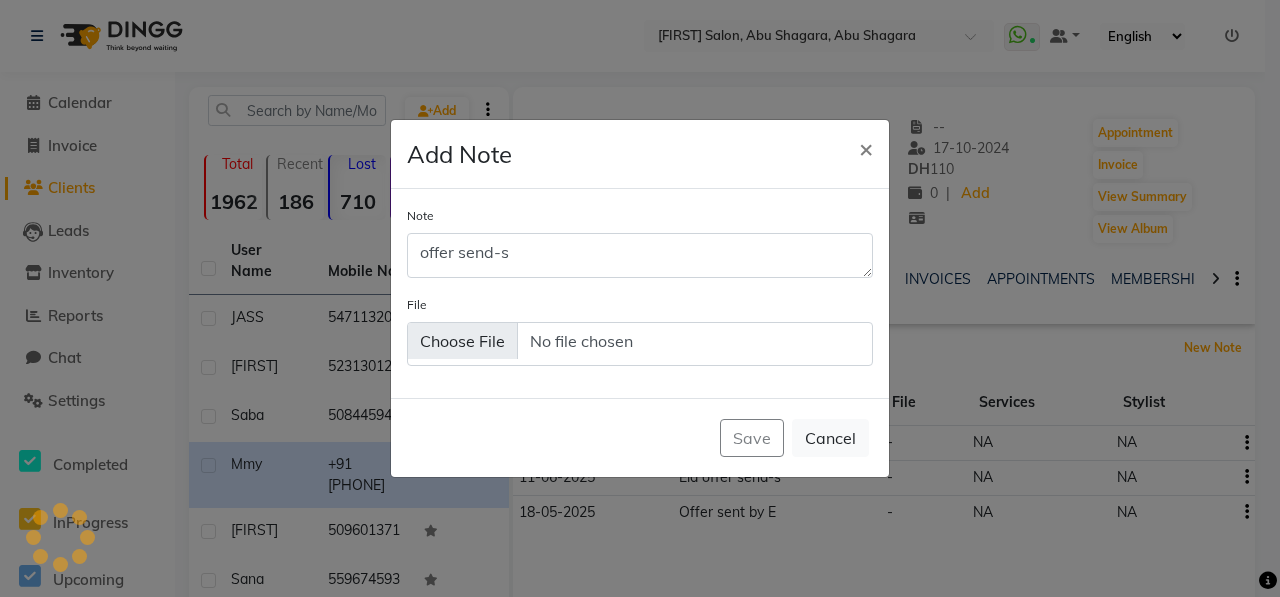 type 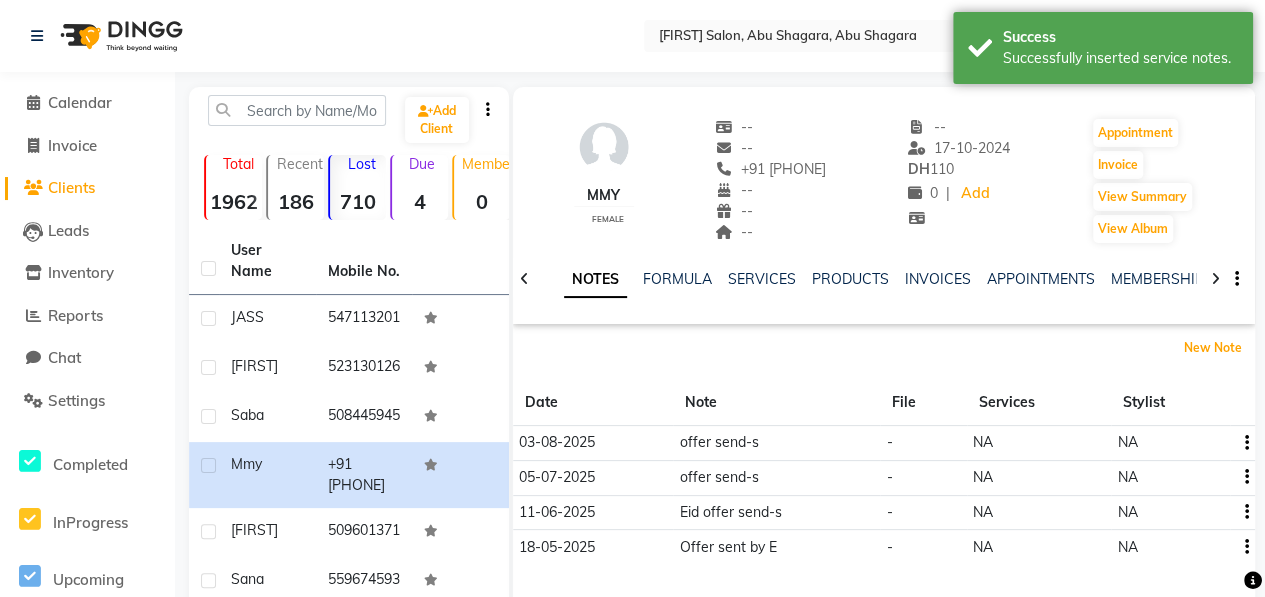 scroll, scrollTop: 380, scrollLeft: 0, axis: vertical 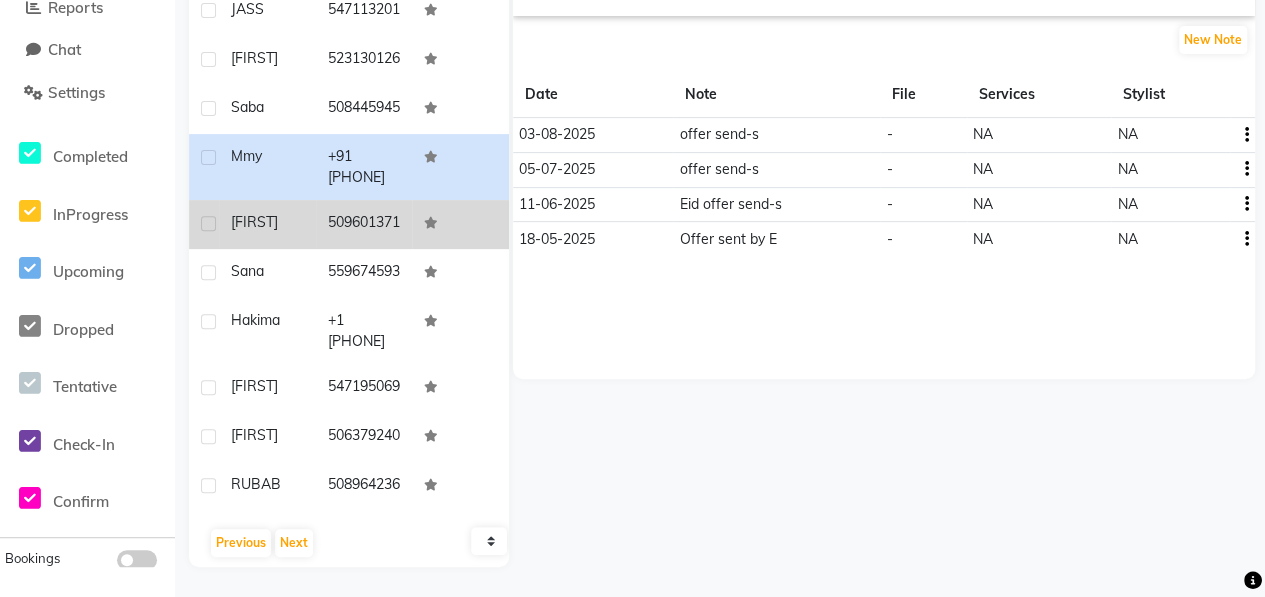 click on "[FIRST]" 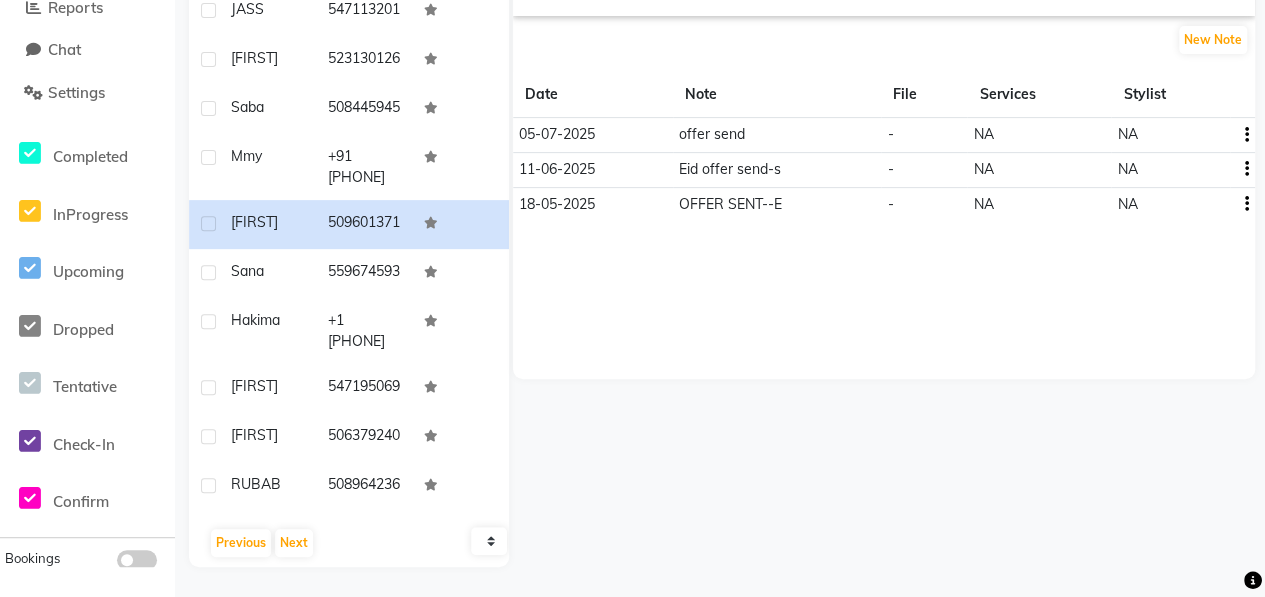 scroll, scrollTop: 0, scrollLeft: 0, axis: both 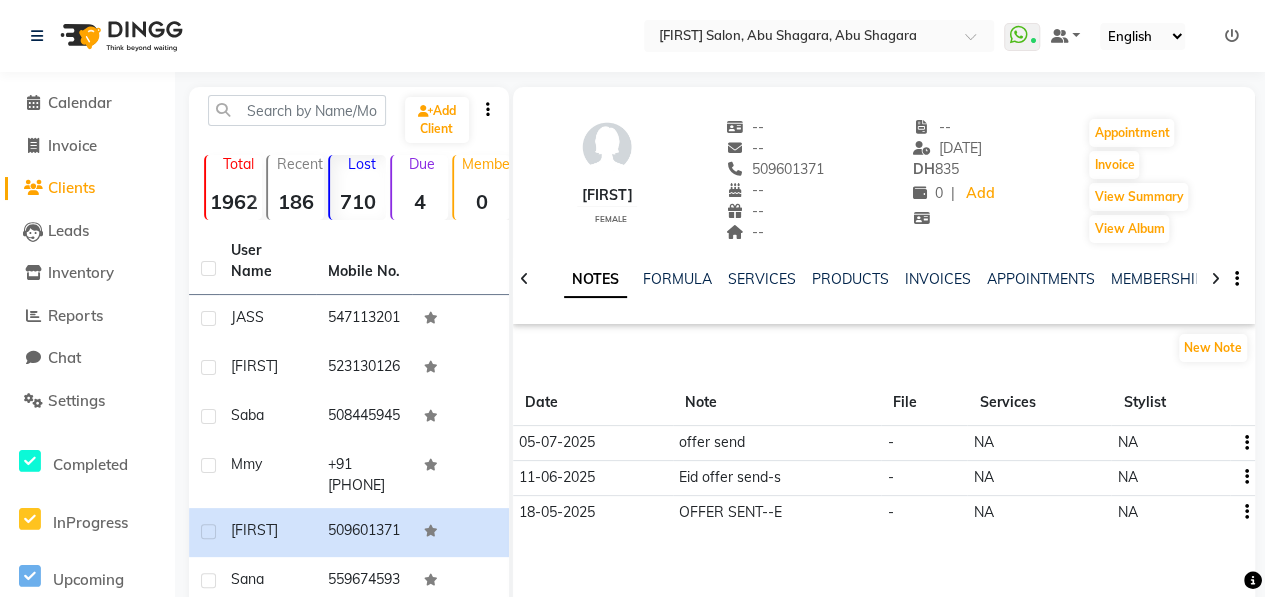 drag, startPoint x: 738, startPoint y: 159, endPoint x: 848, endPoint y: 169, distance: 110.45361 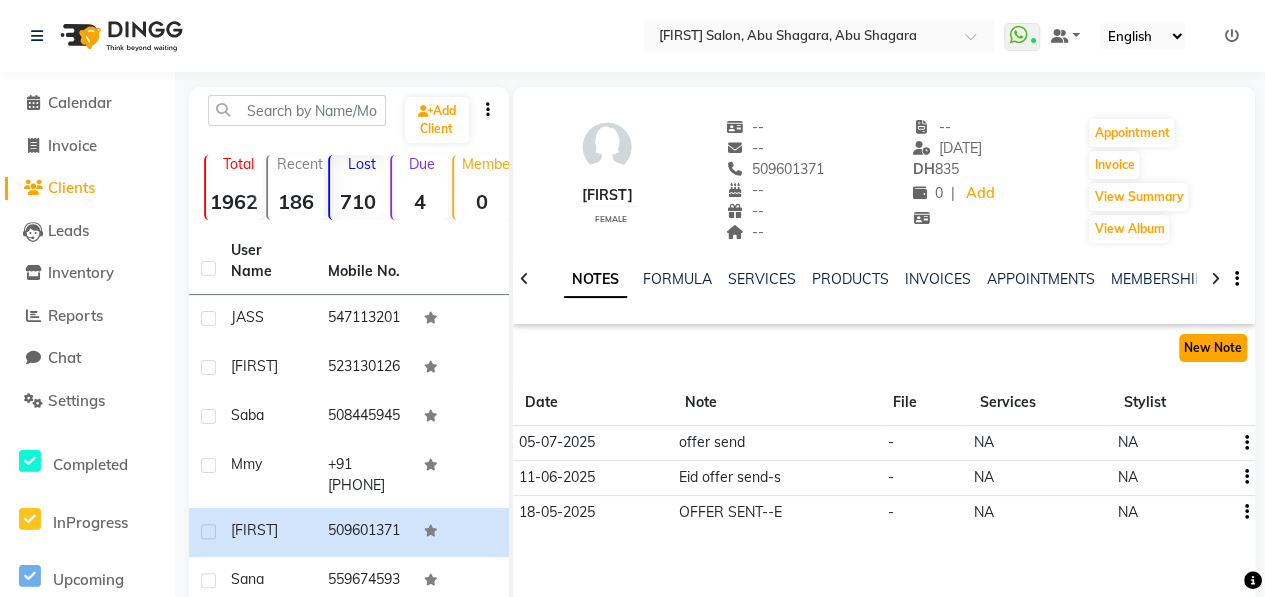 click on "New Note" 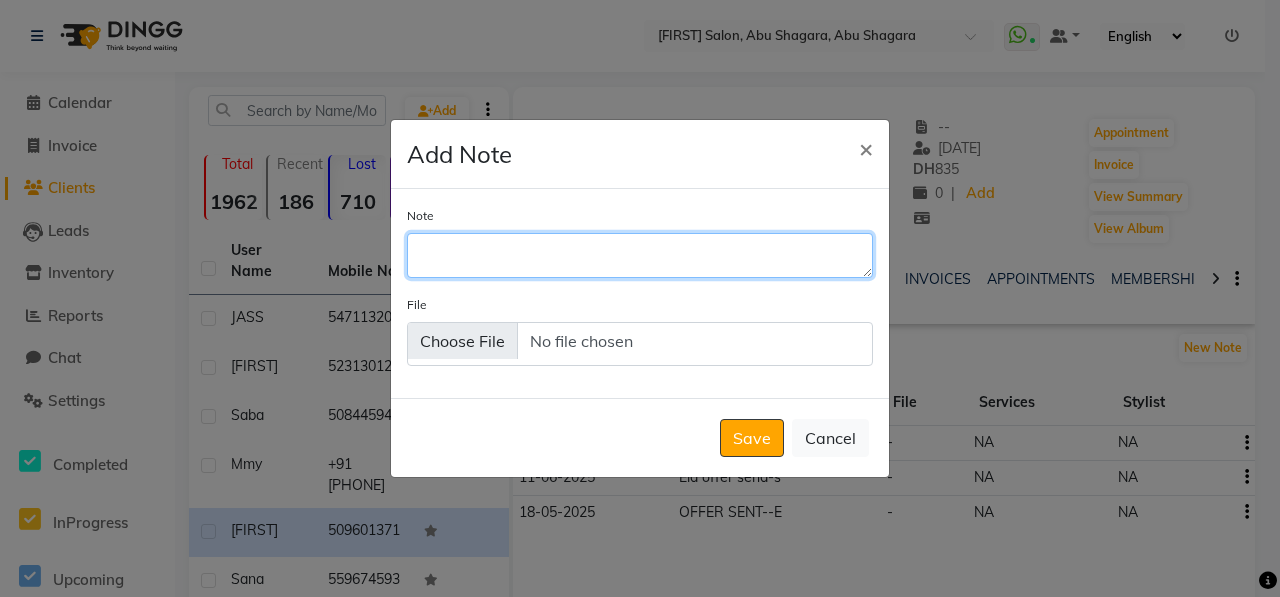 click on "Note" at bounding box center [640, 255] 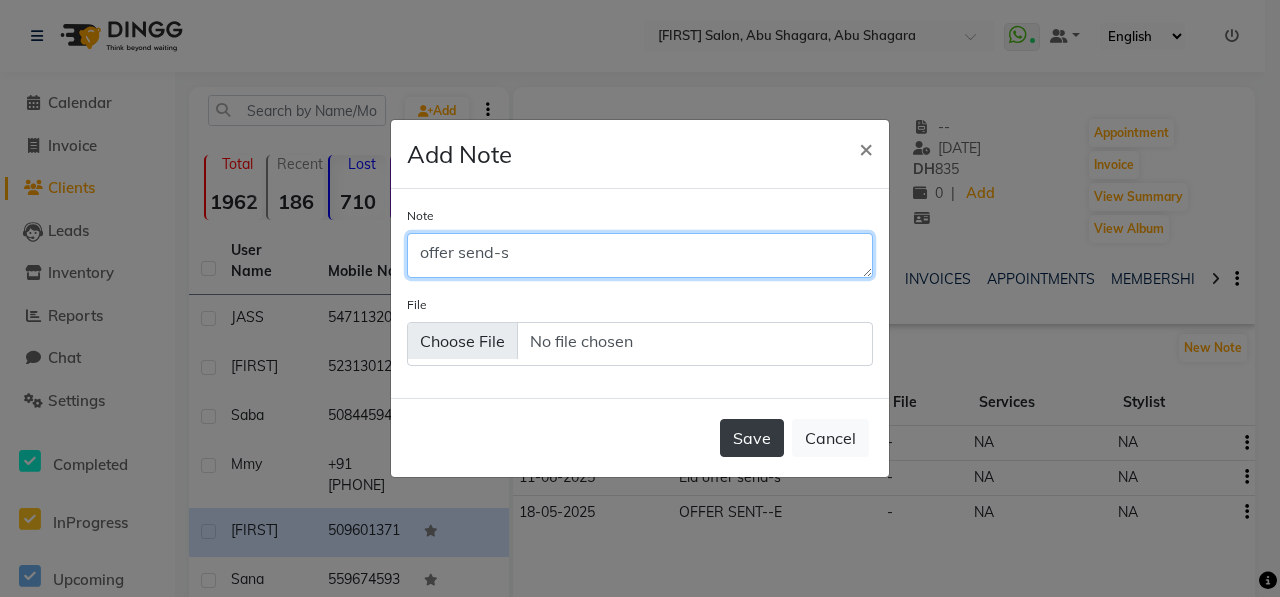 type on "offer send-s" 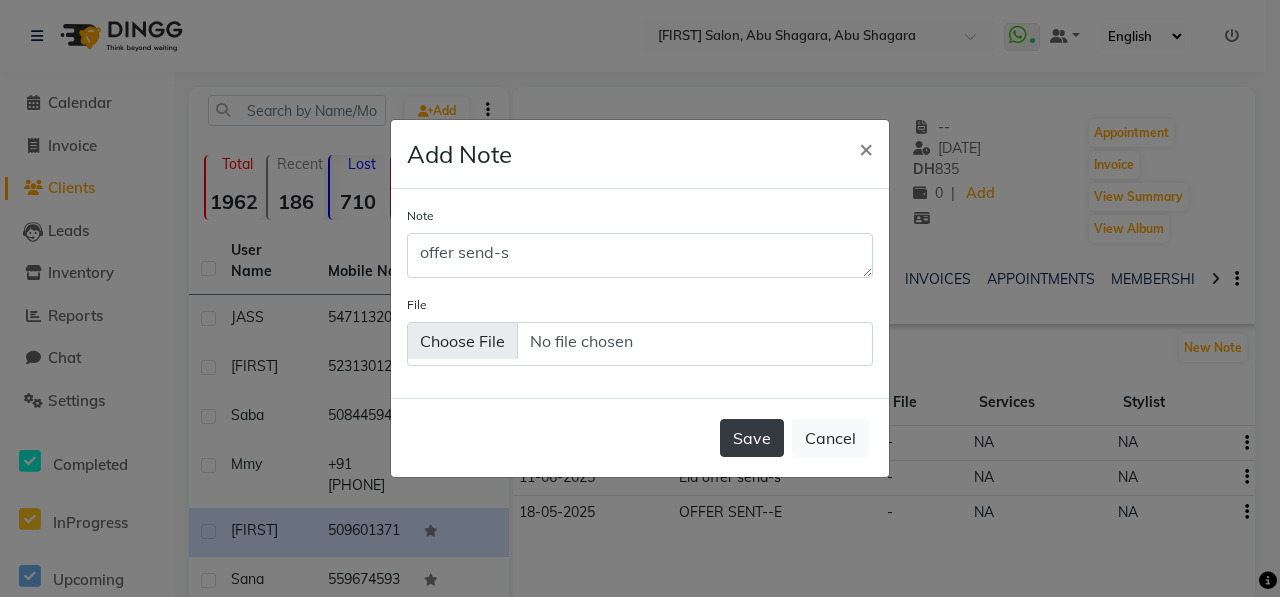 click on "Save" 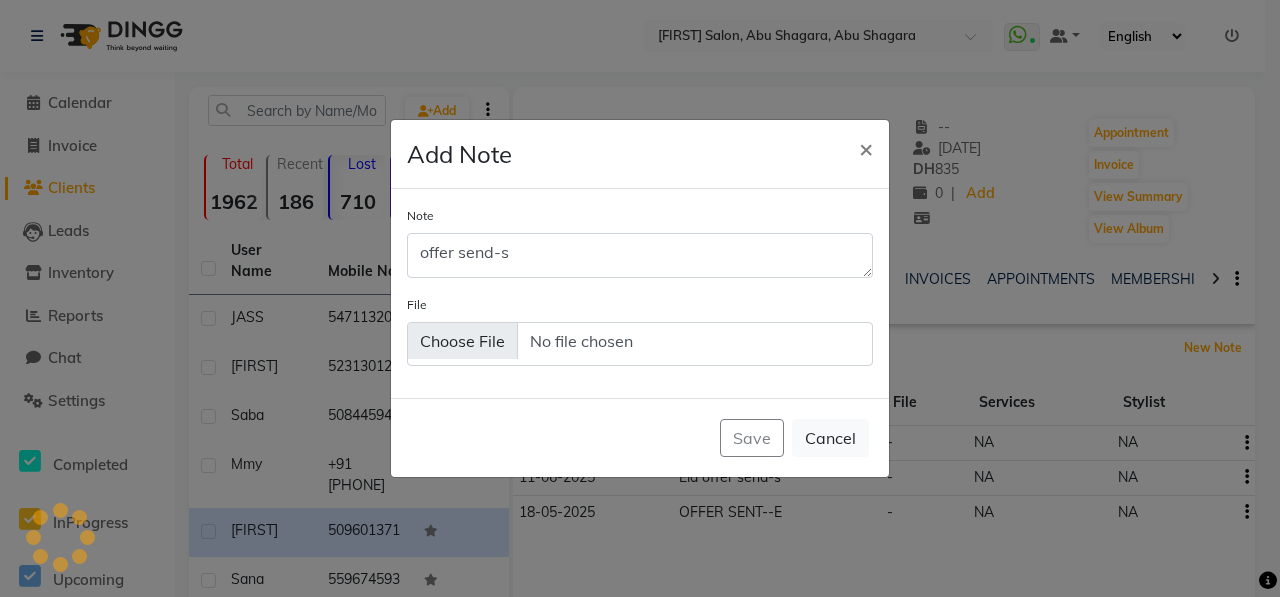 type 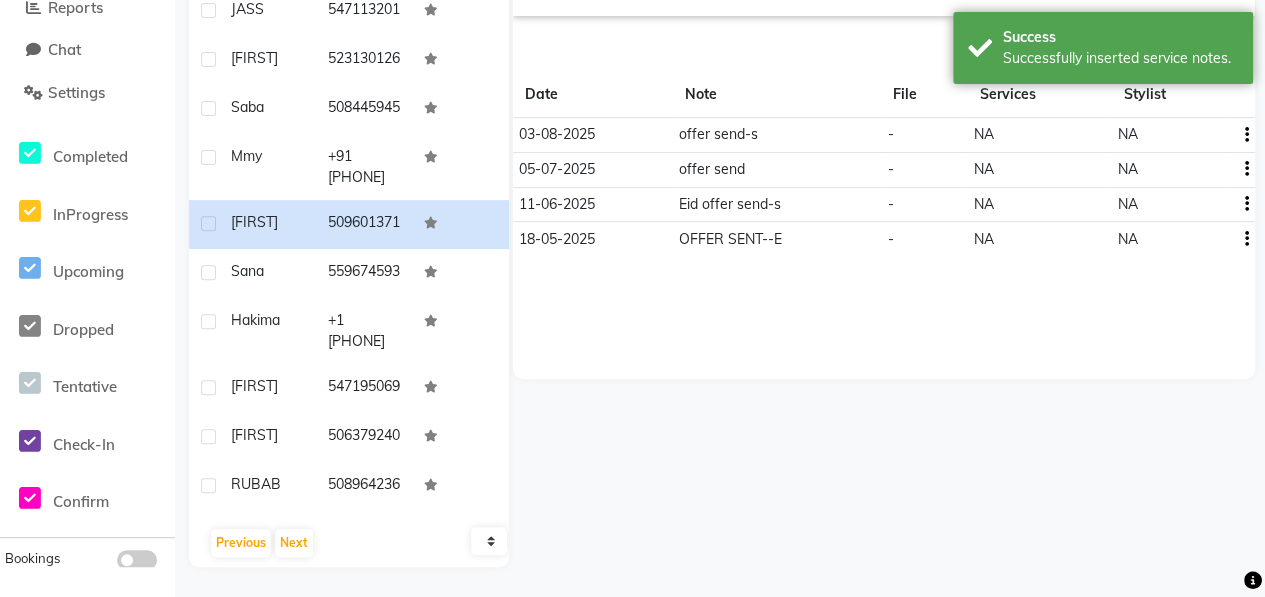 scroll, scrollTop: 380, scrollLeft: 0, axis: vertical 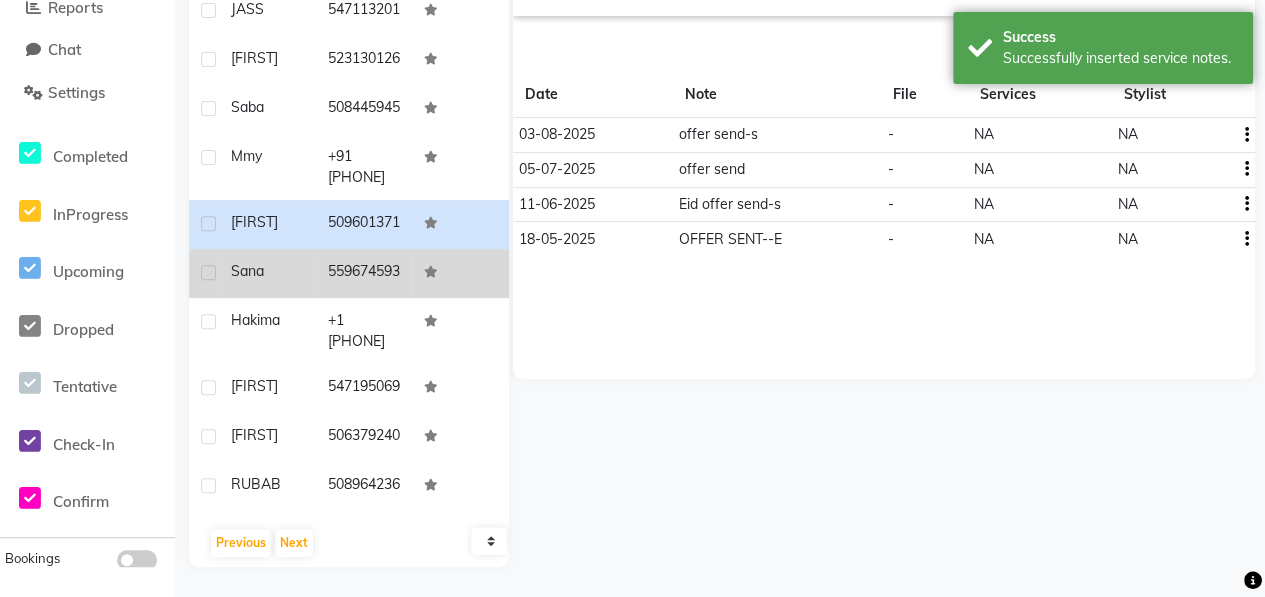 click on "Sana" 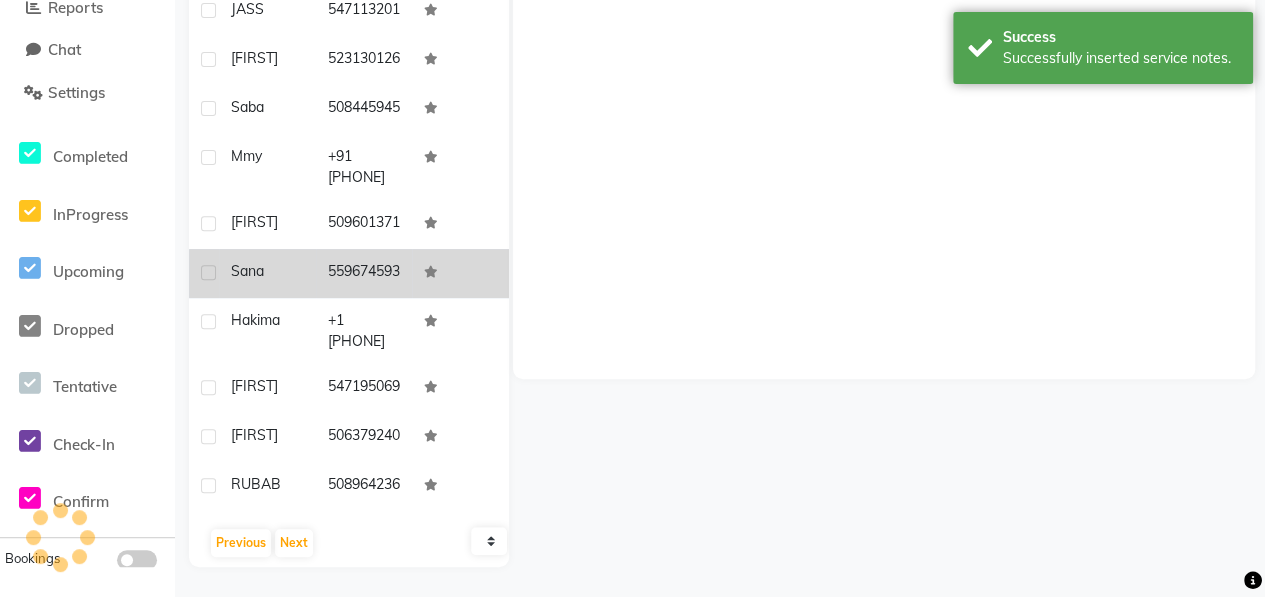 click on "Sana" 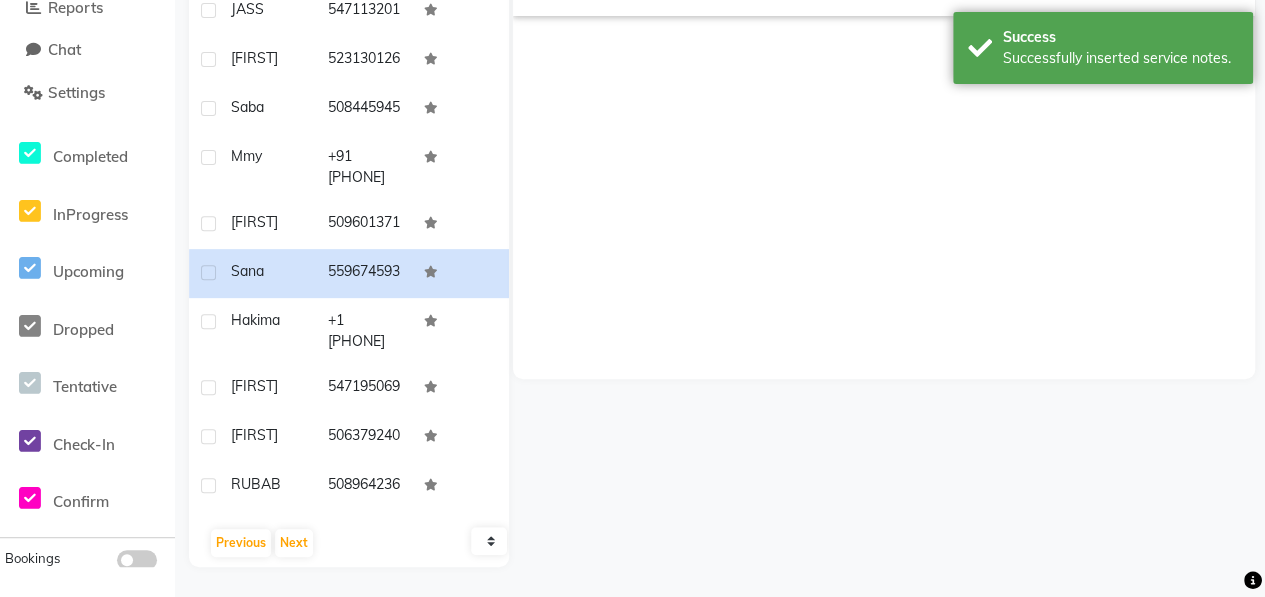 scroll, scrollTop: 0, scrollLeft: 0, axis: both 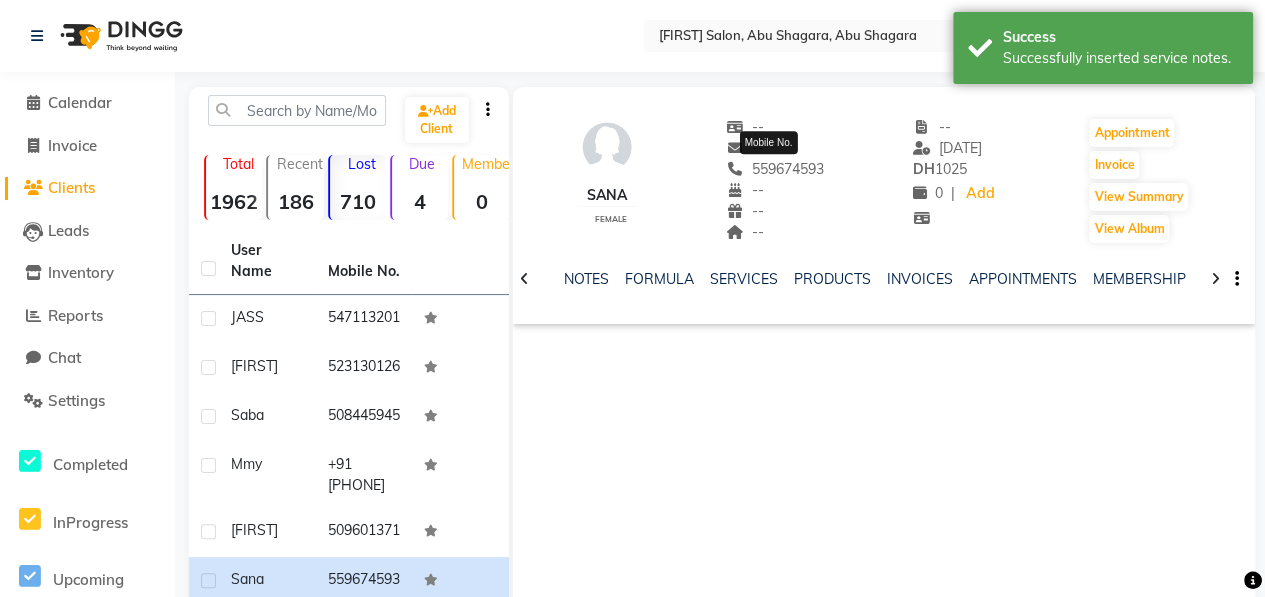 drag, startPoint x: 748, startPoint y: 167, endPoint x: 835, endPoint y: 171, distance: 87.0919 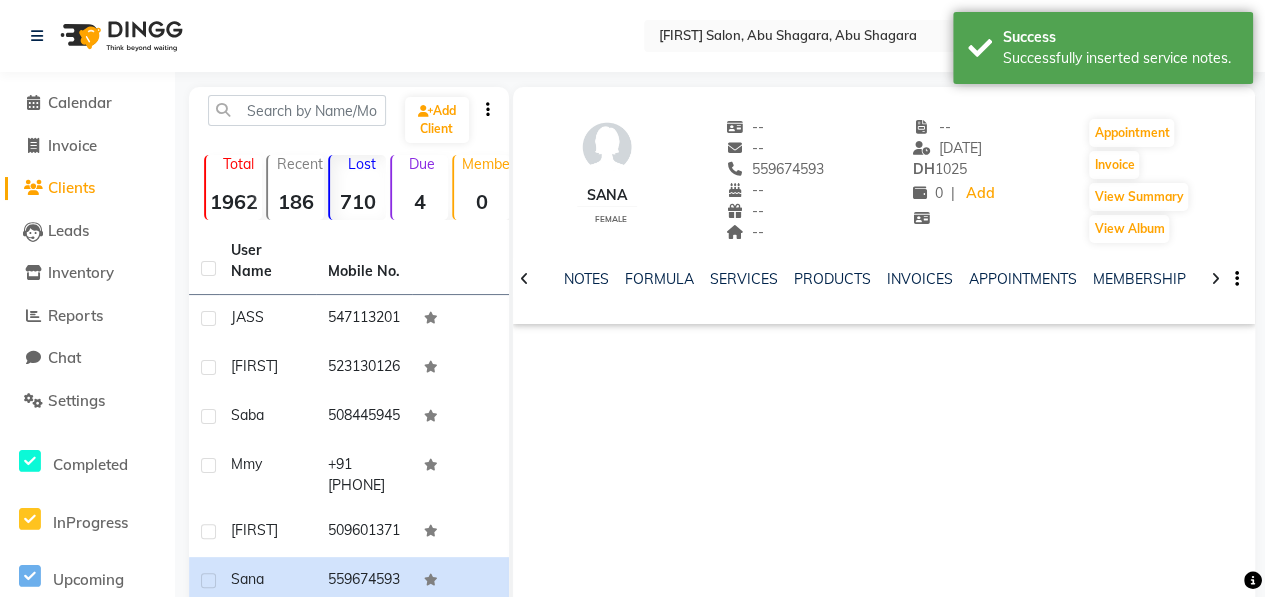 copy on "559674593" 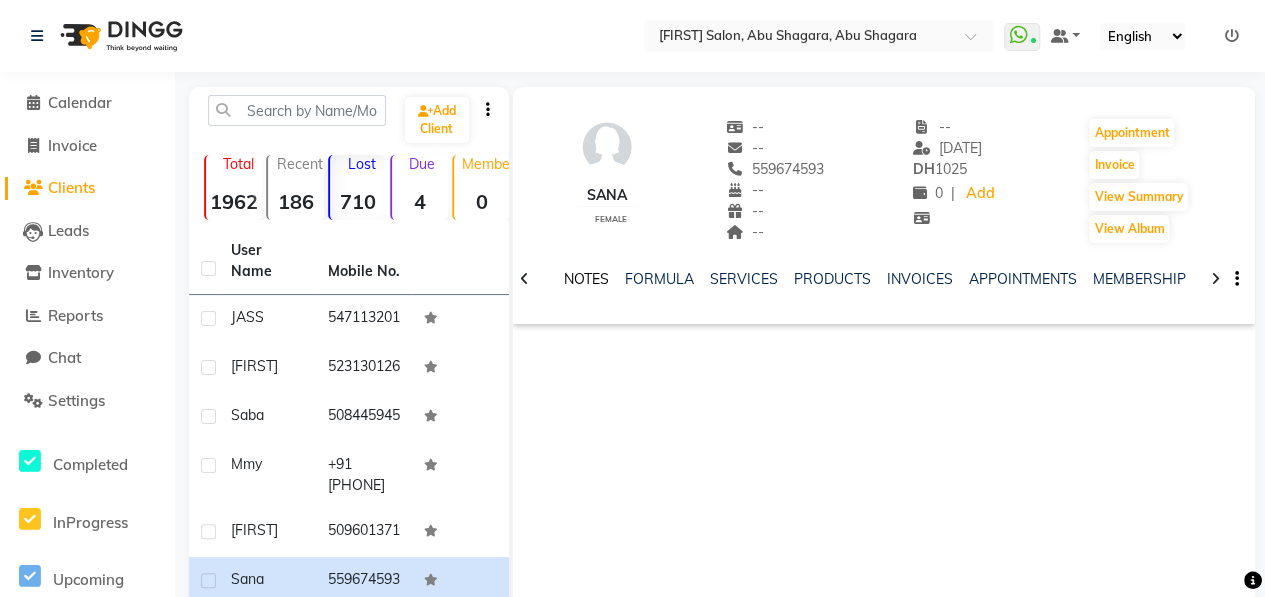 click on "NOTES" 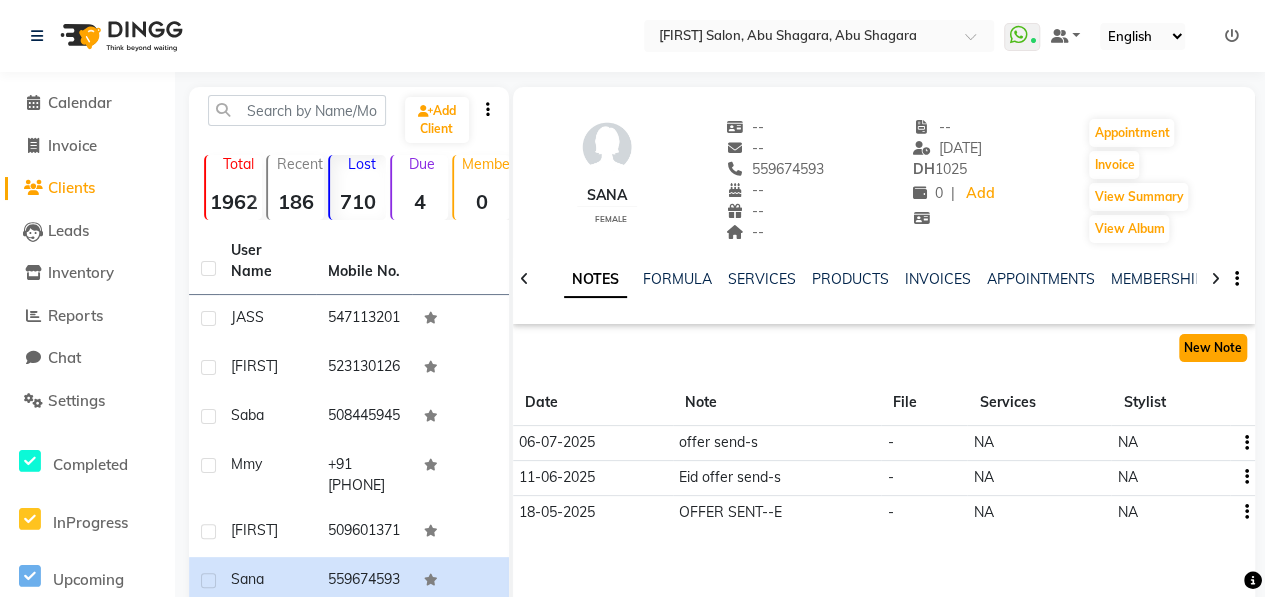 click on "New Note" 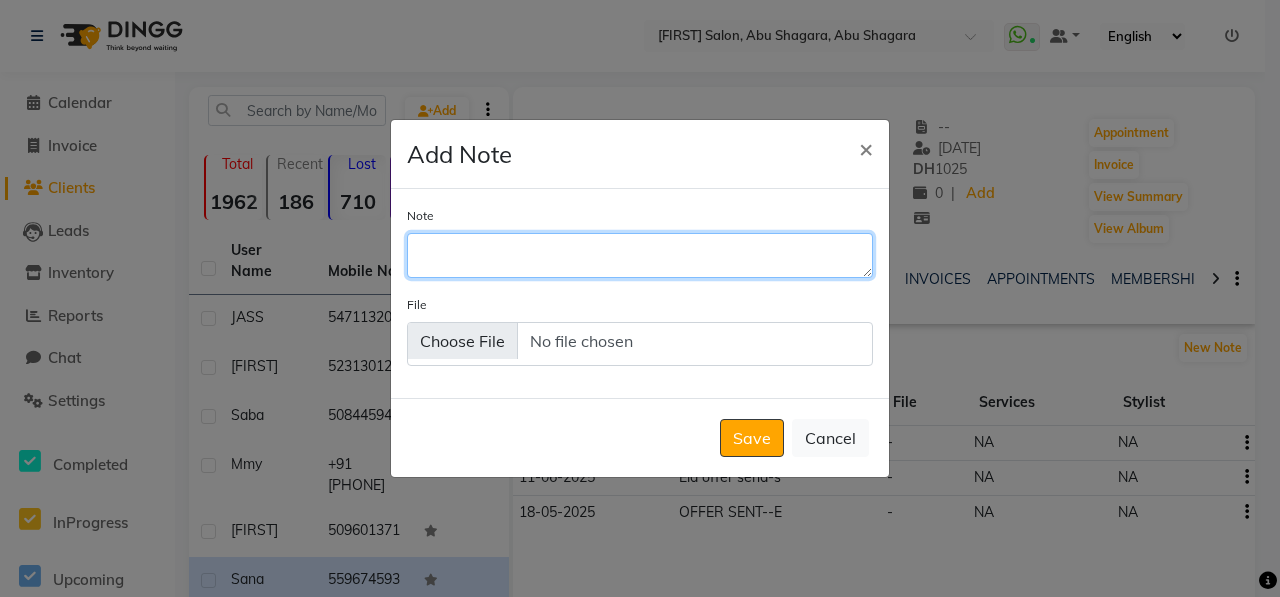 click on "Note" at bounding box center [640, 255] 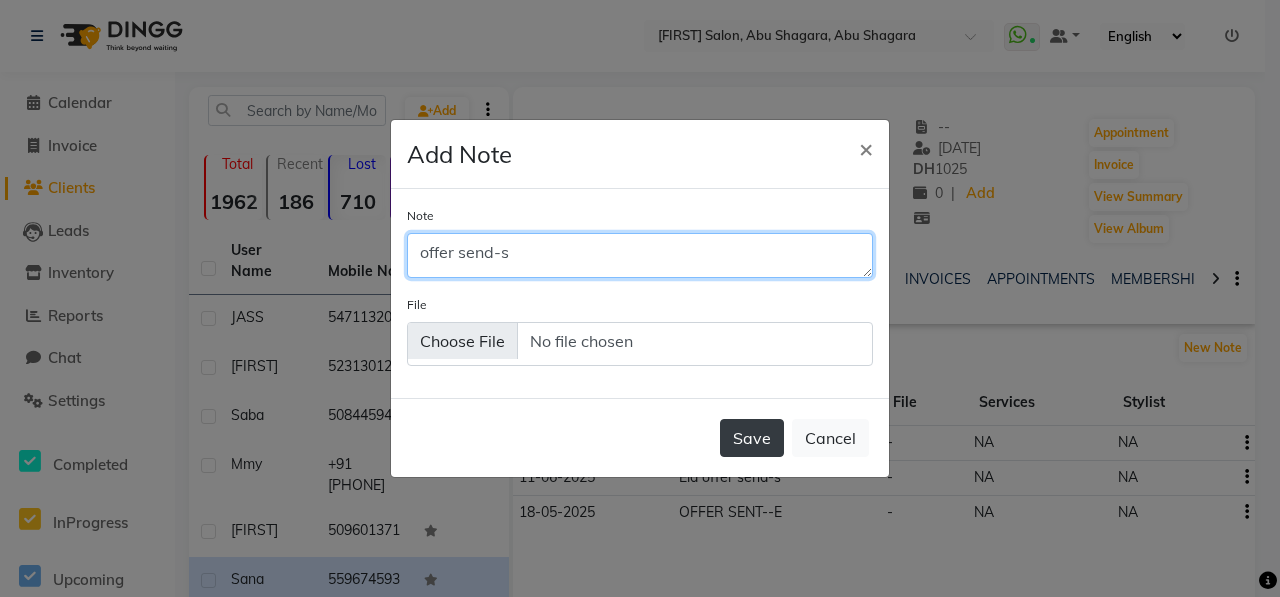 type on "offer send-s" 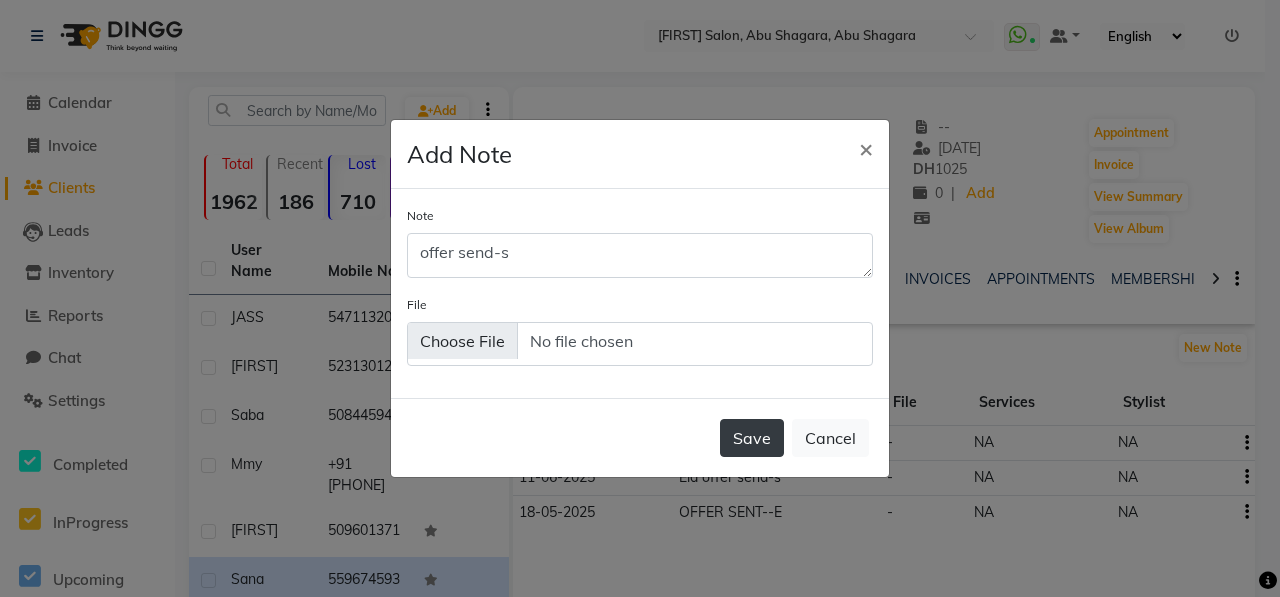 click on "Save" 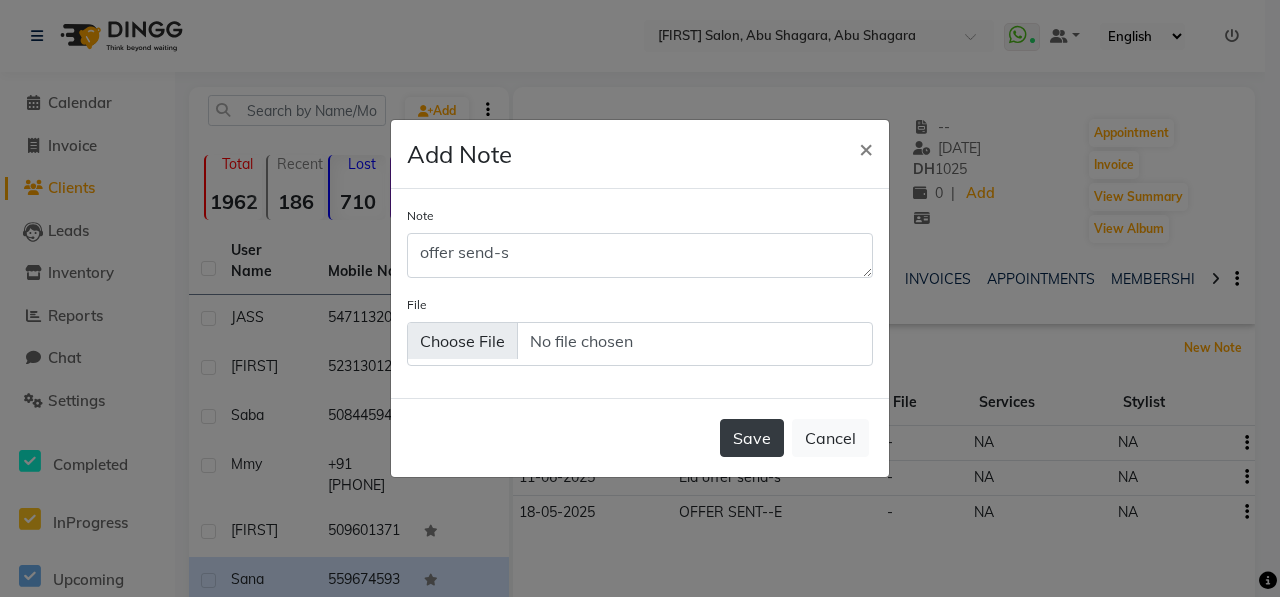 type 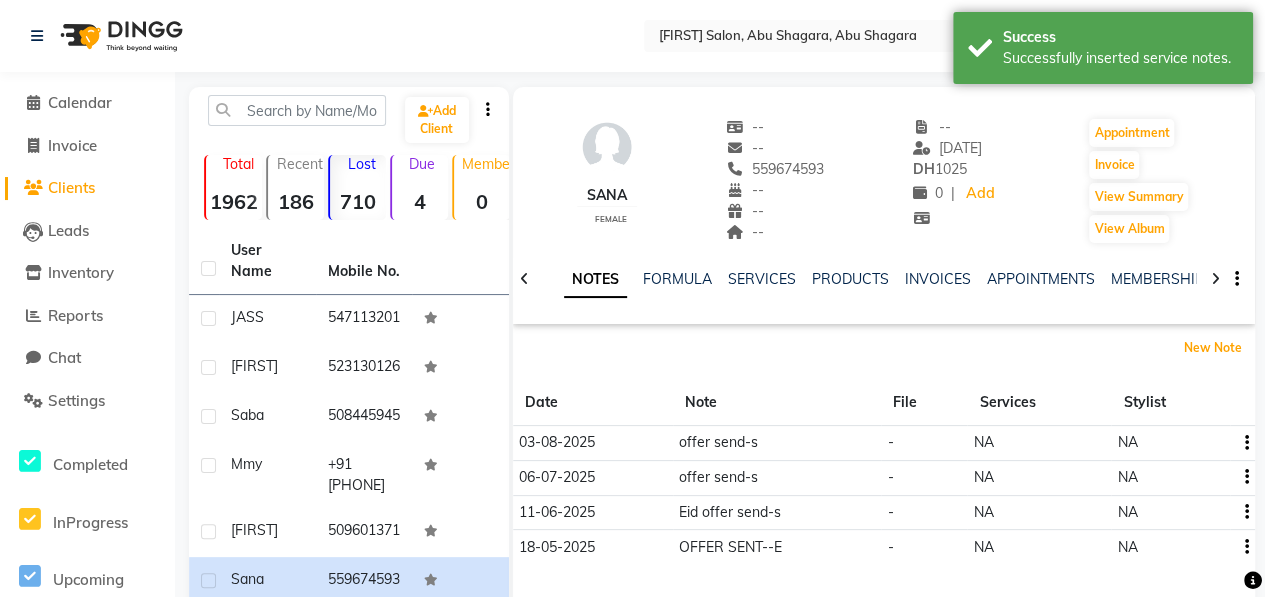 scroll, scrollTop: 380, scrollLeft: 0, axis: vertical 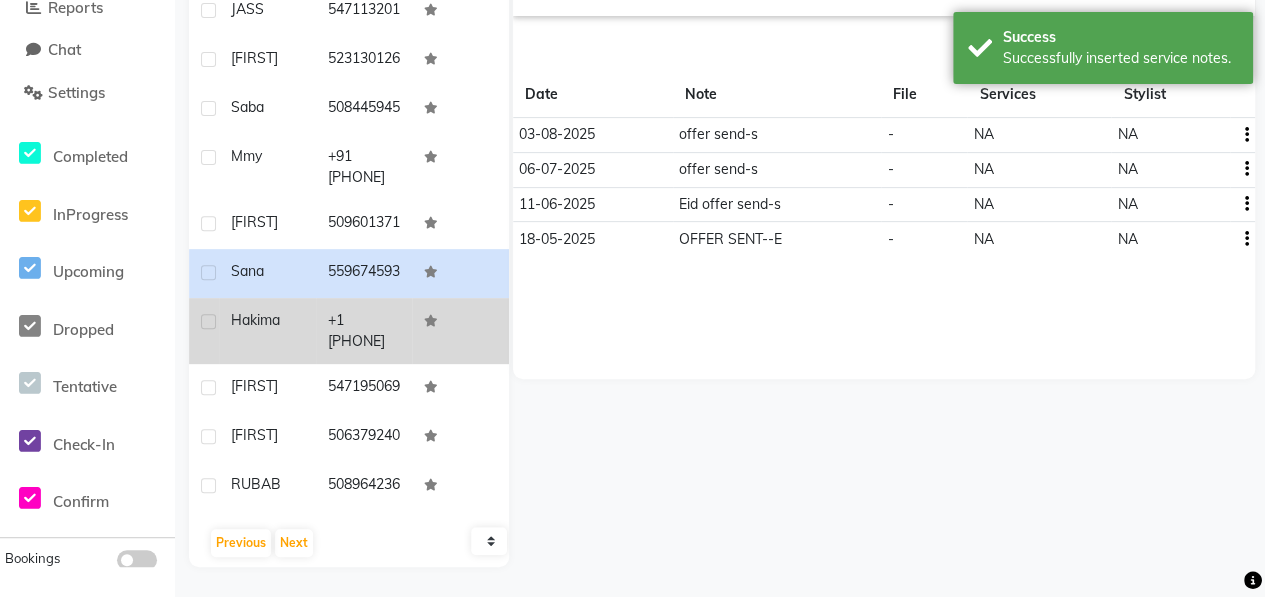 click on "Hakima" 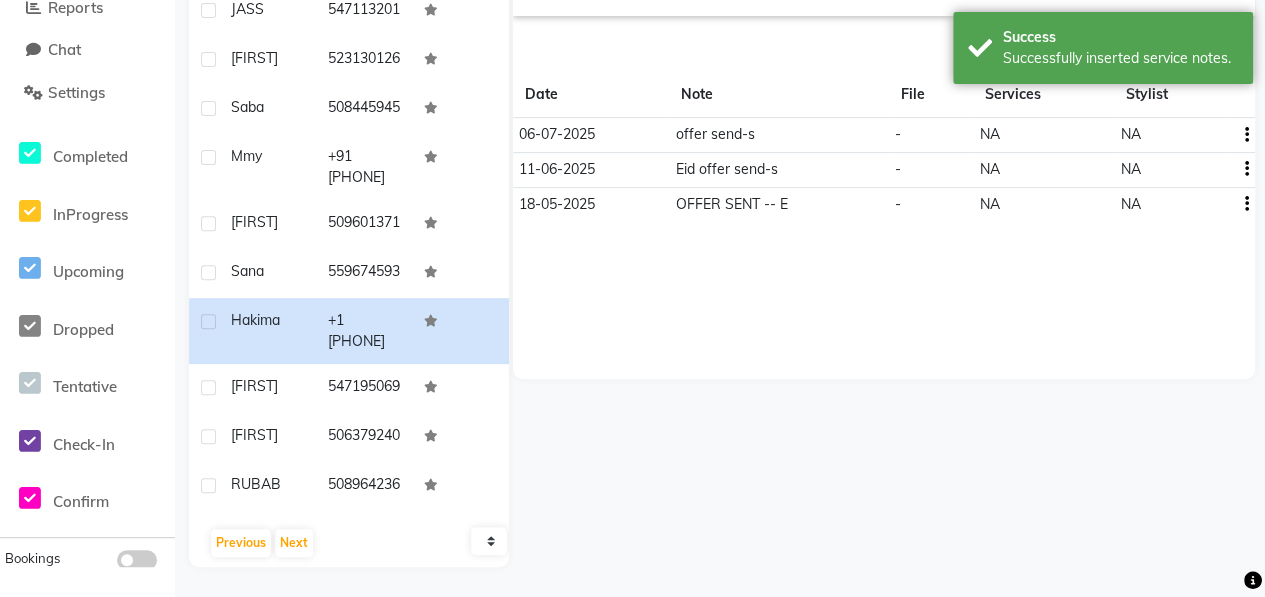 scroll, scrollTop: 0, scrollLeft: 0, axis: both 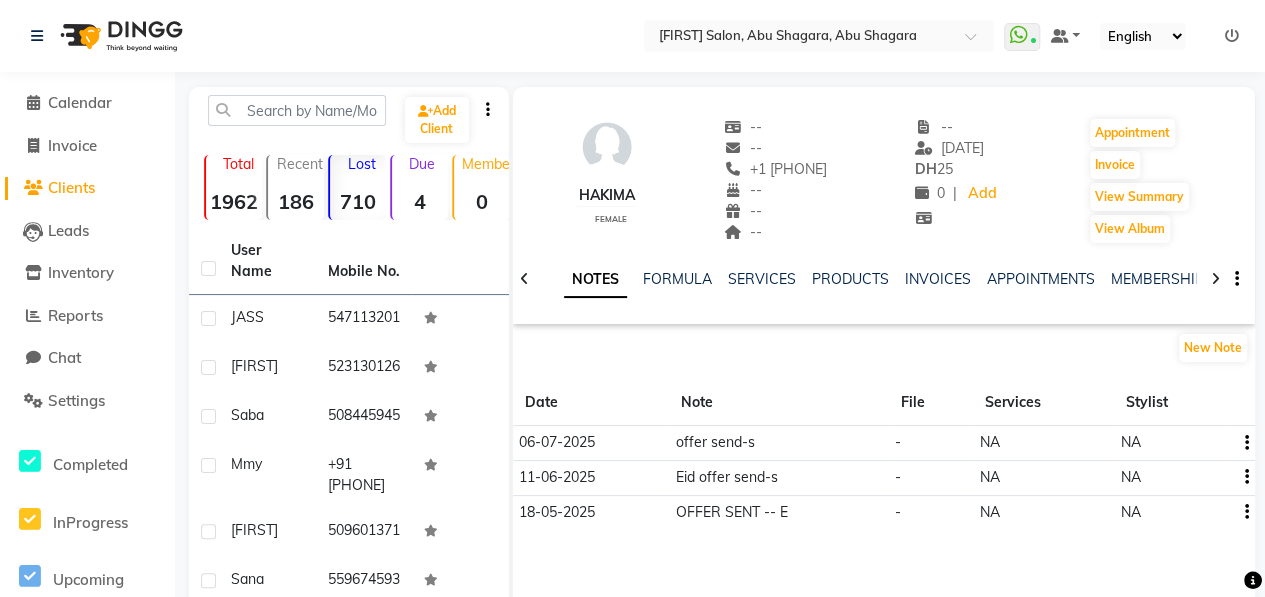 drag, startPoint x: 735, startPoint y: 167, endPoint x: 851, endPoint y: 162, distance: 116.10771 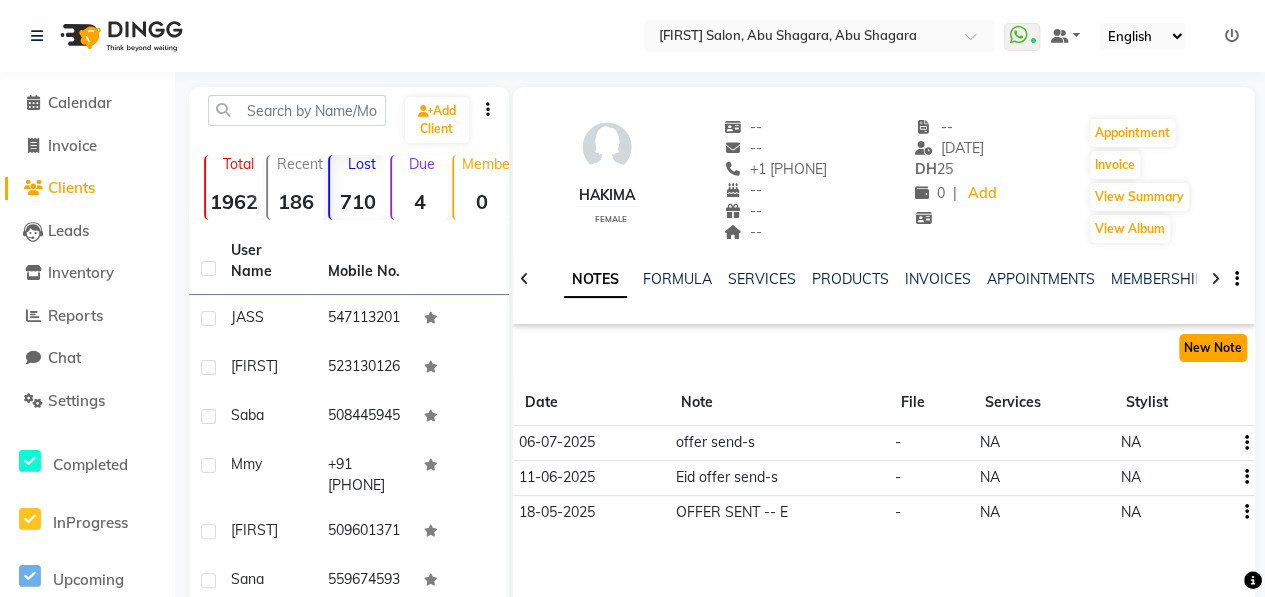 click on "New Note" 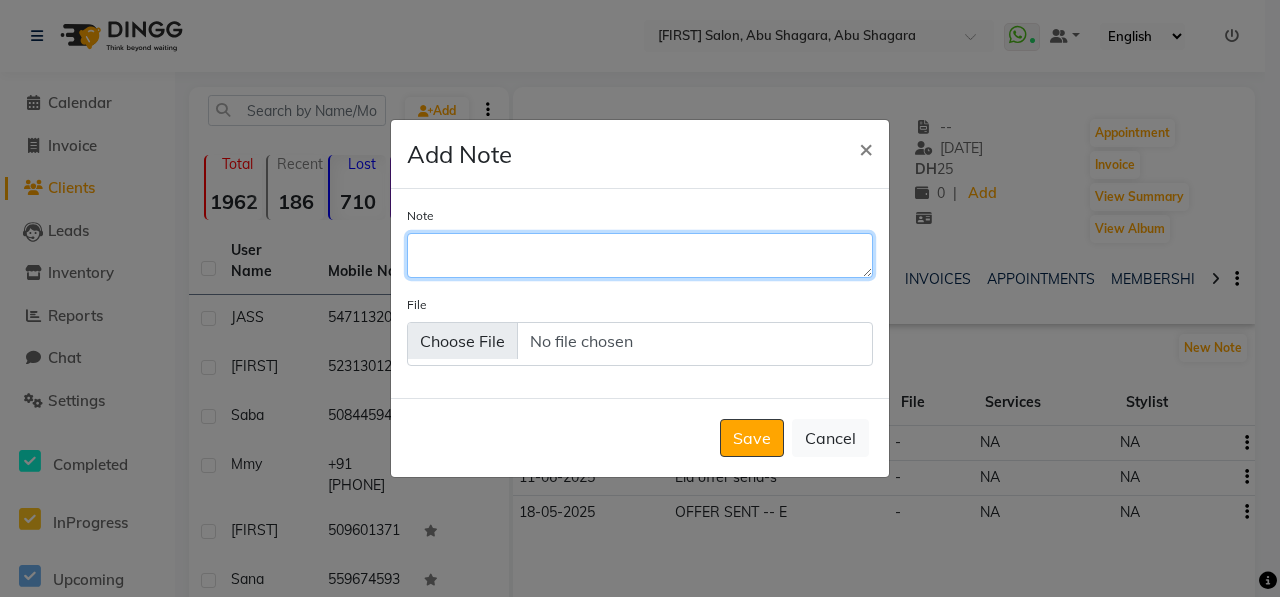 click on "Note" at bounding box center (640, 255) 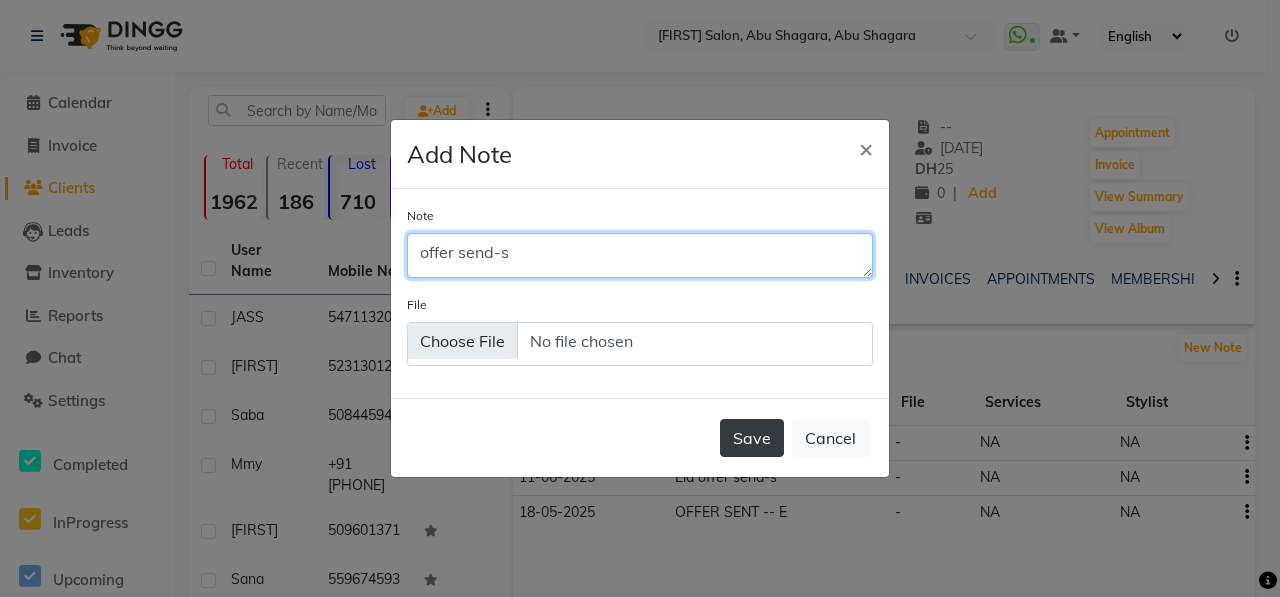 type on "offer send-s" 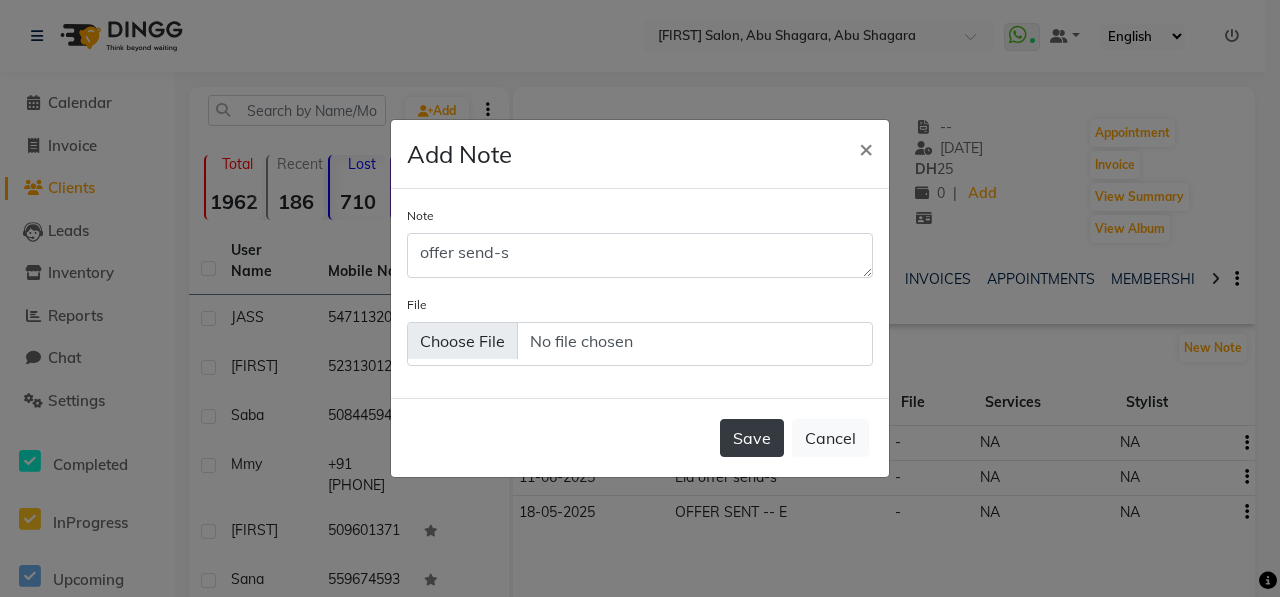 click on "Save" 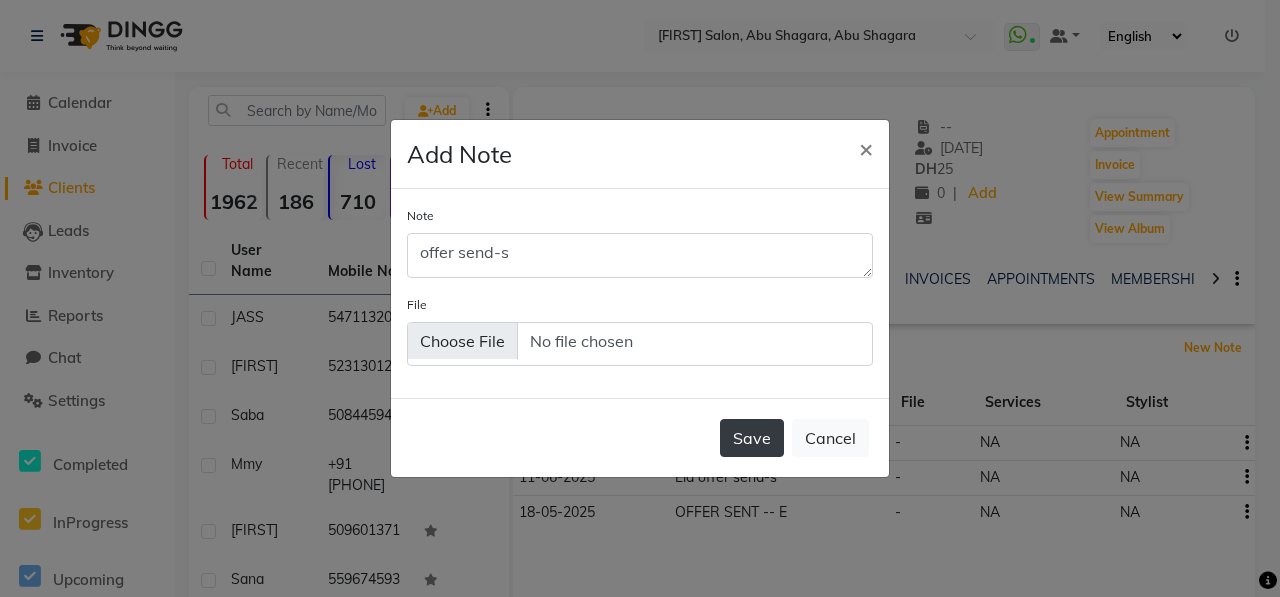 type 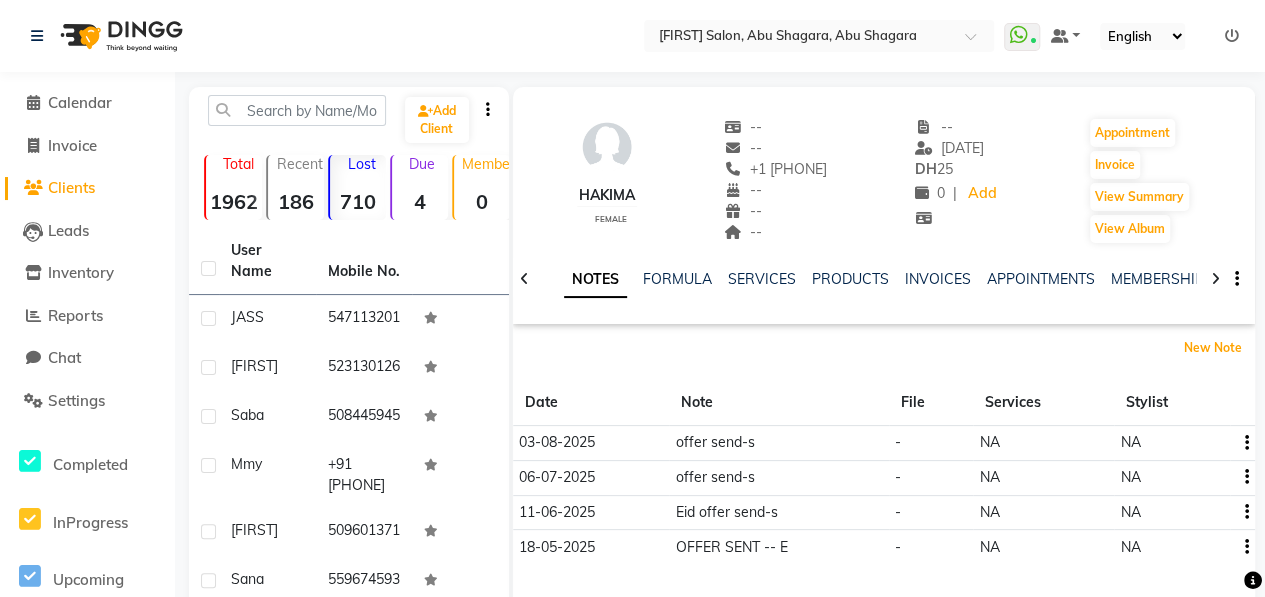 scroll, scrollTop: 380, scrollLeft: 0, axis: vertical 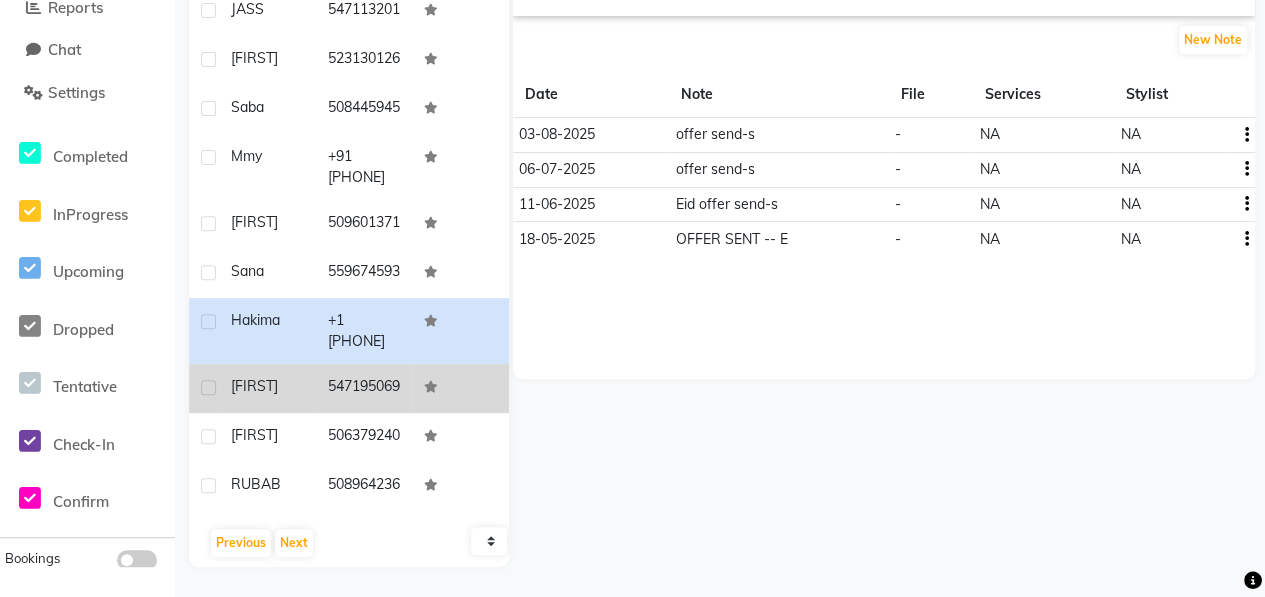 click 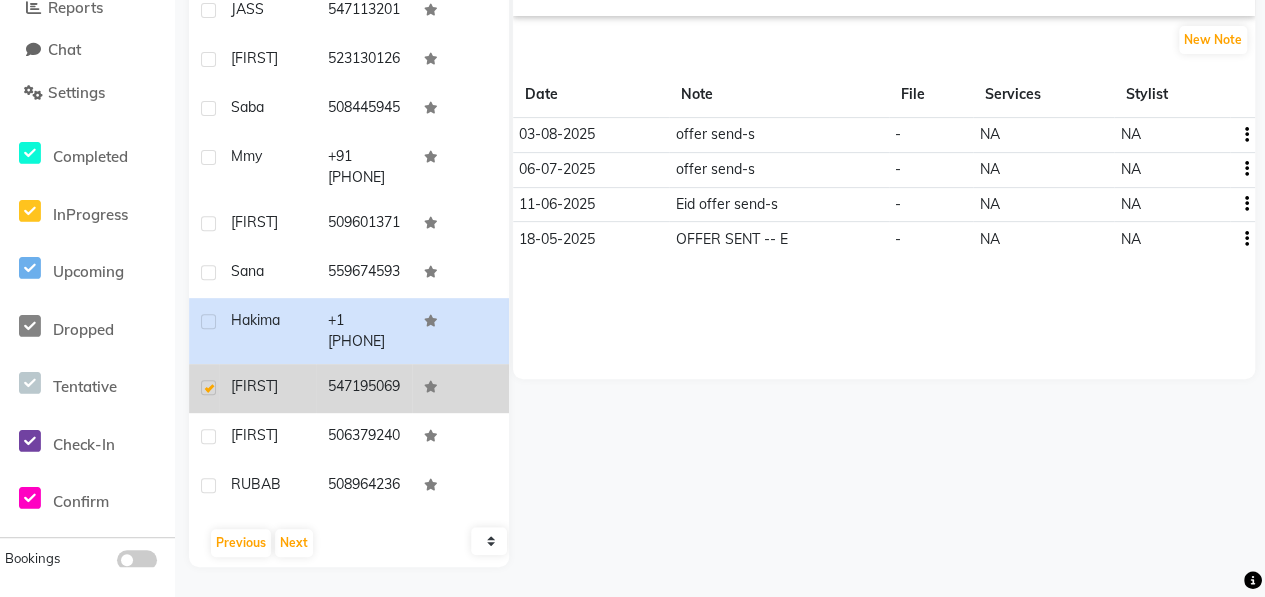 click 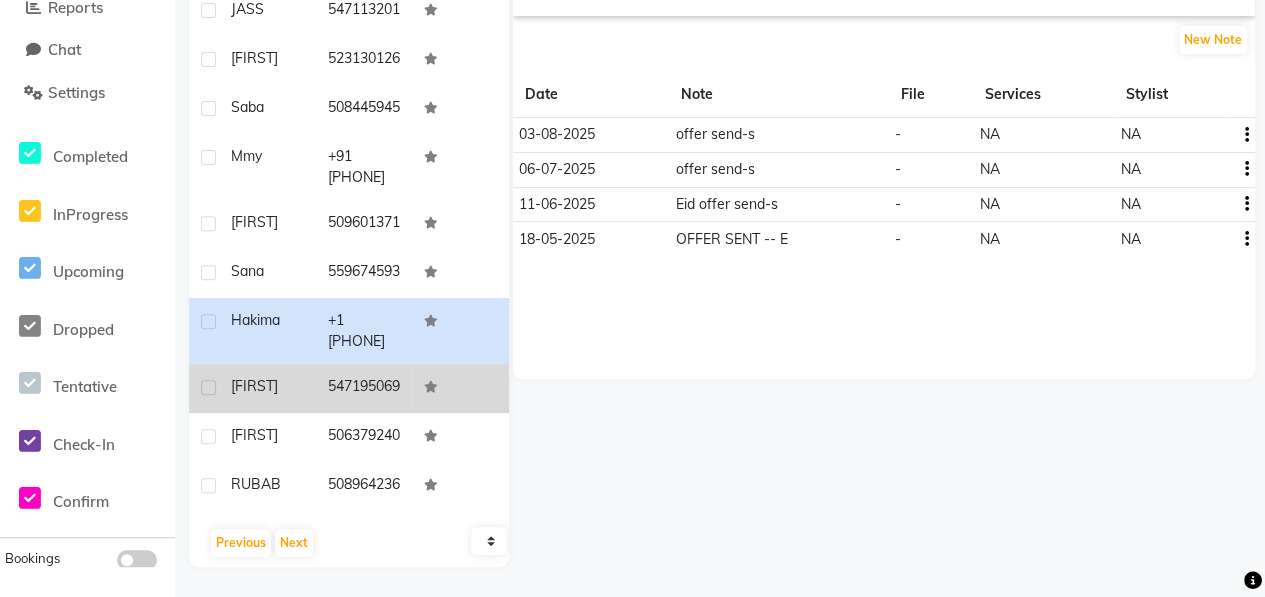 click on "[FIRST]" 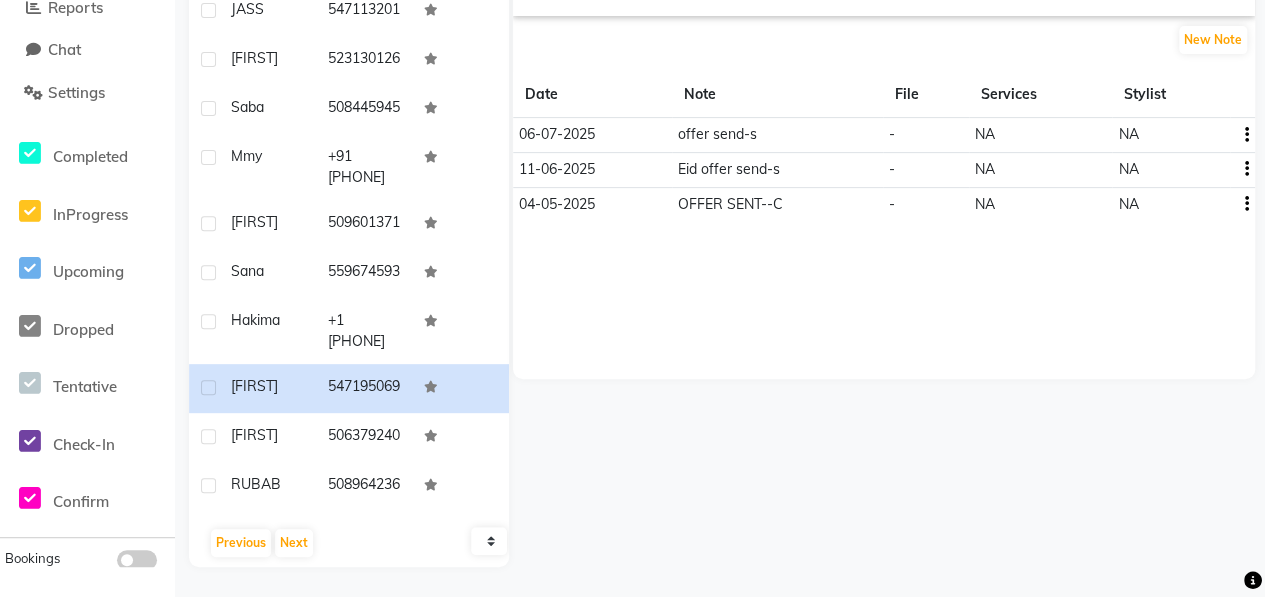 scroll, scrollTop: 0, scrollLeft: 0, axis: both 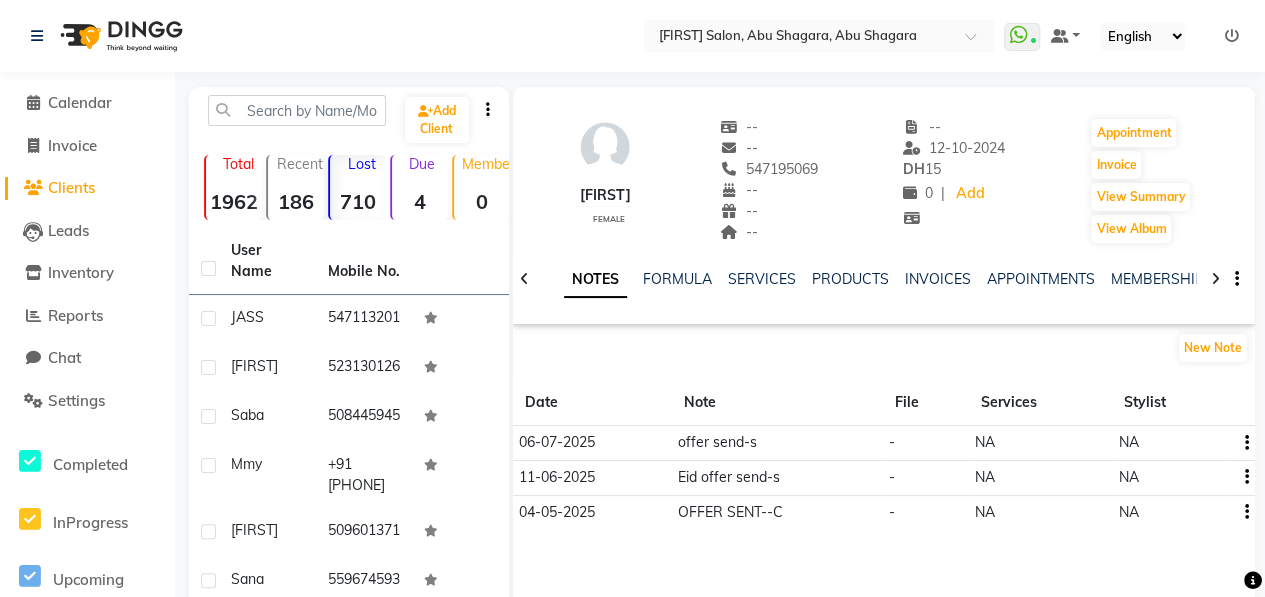drag, startPoint x: 745, startPoint y: 169, endPoint x: 838, endPoint y: 169, distance: 93 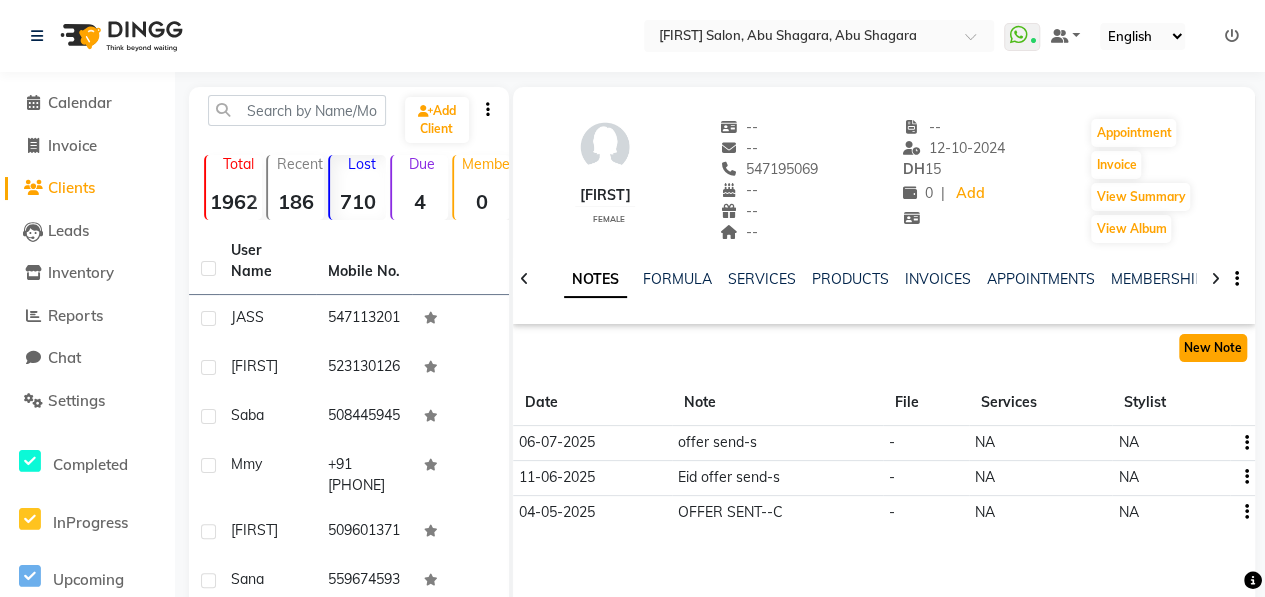 click on "New Note" 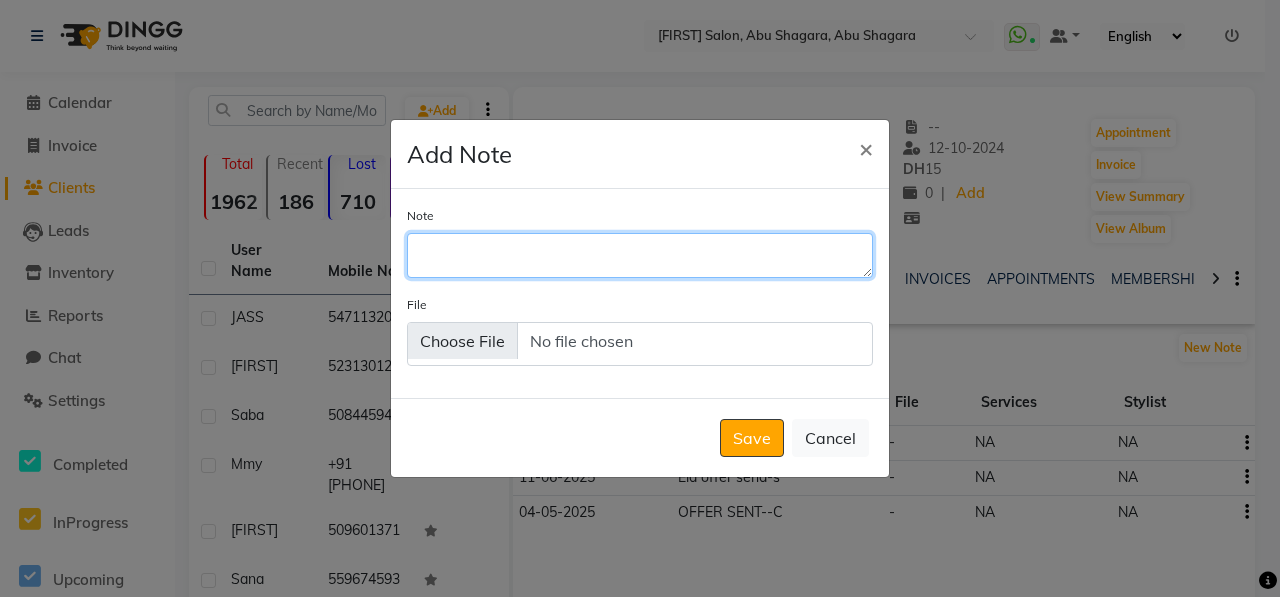 click on "Note" at bounding box center (640, 255) 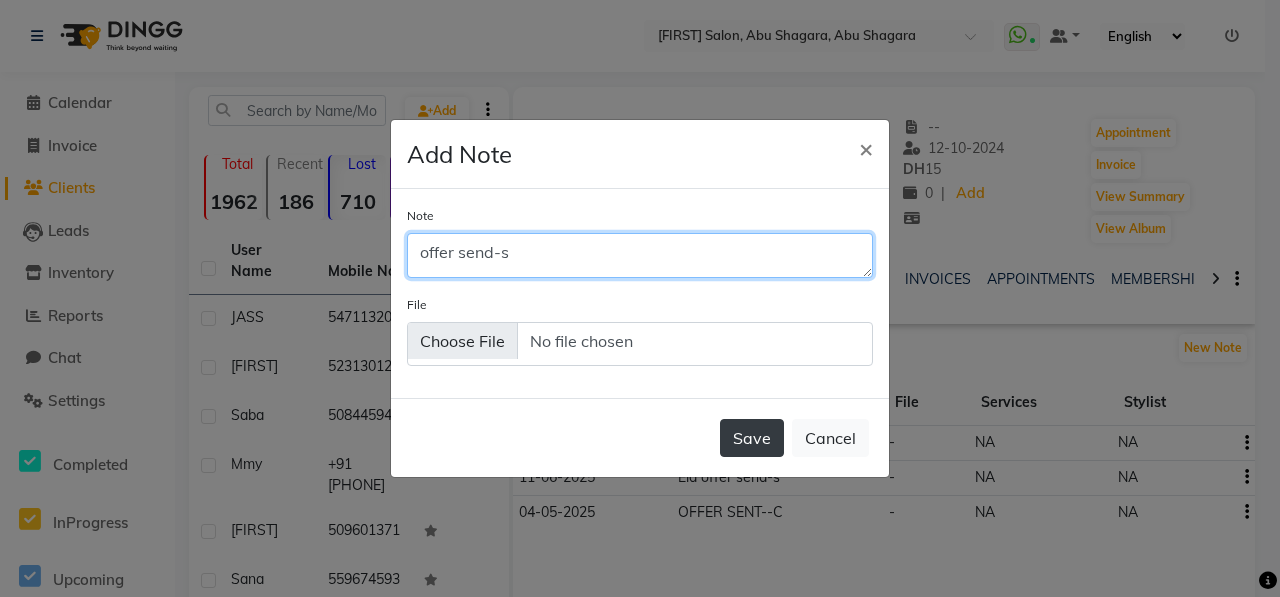type on "offer send-s" 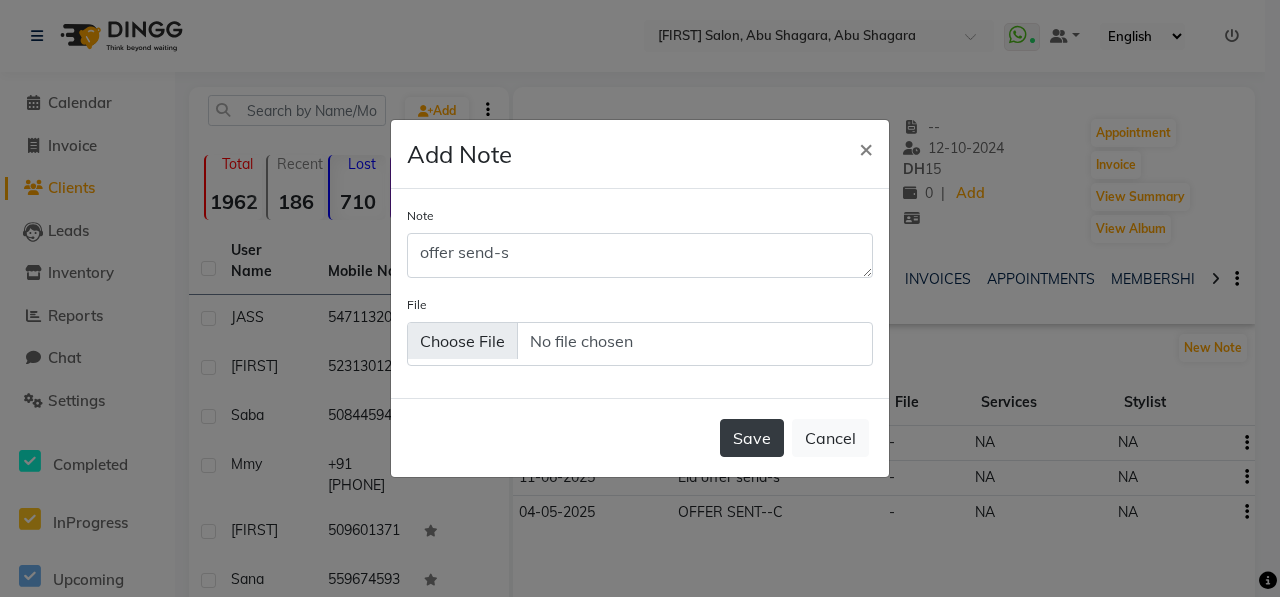 click on "Save" 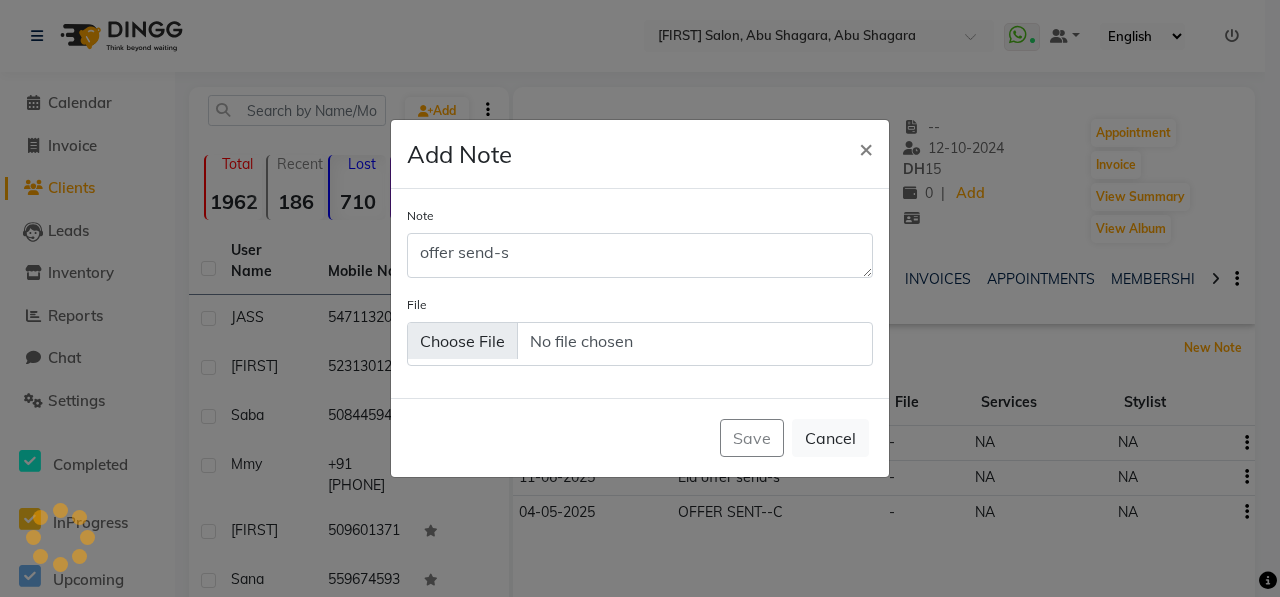 type 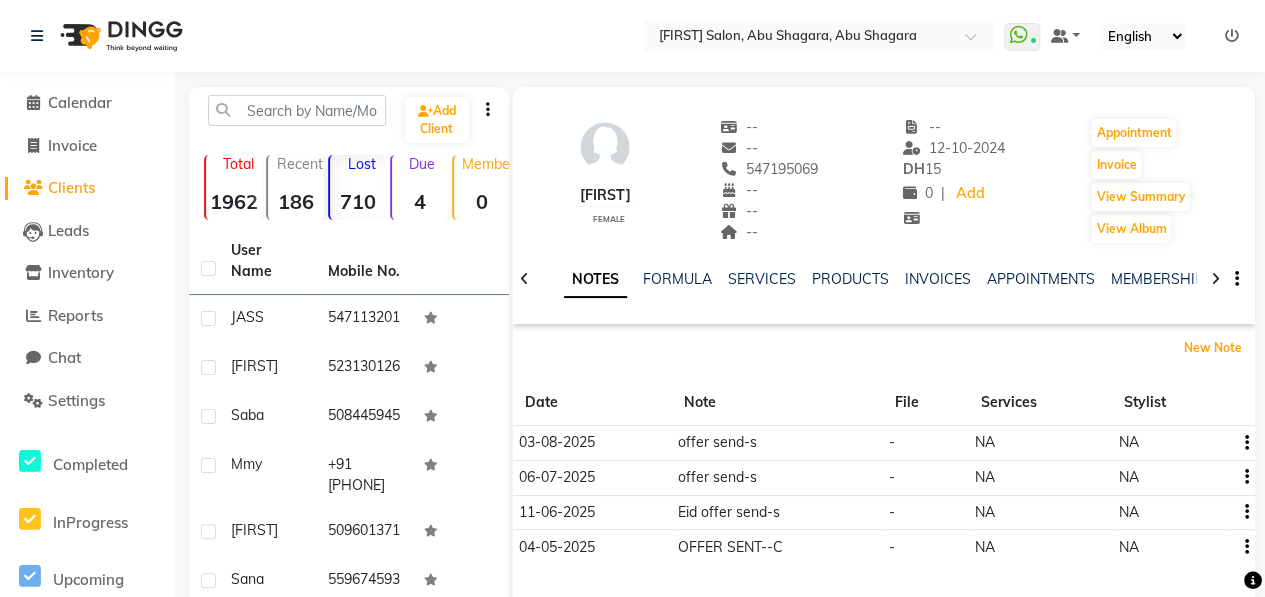 scroll, scrollTop: 380, scrollLeft: 0, axis: vertical 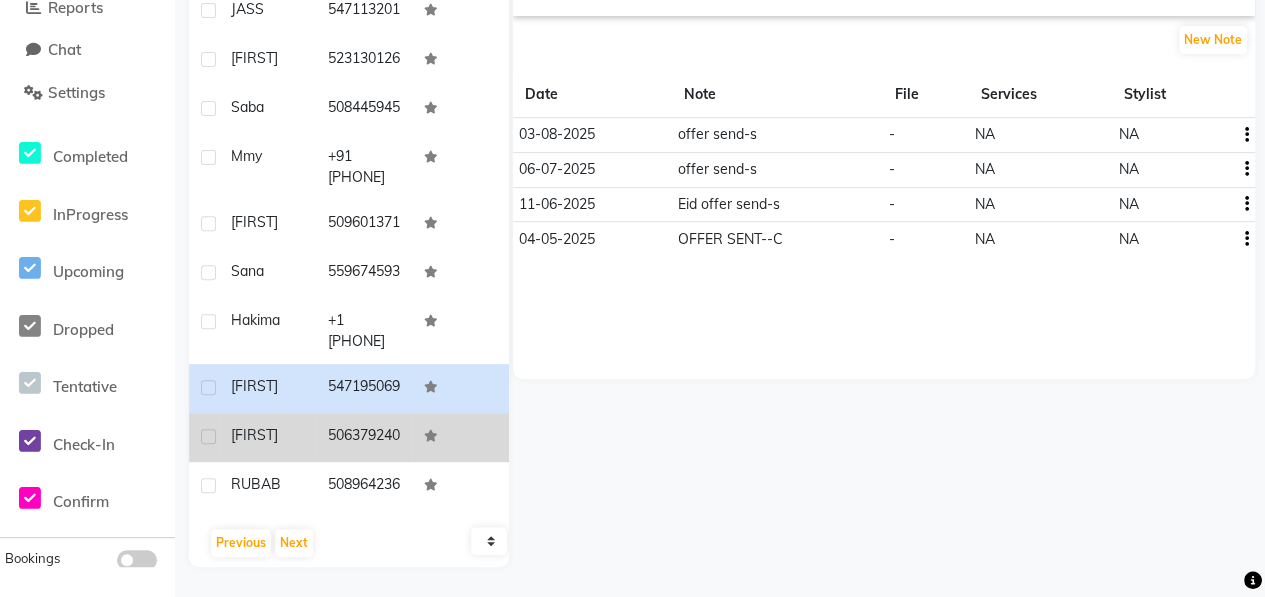 click on "[FIRST]" 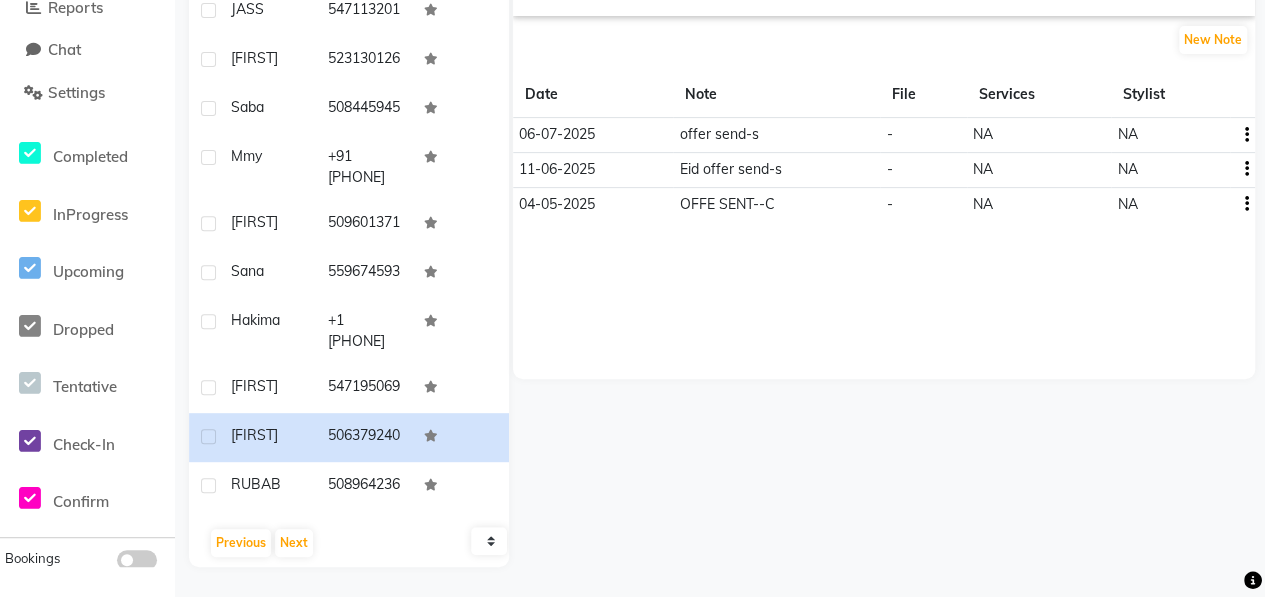 scroll, scrollTop: 6, scrollLeft: 0, axis: vertical 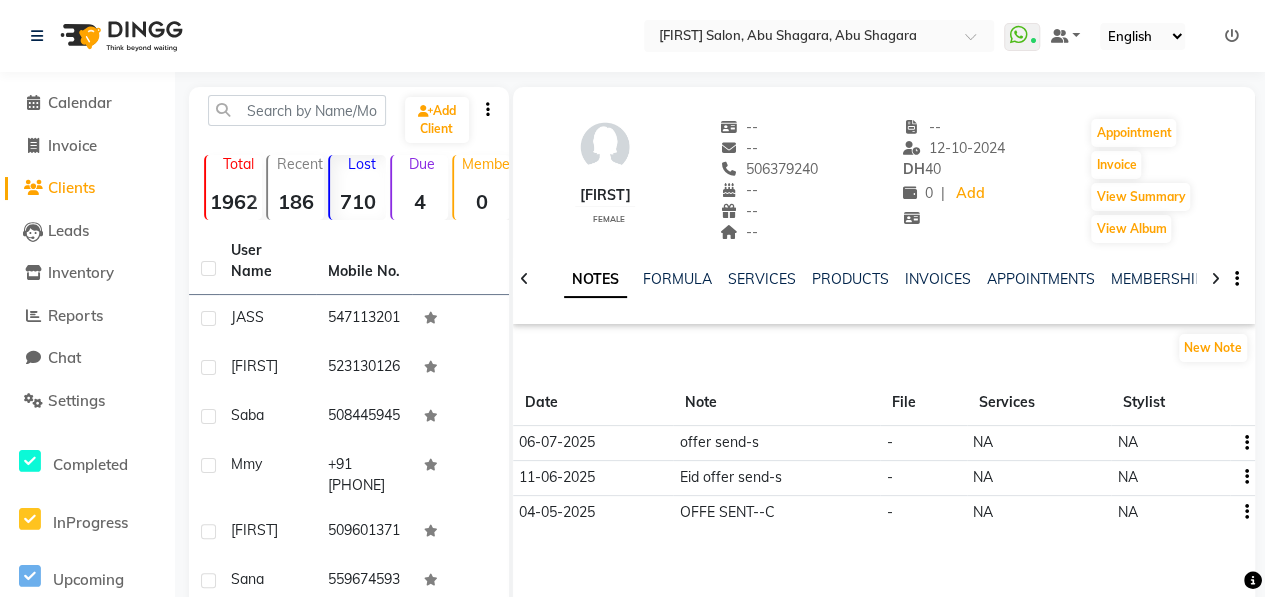 drag, startPoint x: 748, startPoint y: 168, endPoint x: 843, endPoint y: 160, distance: 95.33625 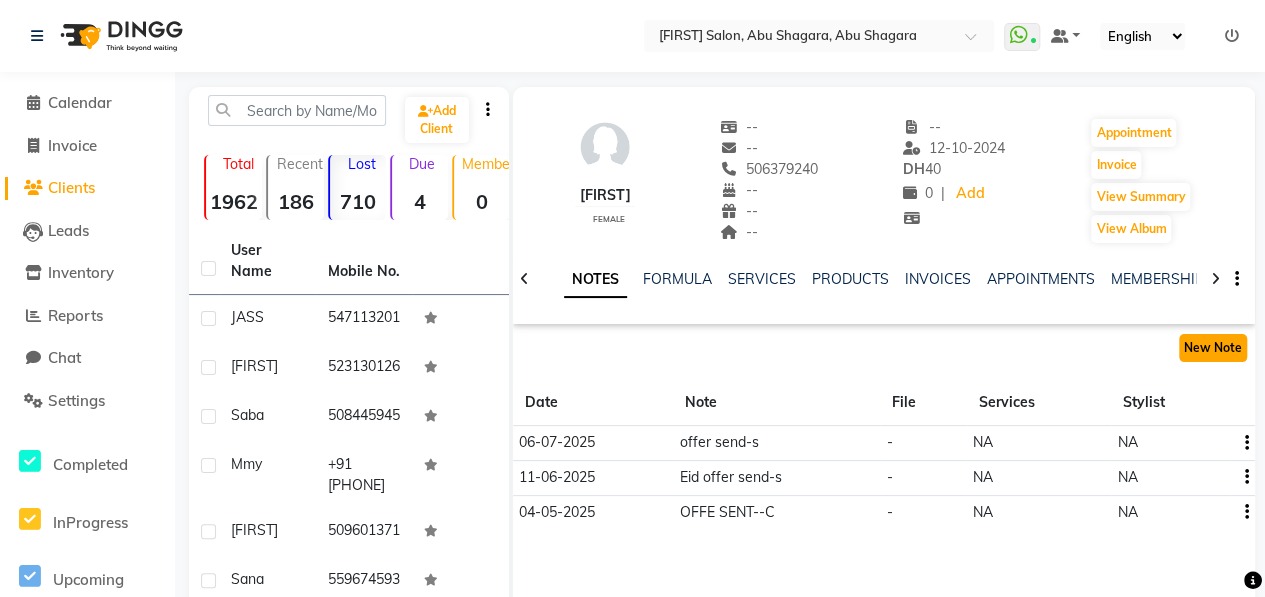 click on "New Note" 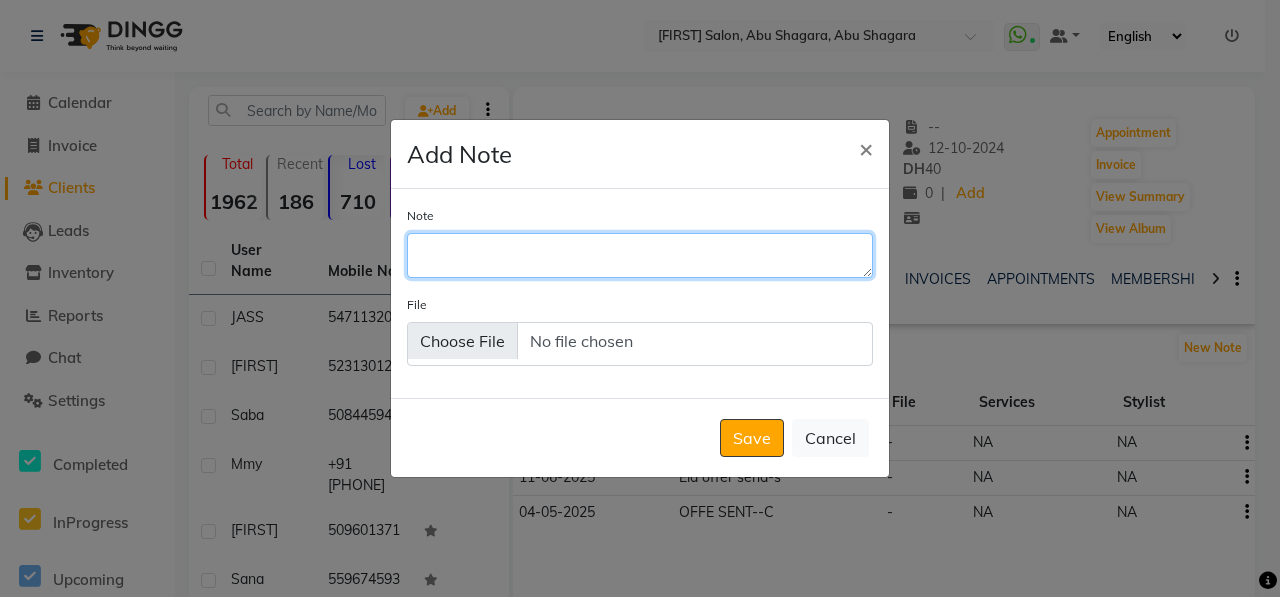click on "Note" at bounding box center [640, 255] 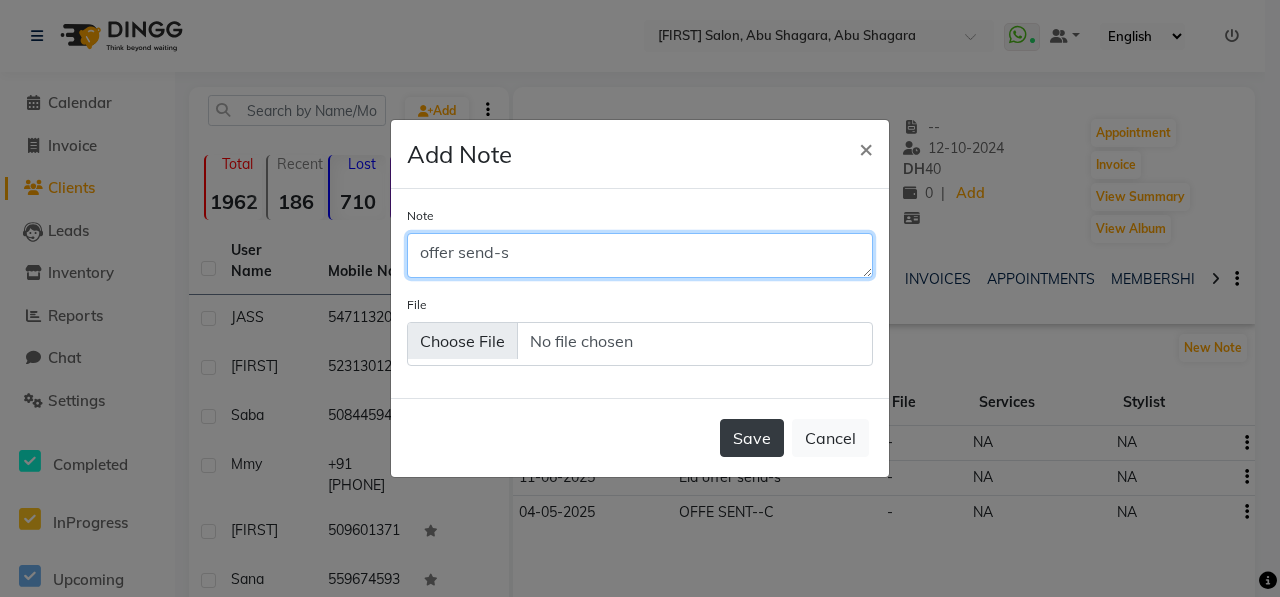 type on "offer send-s" 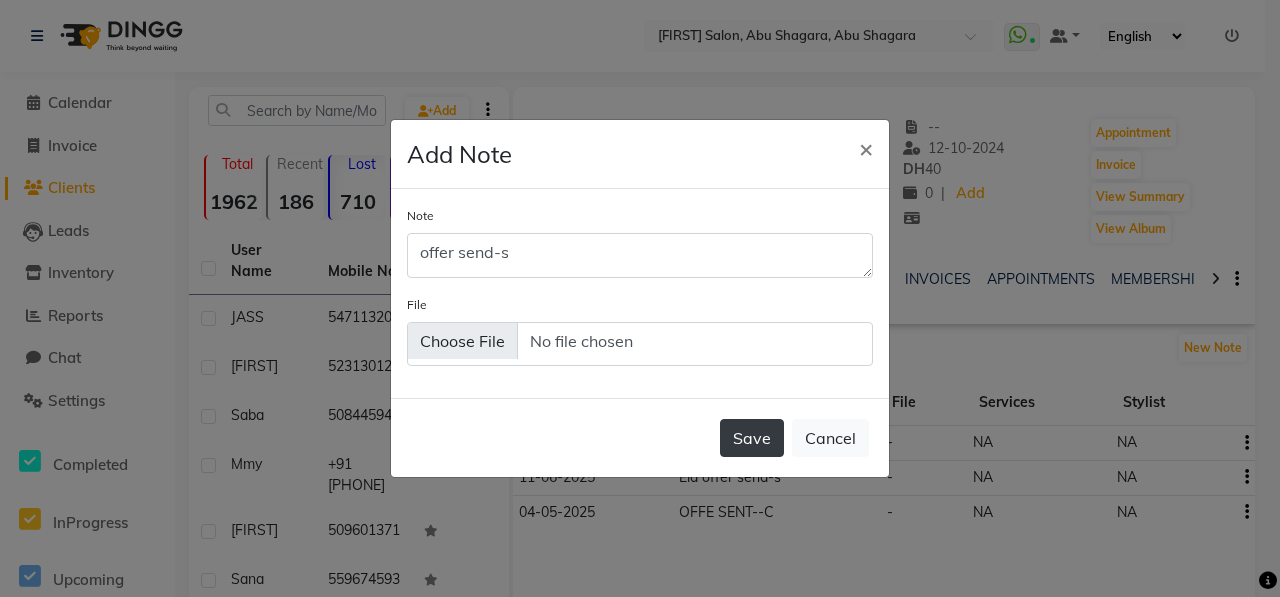 click on "Save" 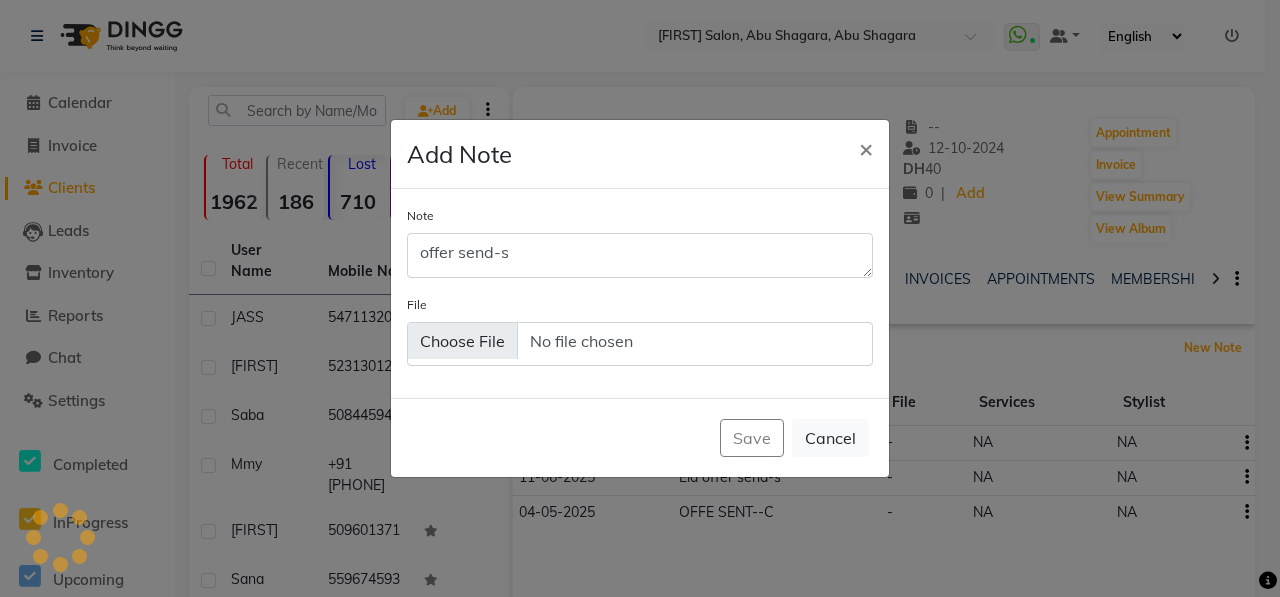 type 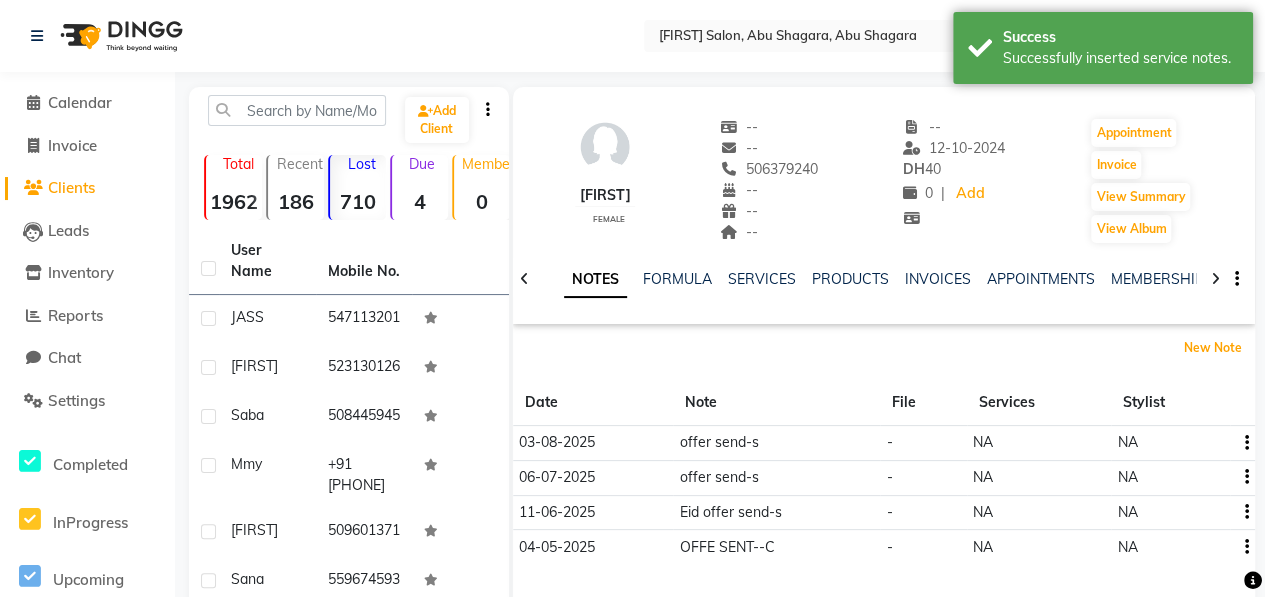 scroll, scrollTop: 380, scrollLeft: 0, axis: vertical 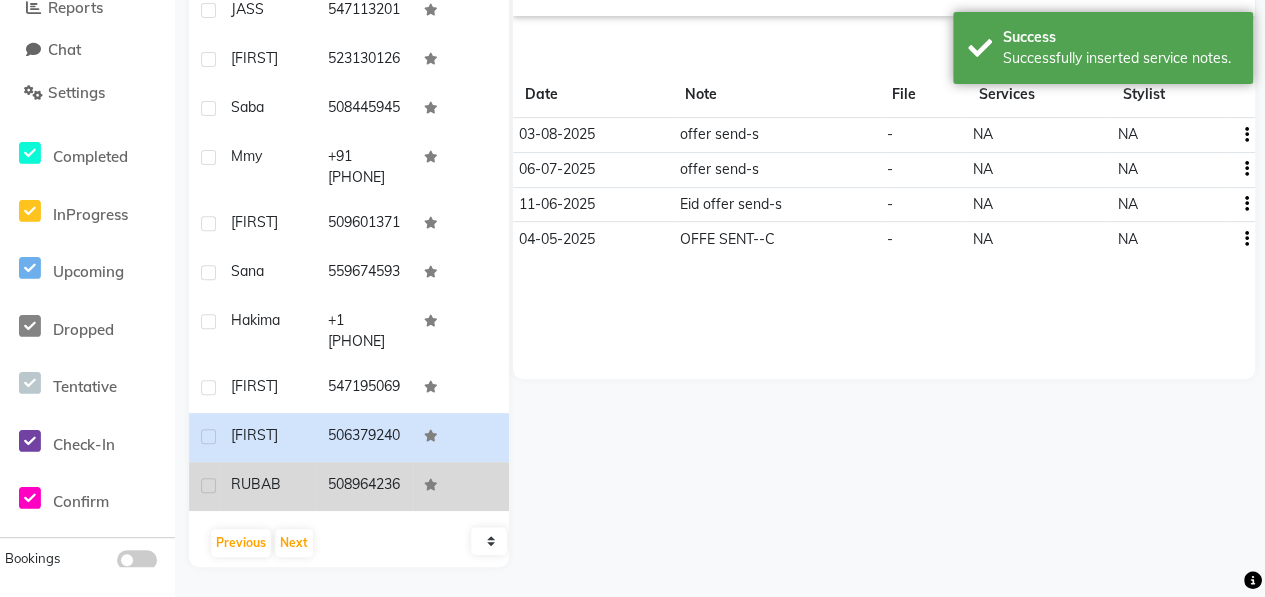 click on "RUBAB" 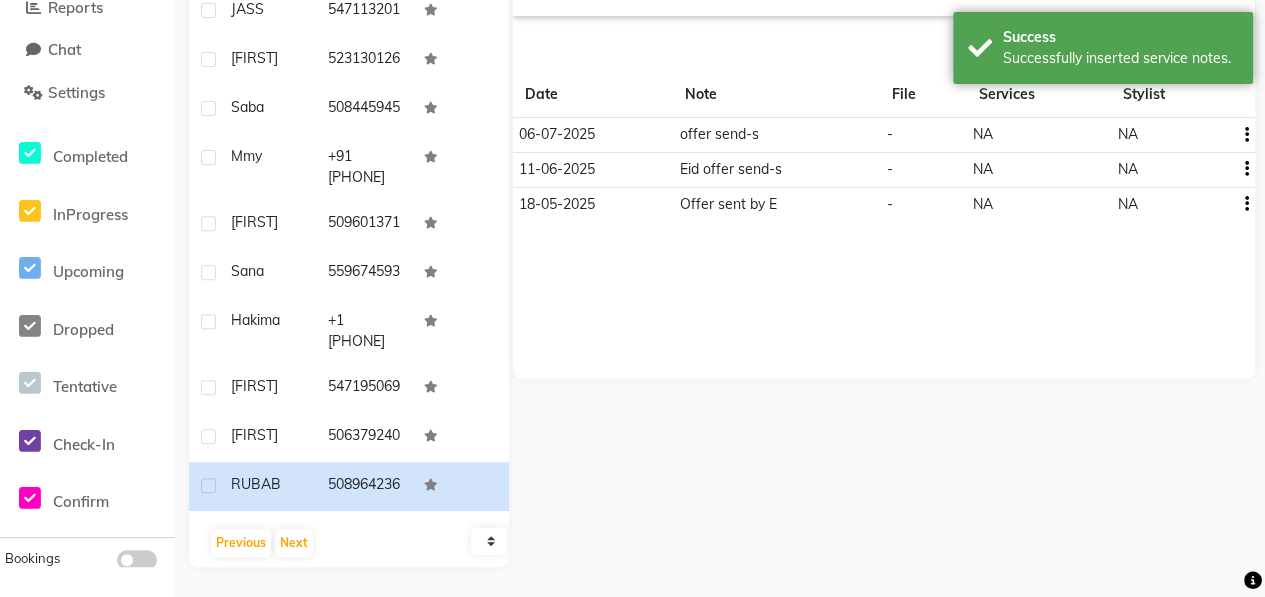 scroll, scrollTop: 0, scrollLeft: 0, axis: both 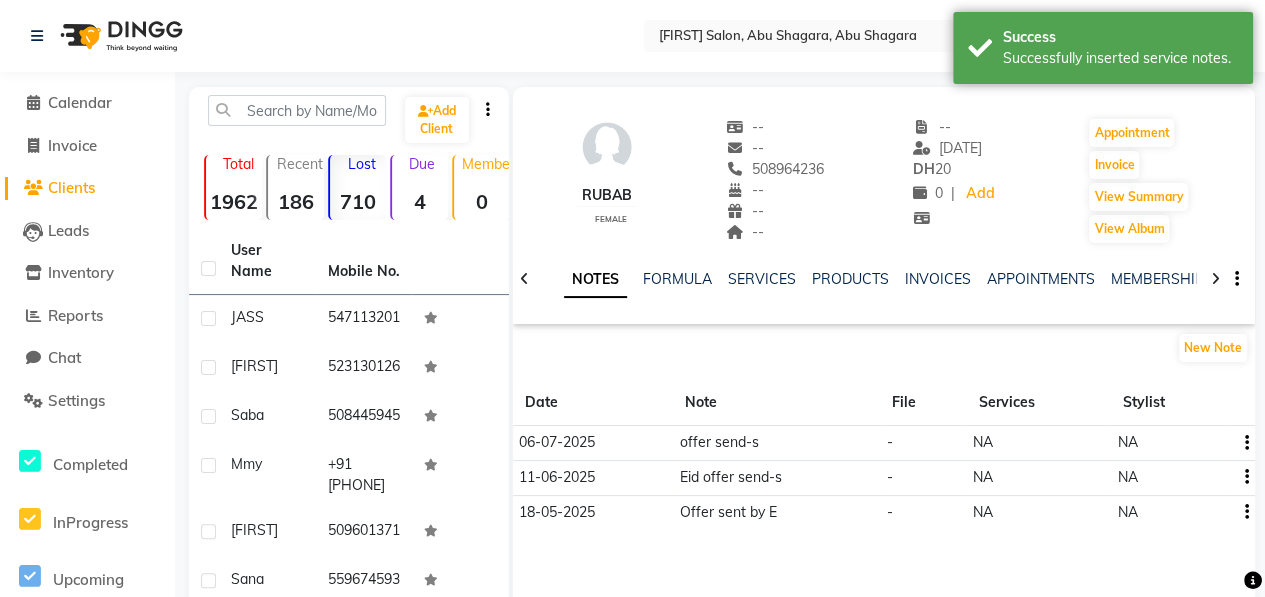 drag, startPoint x: 748, startPoint y: 167, endPoint x: 831, endPoint y: 165, distance: 83.02409 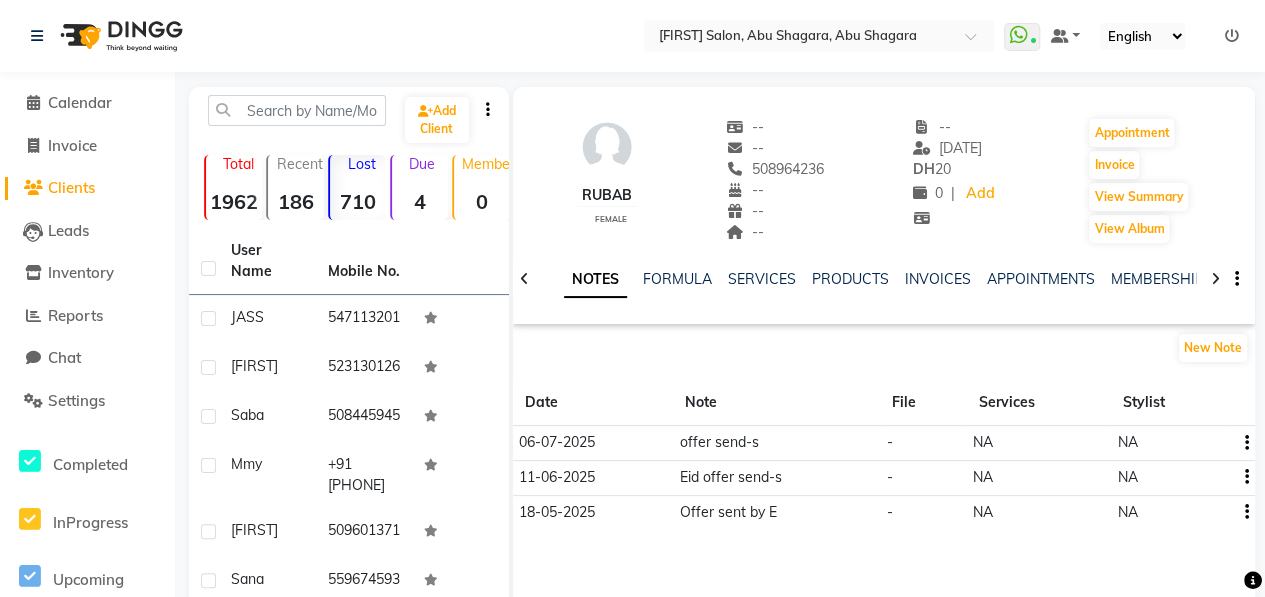 copy on "508964236" 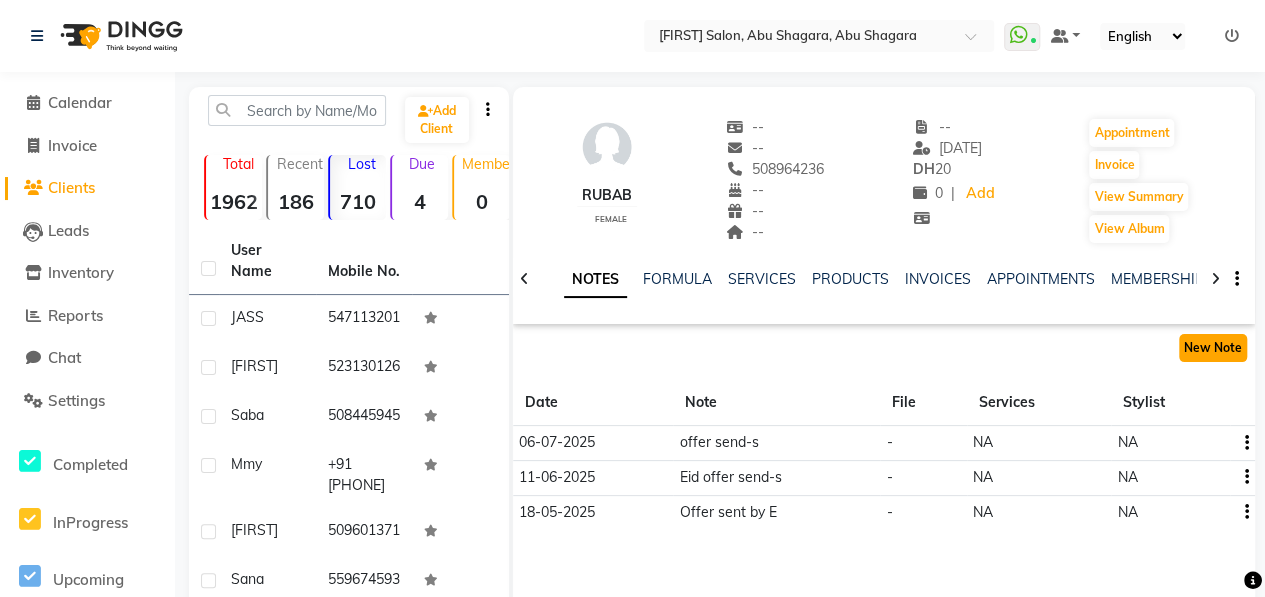 click on "New Note" 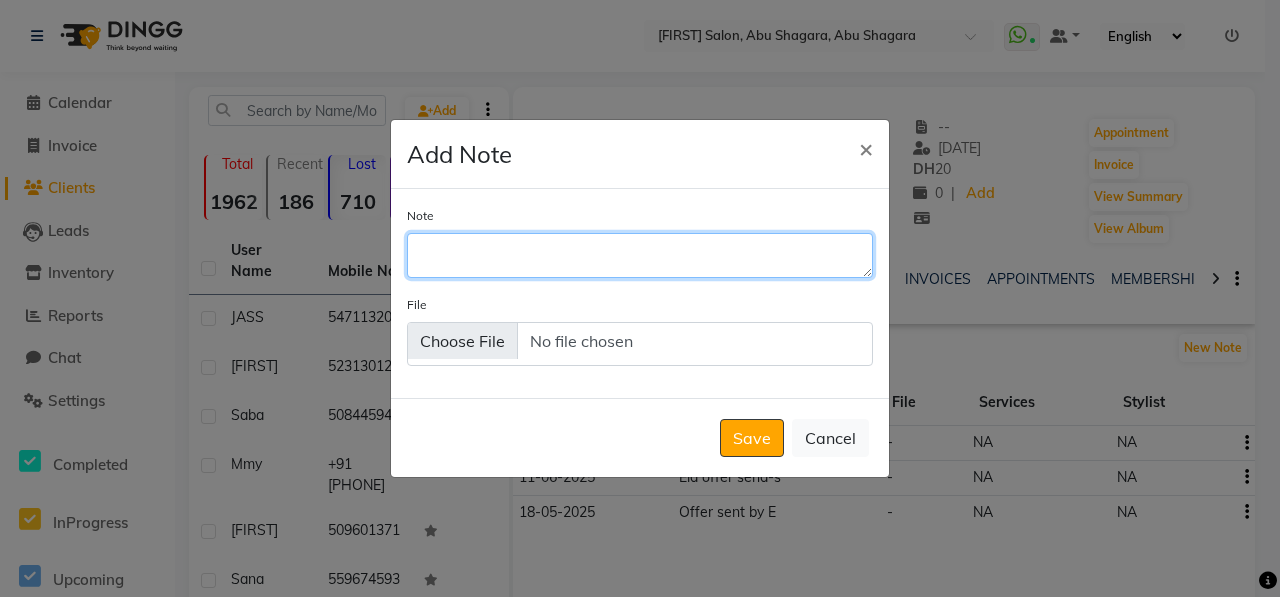 click on "Note" at bounding box center [640, 255] 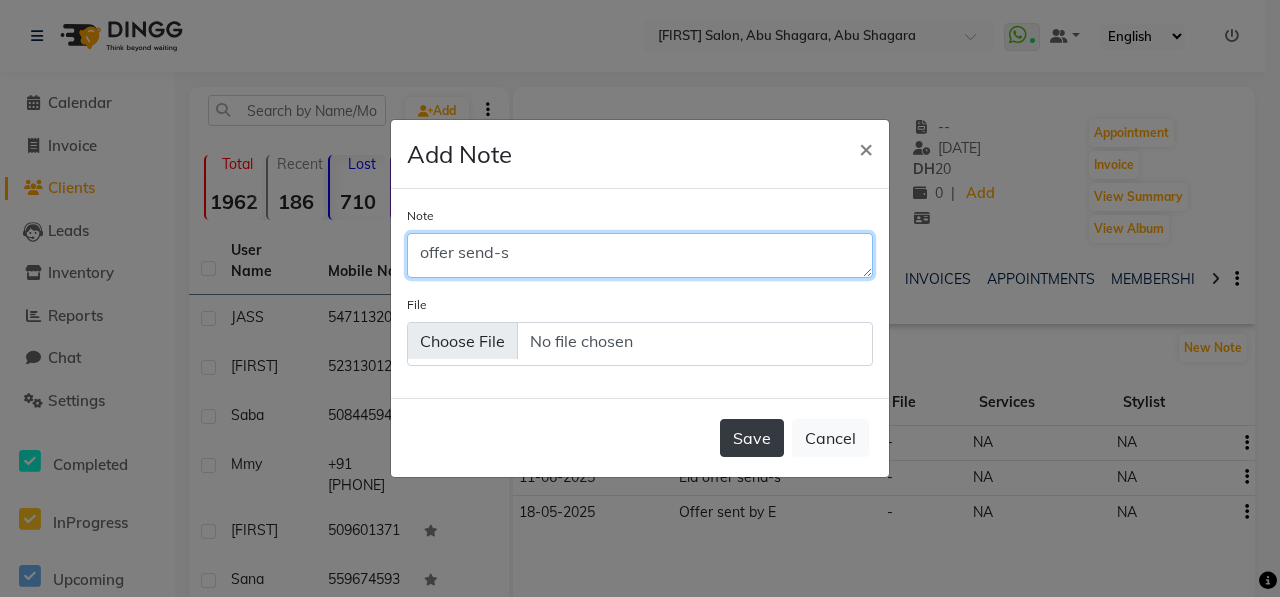 type on "offer send-s" 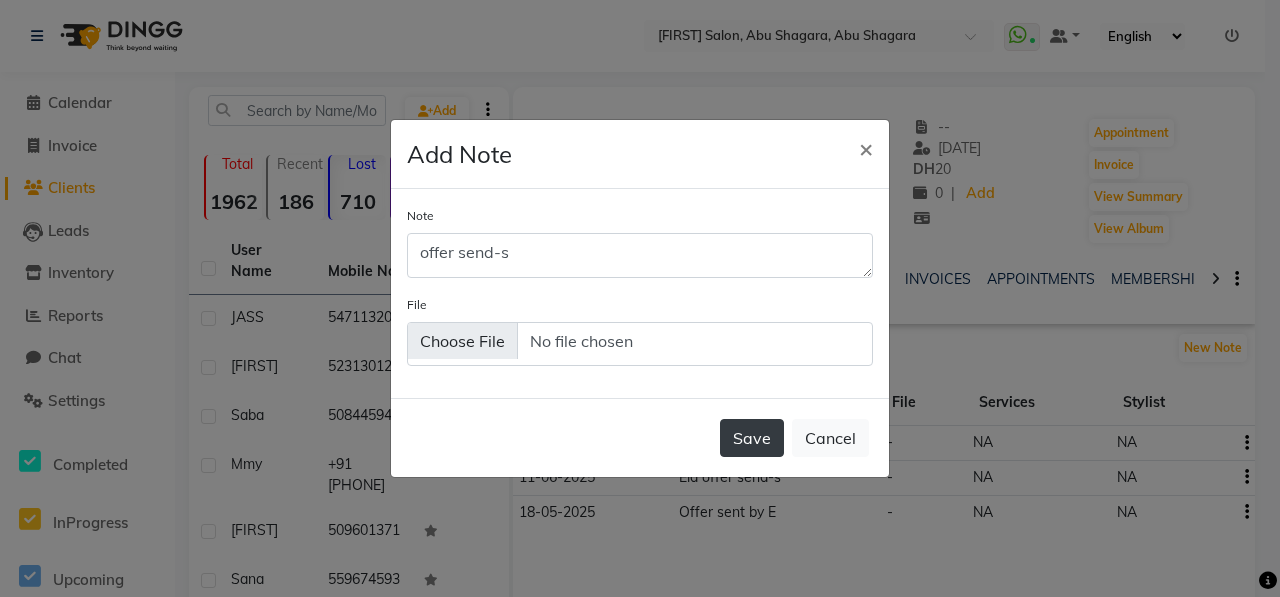 click on "Save" 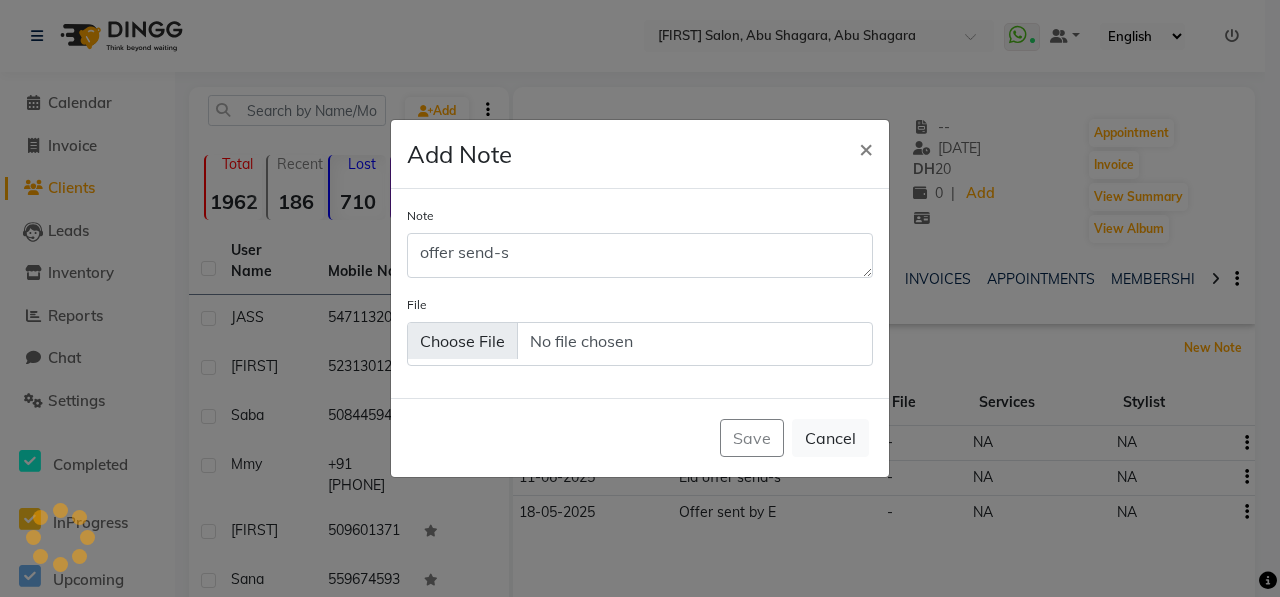 type 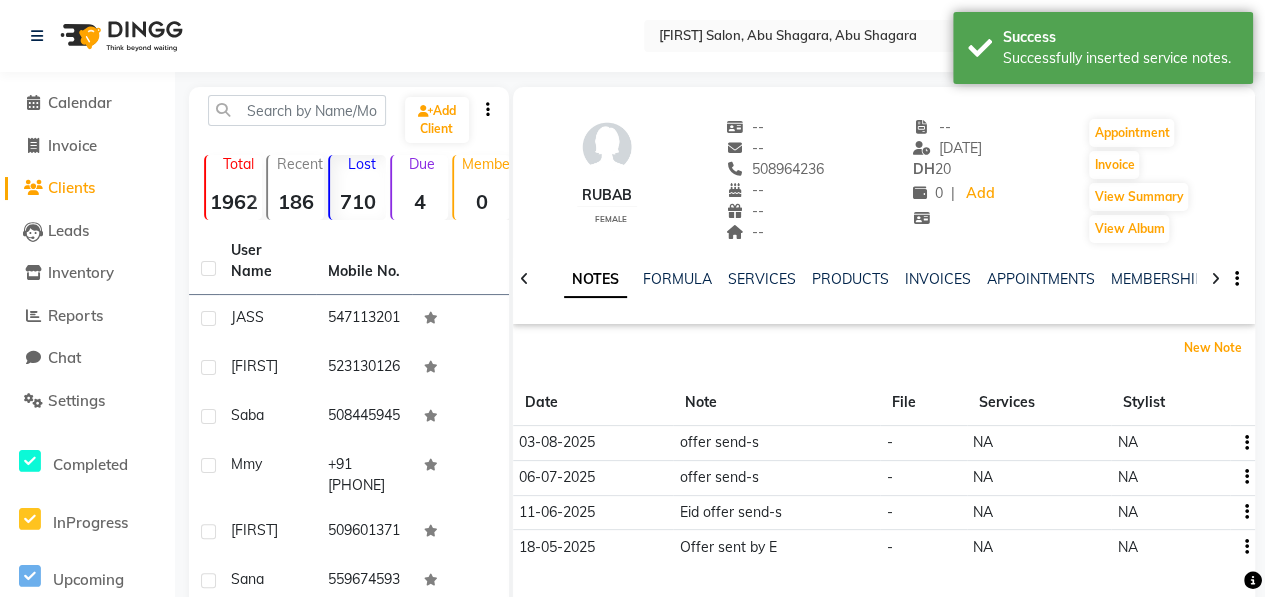 scroll, scrollTop: 380, scrollLeft: 0, axis: vertical 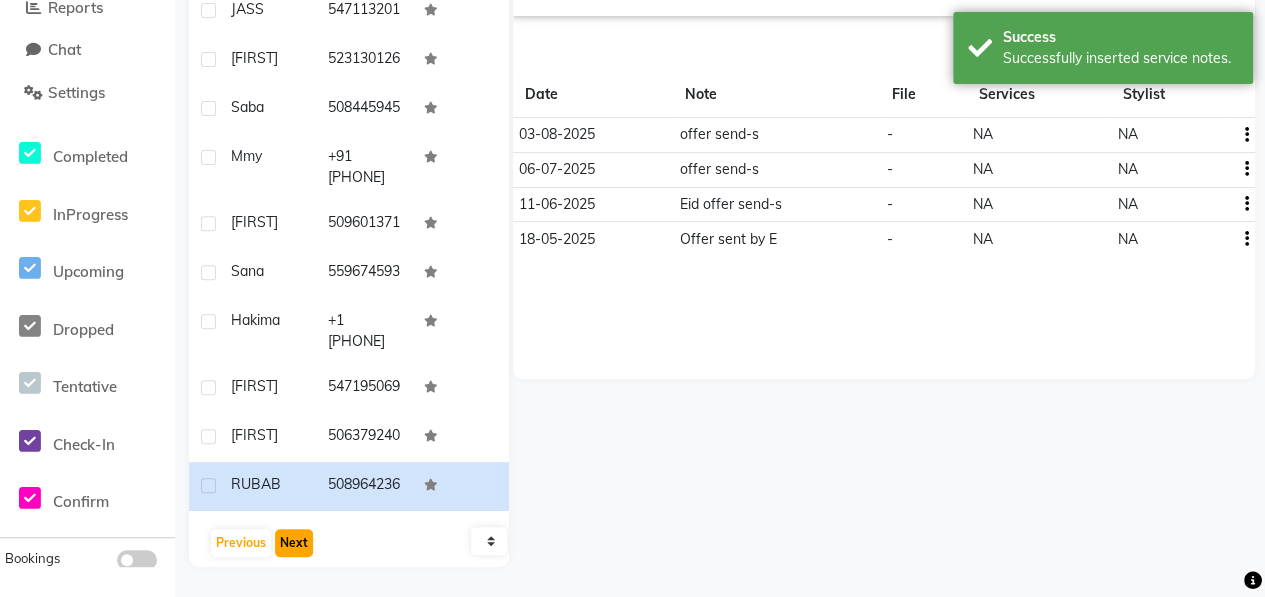 click on "Next" 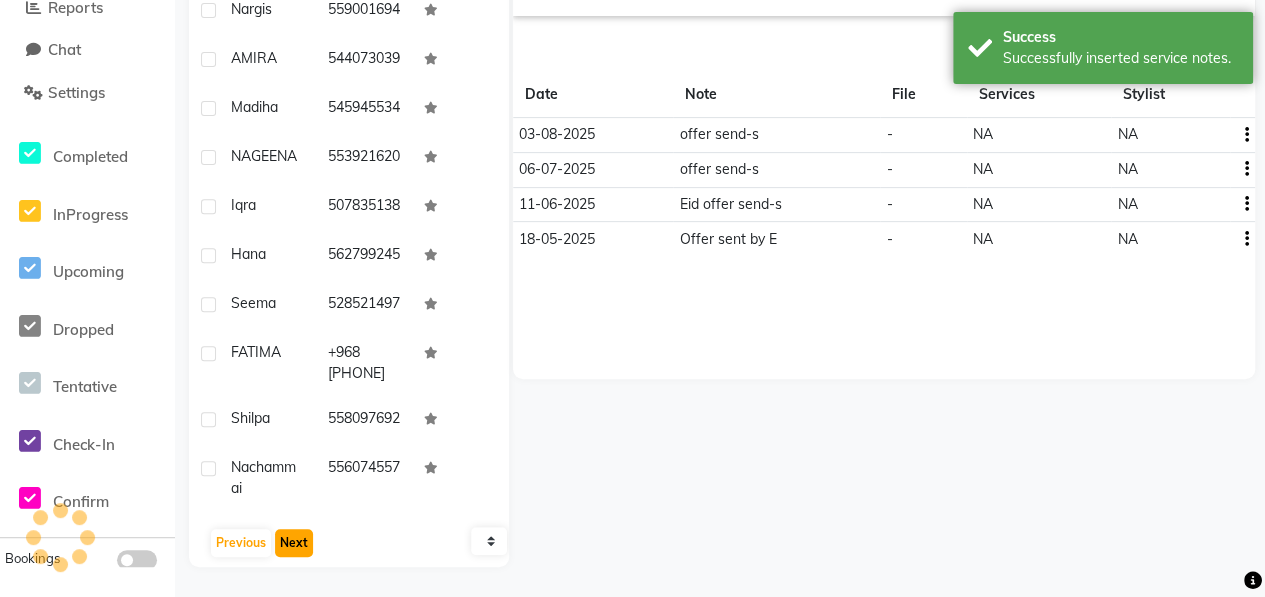 scroll, scrollTop: 62, scrollLeft: 0, axis: vertical 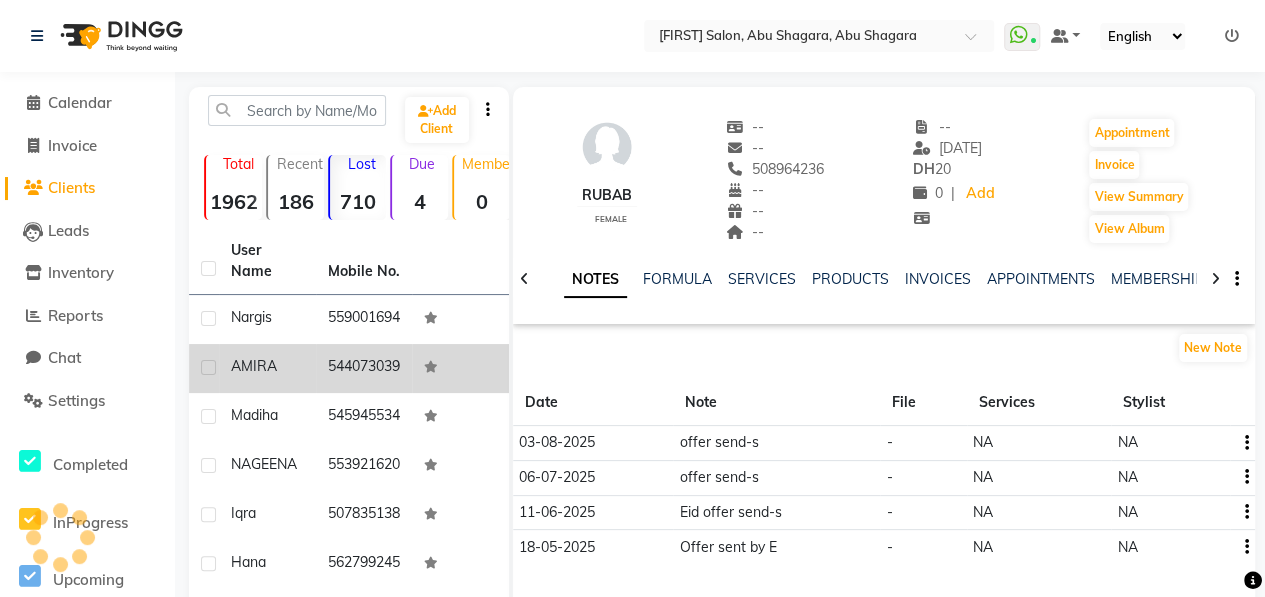 click on "544073039" 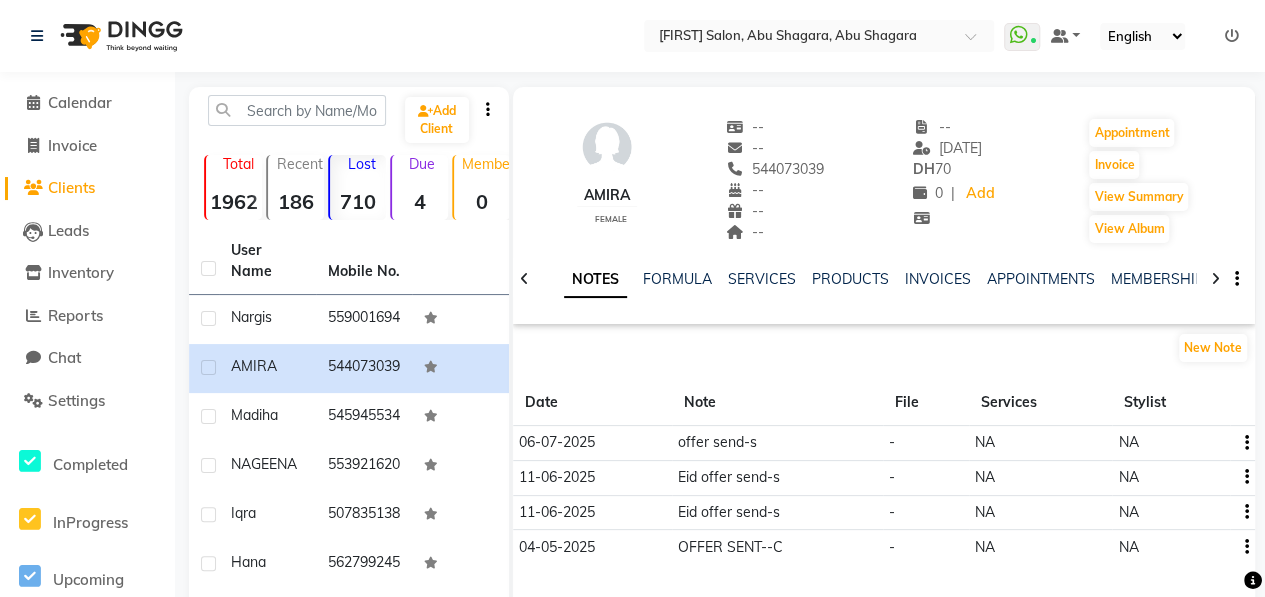 drag, startPoint x: 746, startPoint y: 169, endPoint x: 844, endPoint y: 171, distance: 98.02041 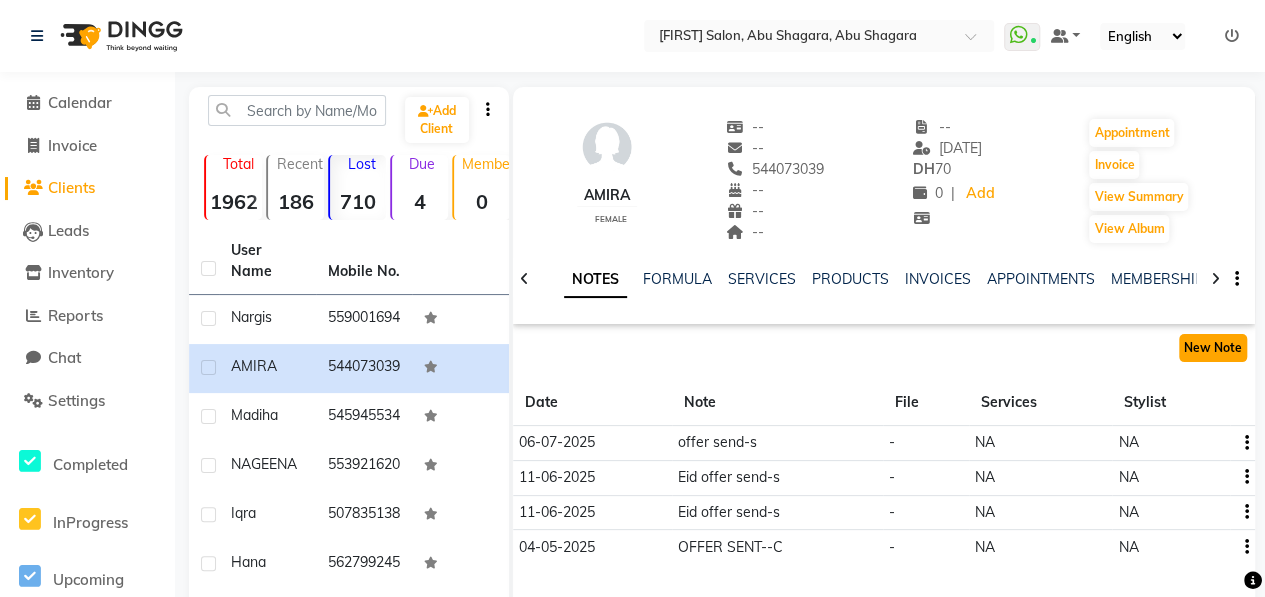 click on "New Note" 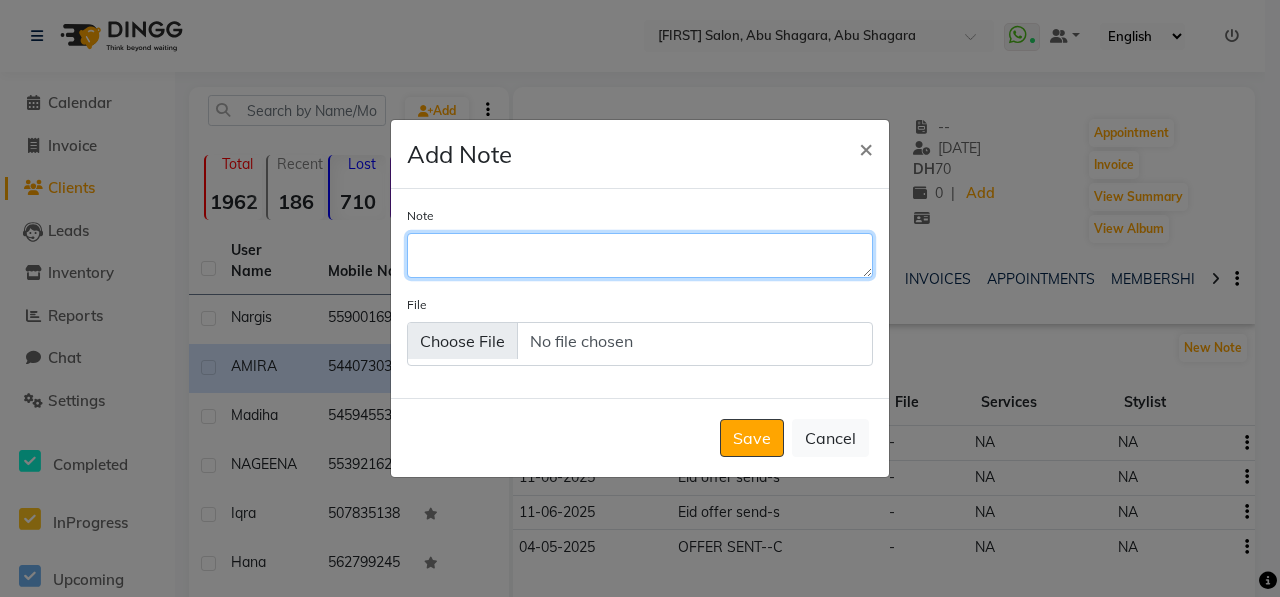 click on "Note" at bounding box center [640, 255] 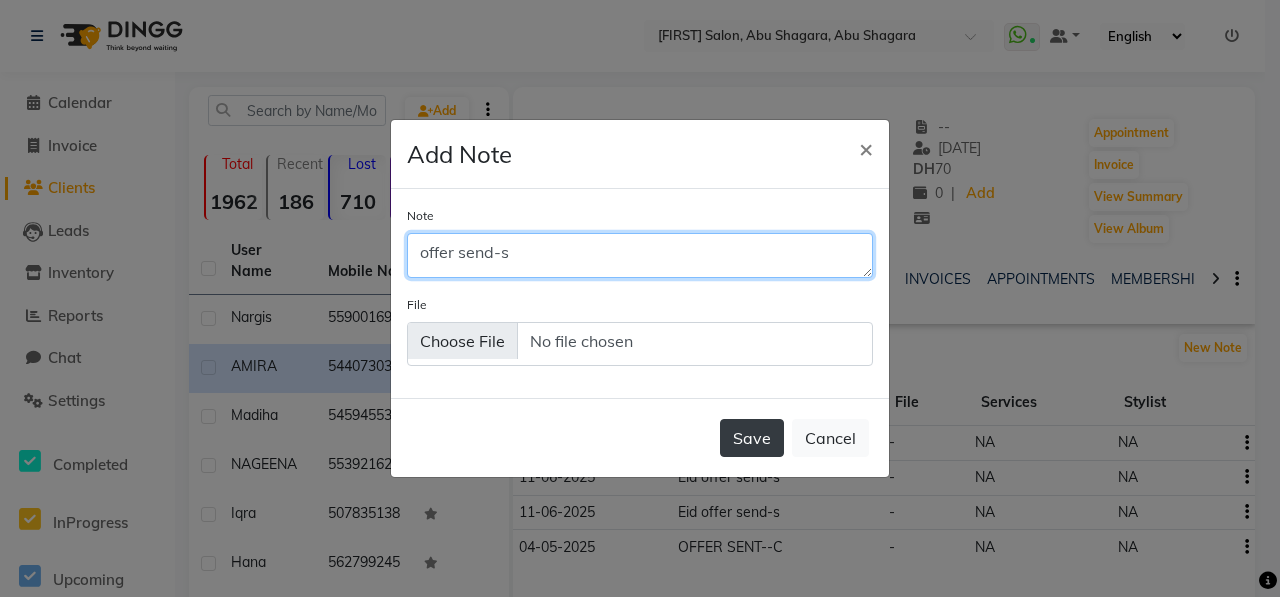 type on "offer send-s" 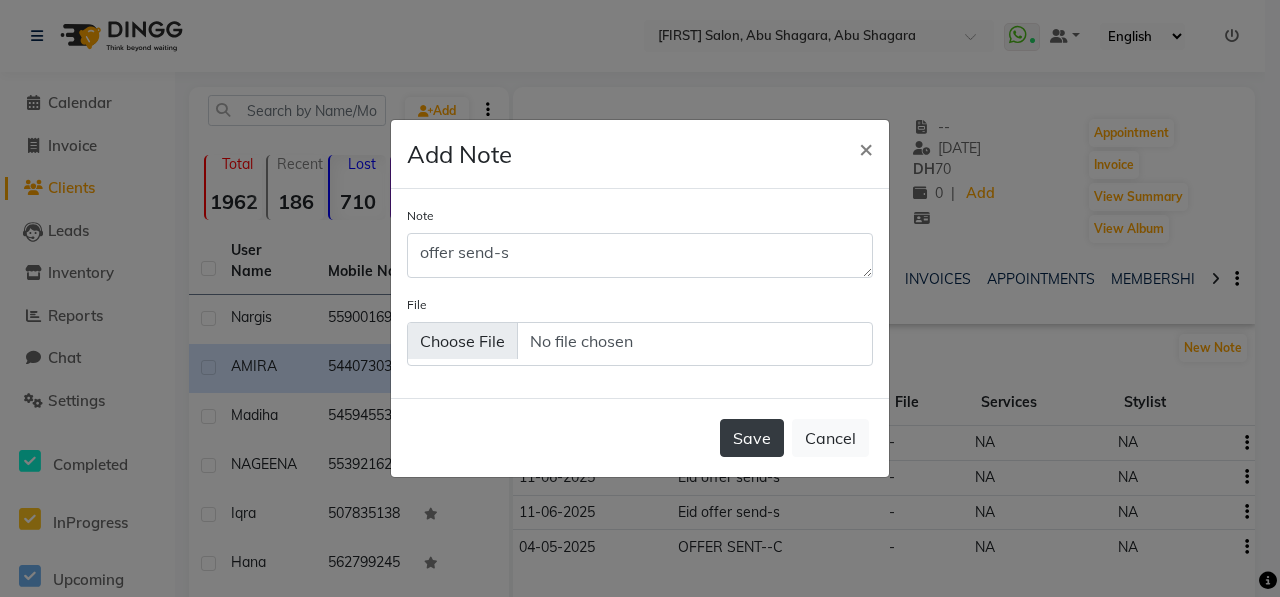 click on "Save" 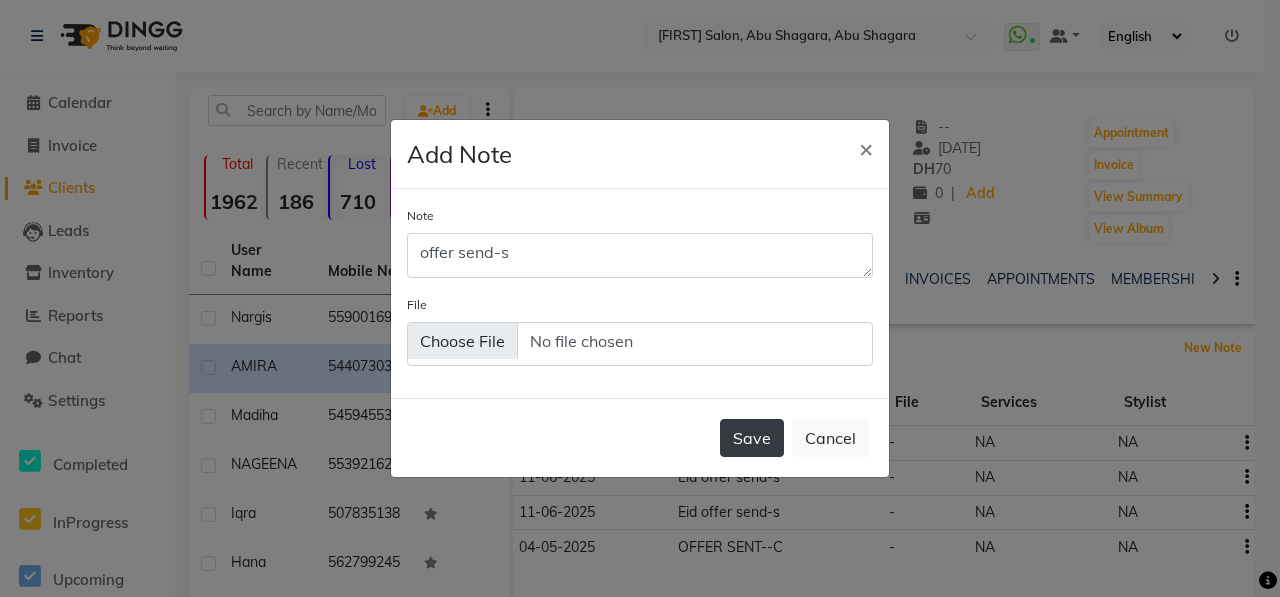type 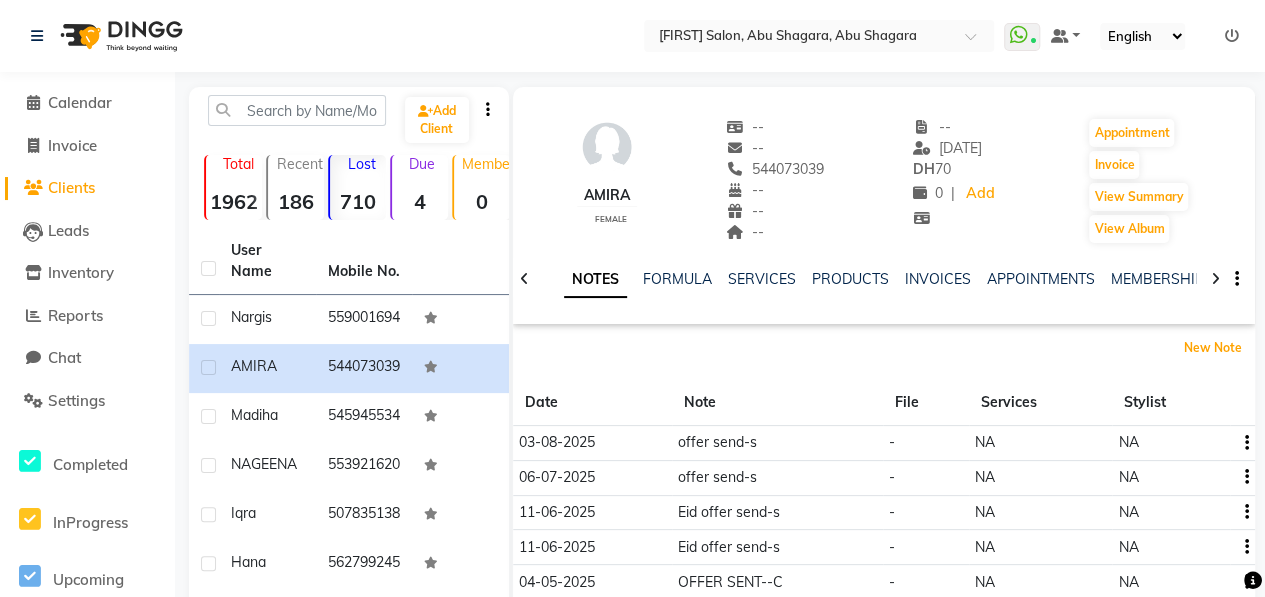 scroll, scrollTop: 380, scrollLeft: 0, axis: vertical 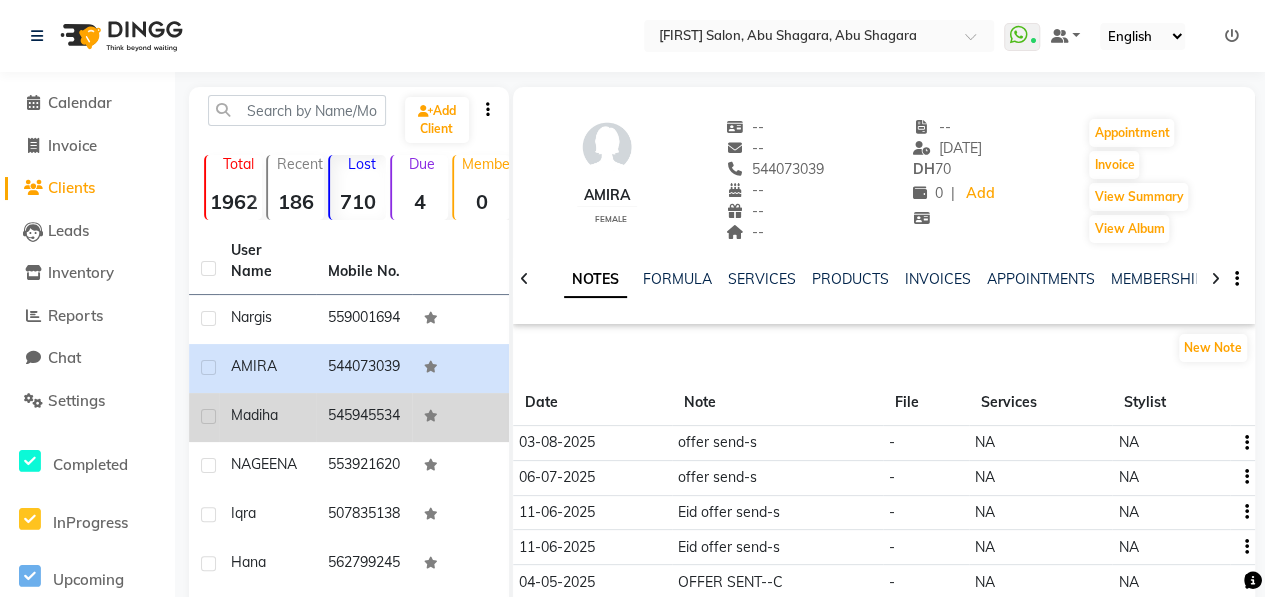 click on "Madiha" 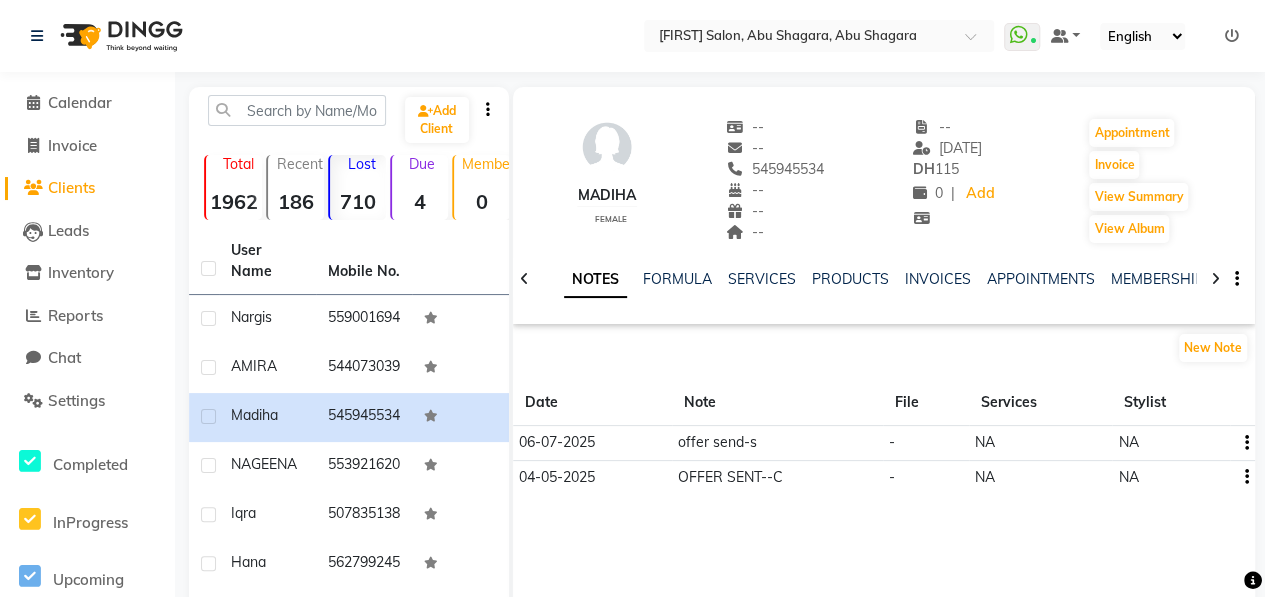 drag, startPoint x: 743, startPoint y: 173, endPoint x: 836, endPoint y: 173, distance: 93 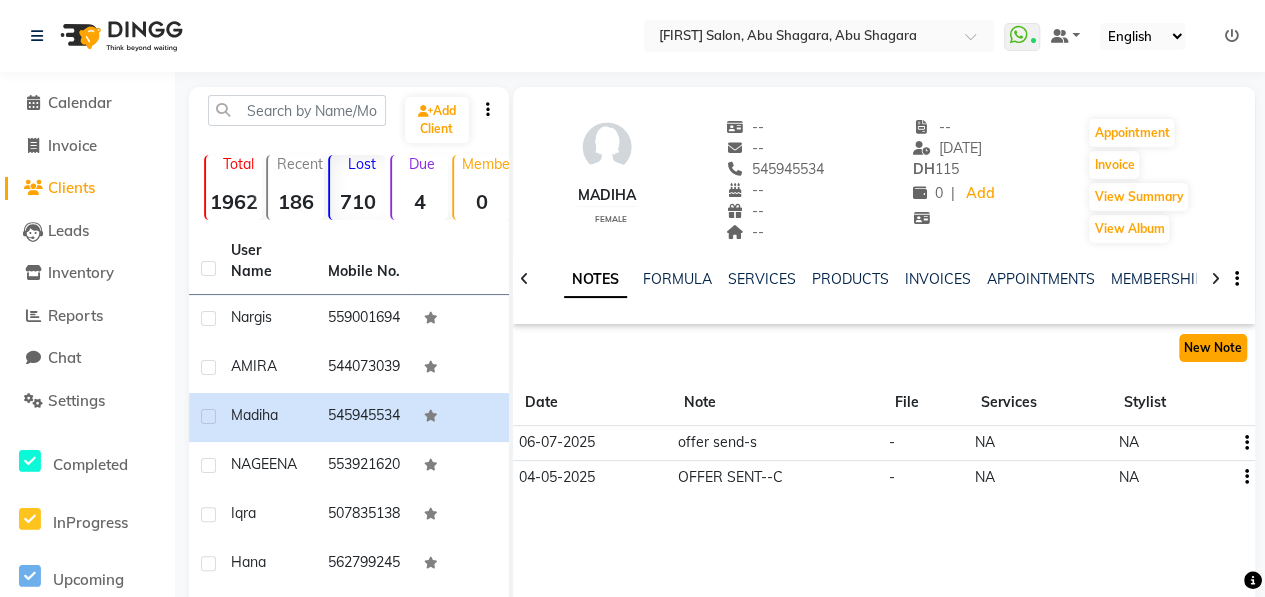 click on "New Note" 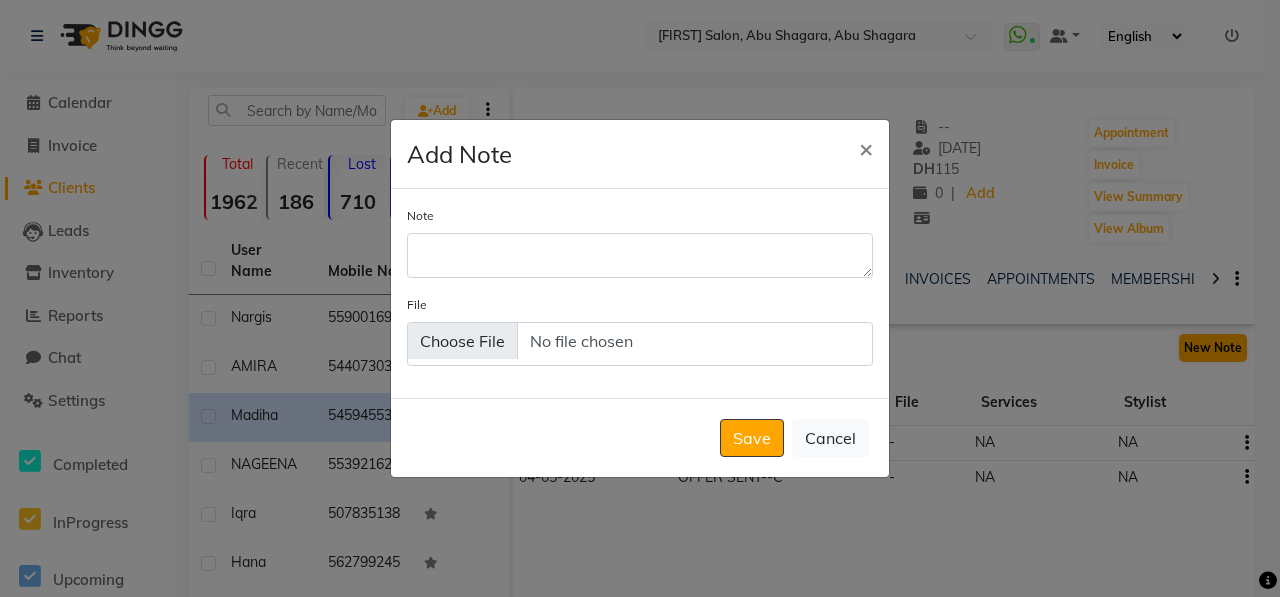 click on "Add Note × Note File  Save   Cancel" 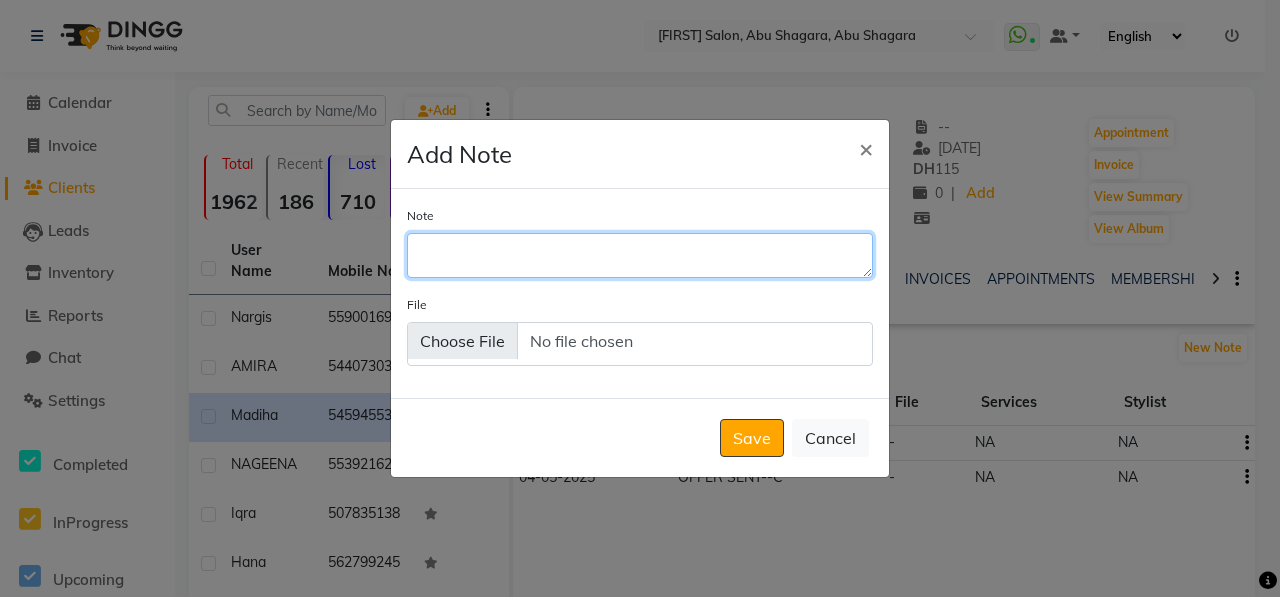 click on "Note" at bounding box center [640, 255] 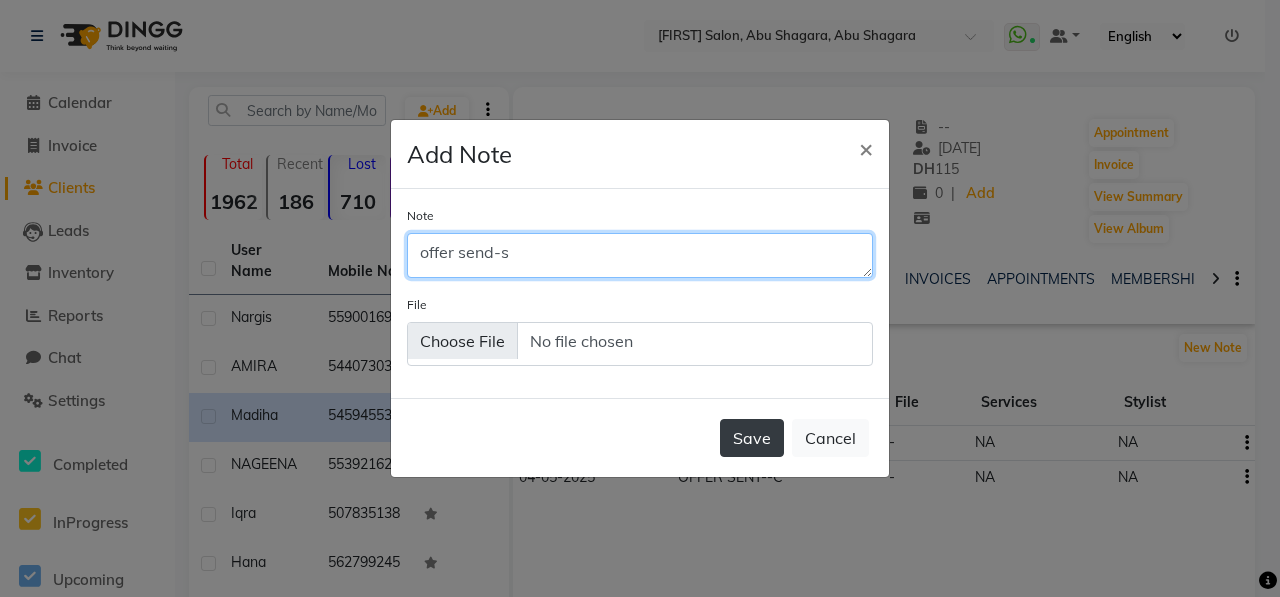 type on "offer send-s" 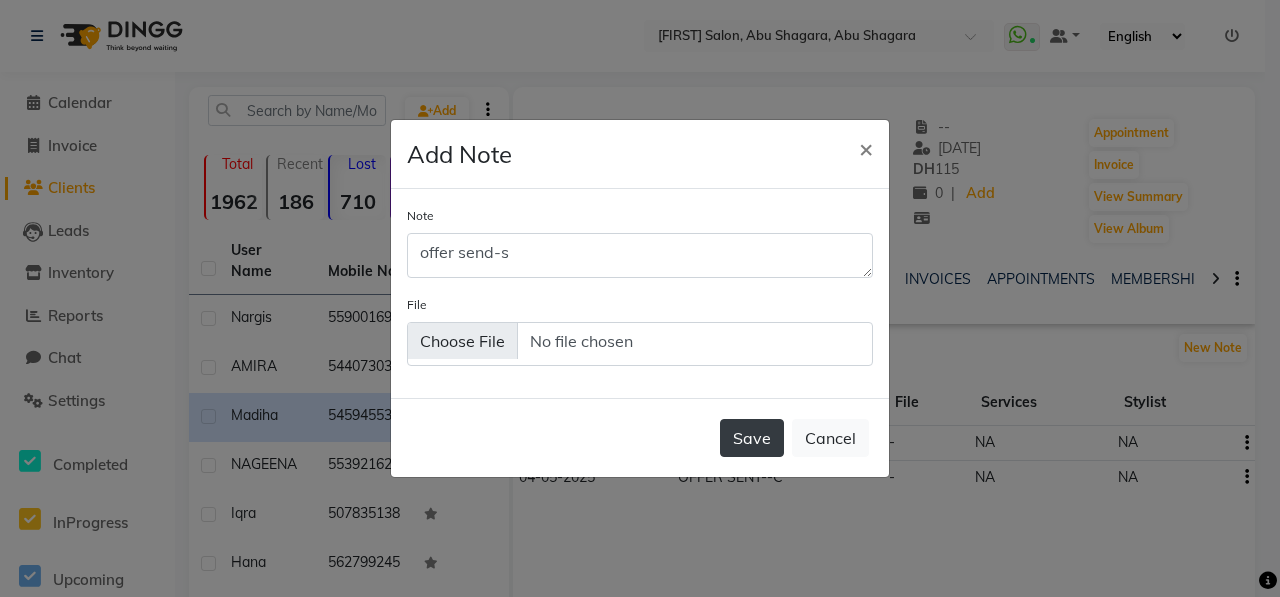click on "Save" 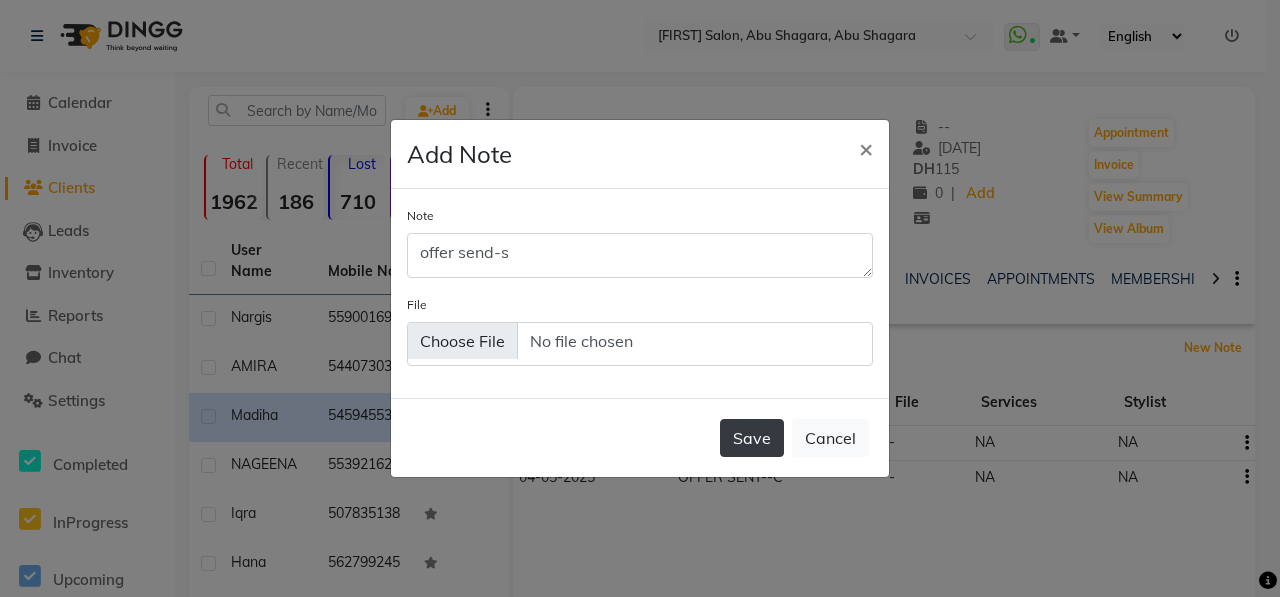type 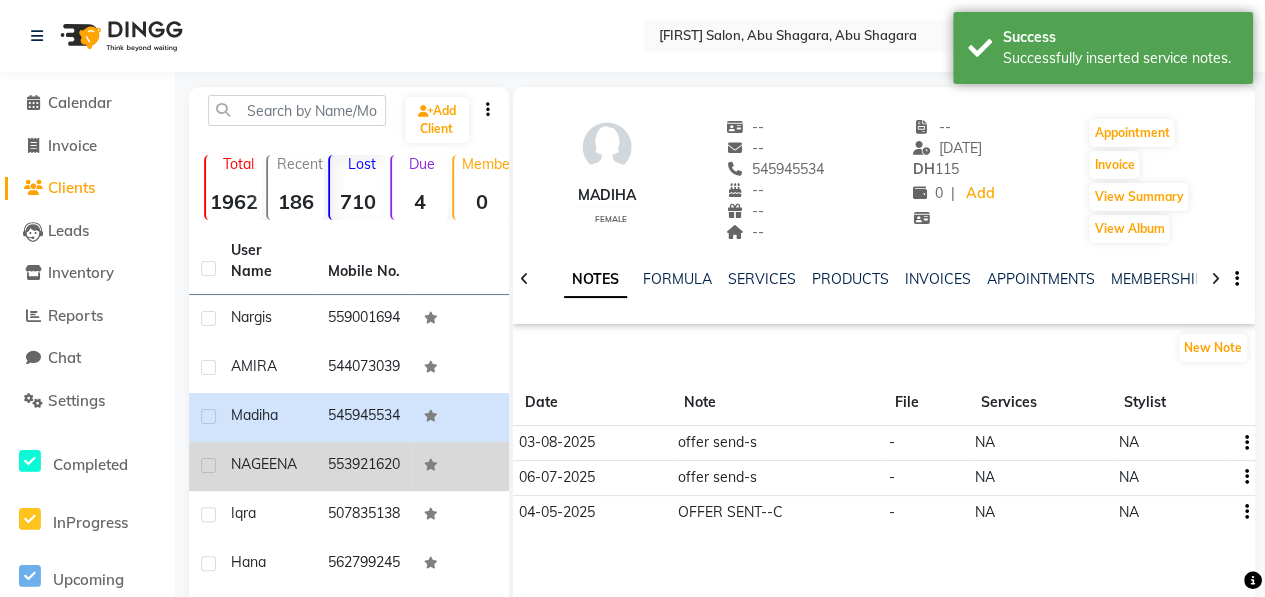 click on "NAGEENA" 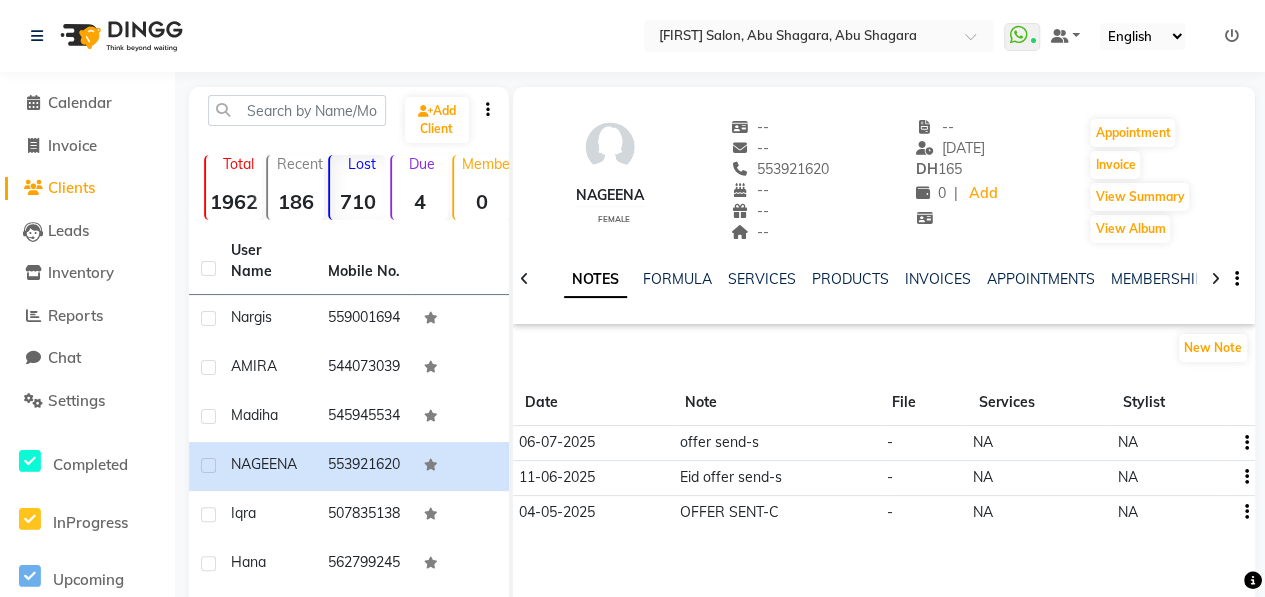 drag, startPoint x: 750, startPoint y: 171, endPoint x: 836, endPoint y: 161, distance: 86.579445 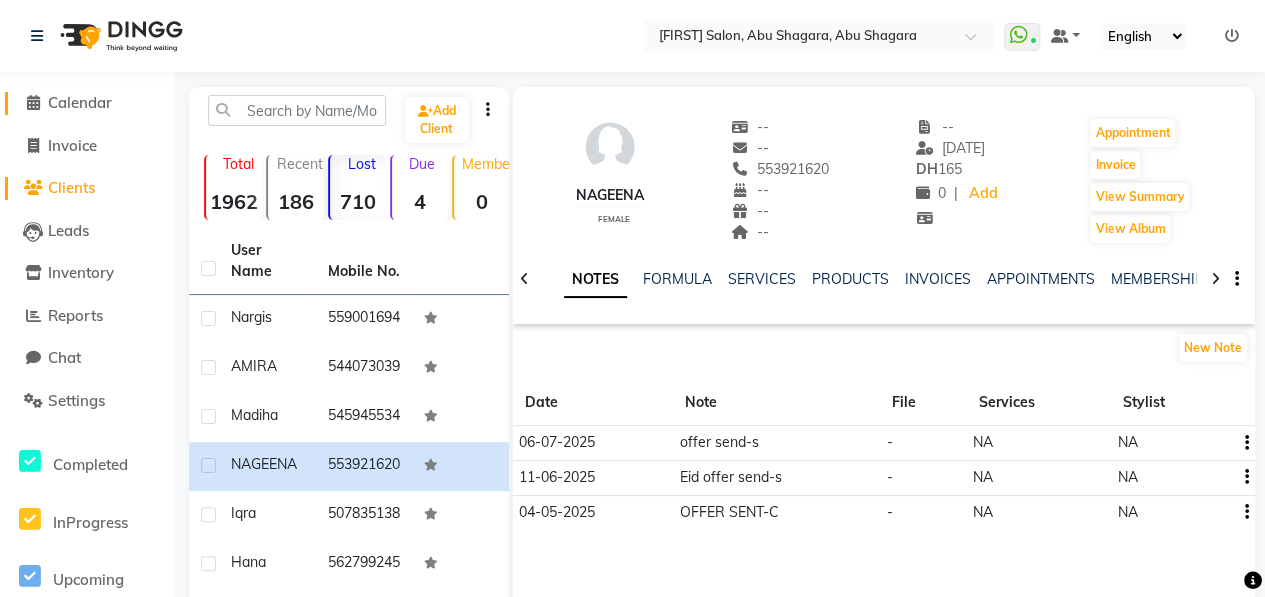 click on "Calendar" 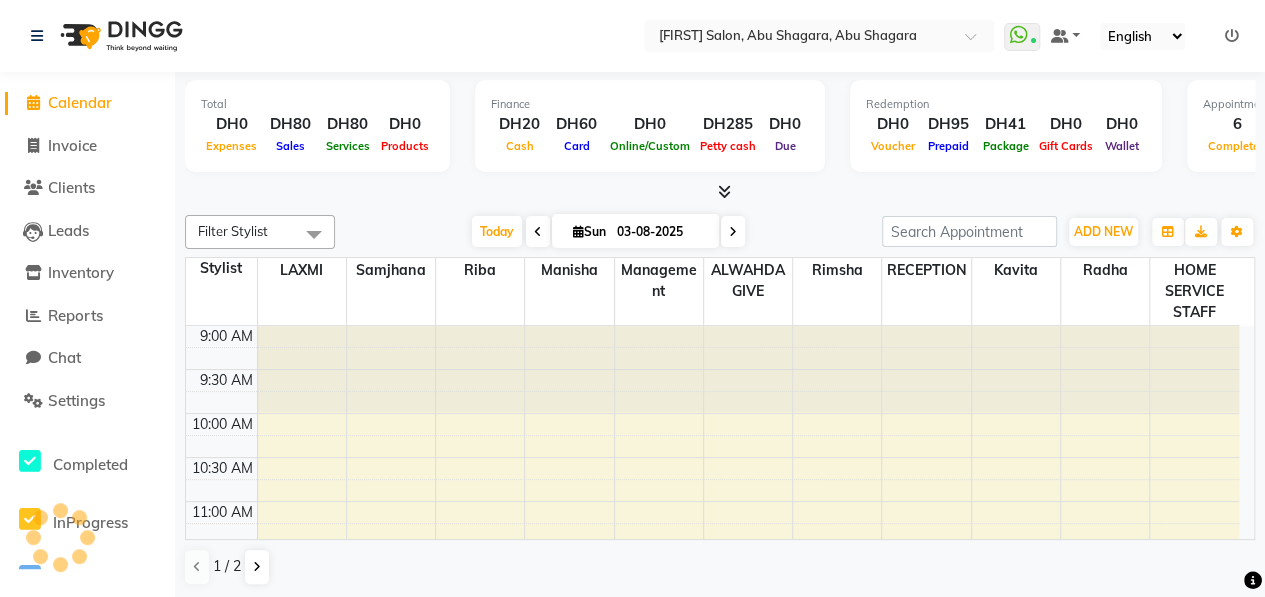 scroll, scrollTop: 0, scrollLeft: 0, axis: both 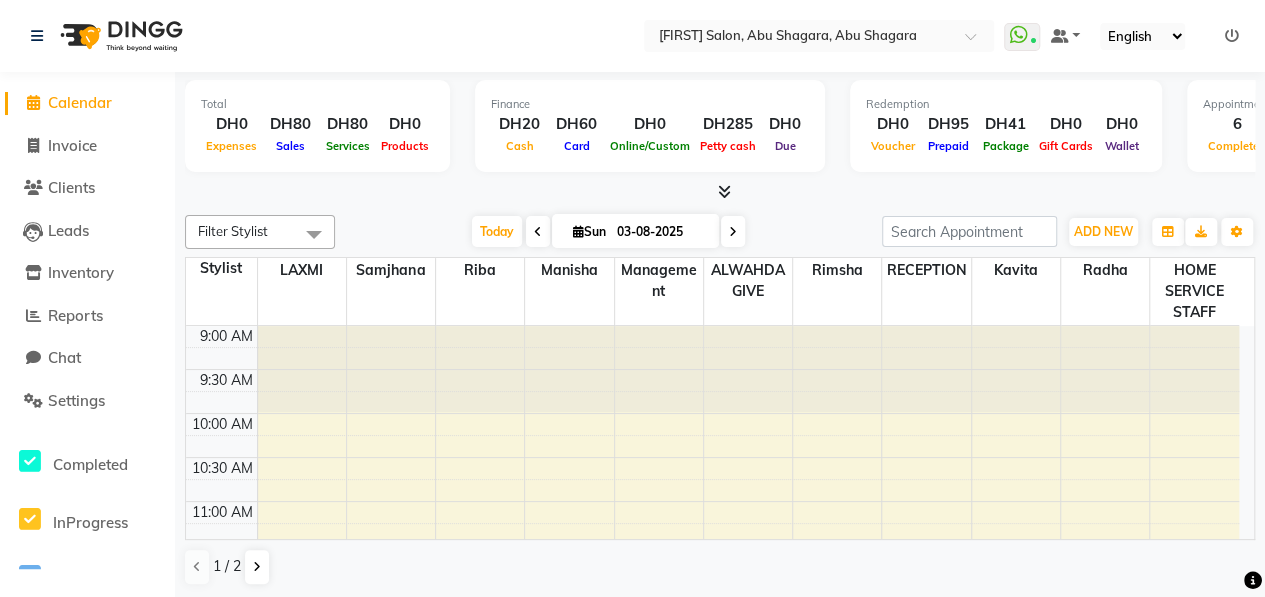 click on "Clients" 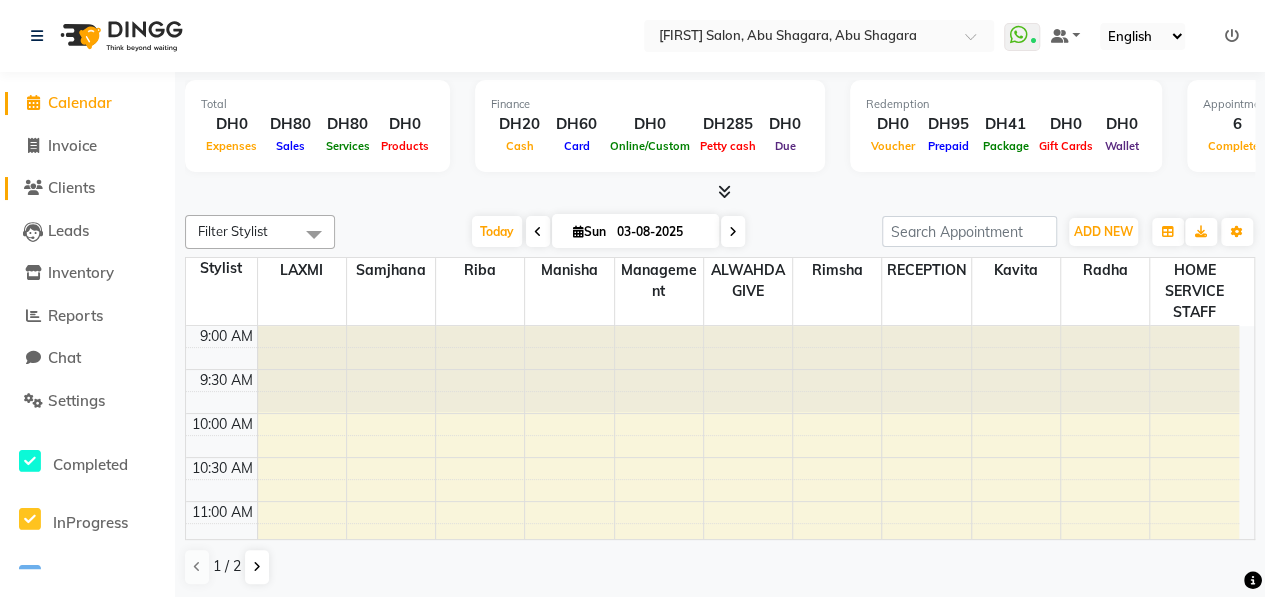 click on "Clients" 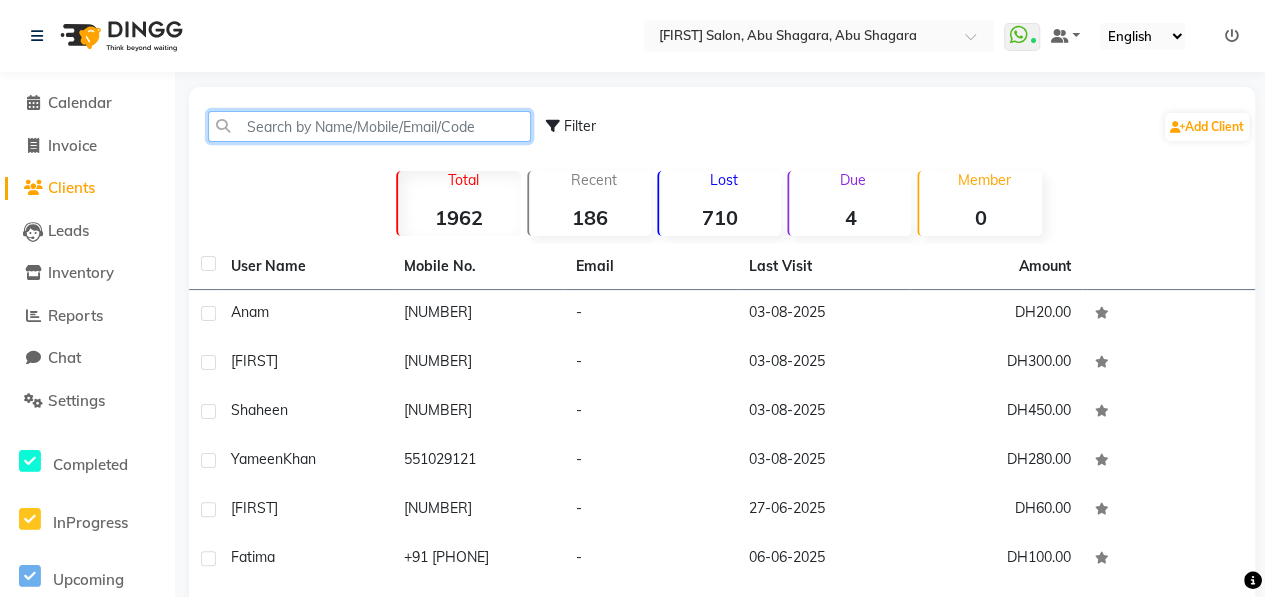 click 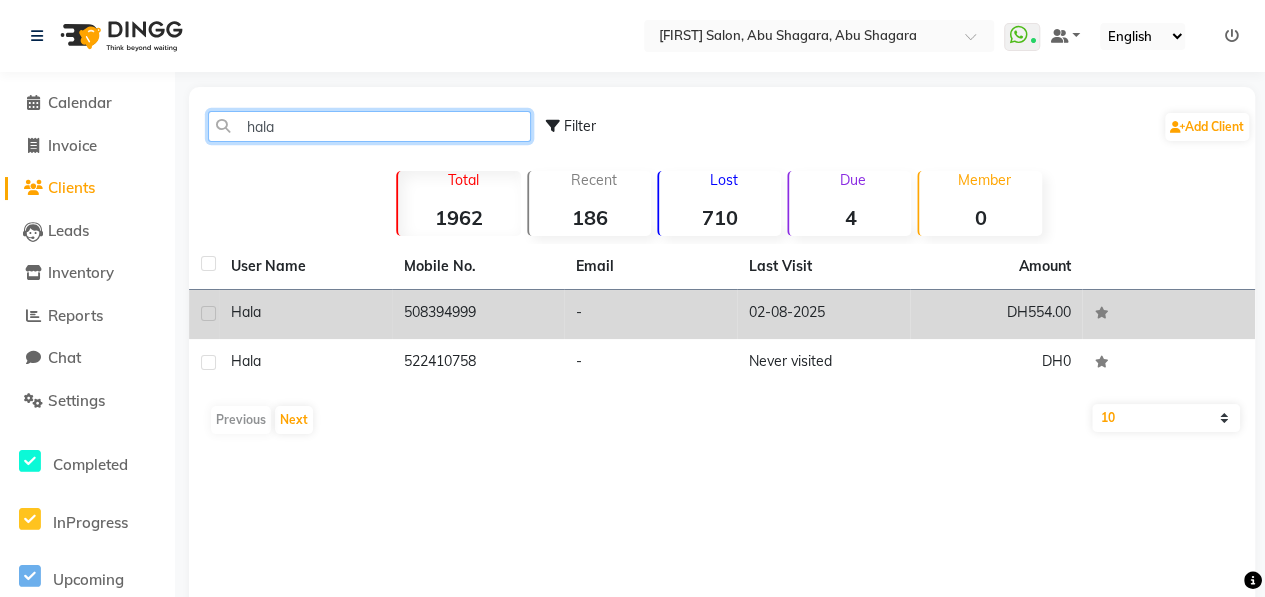 type on "hala" 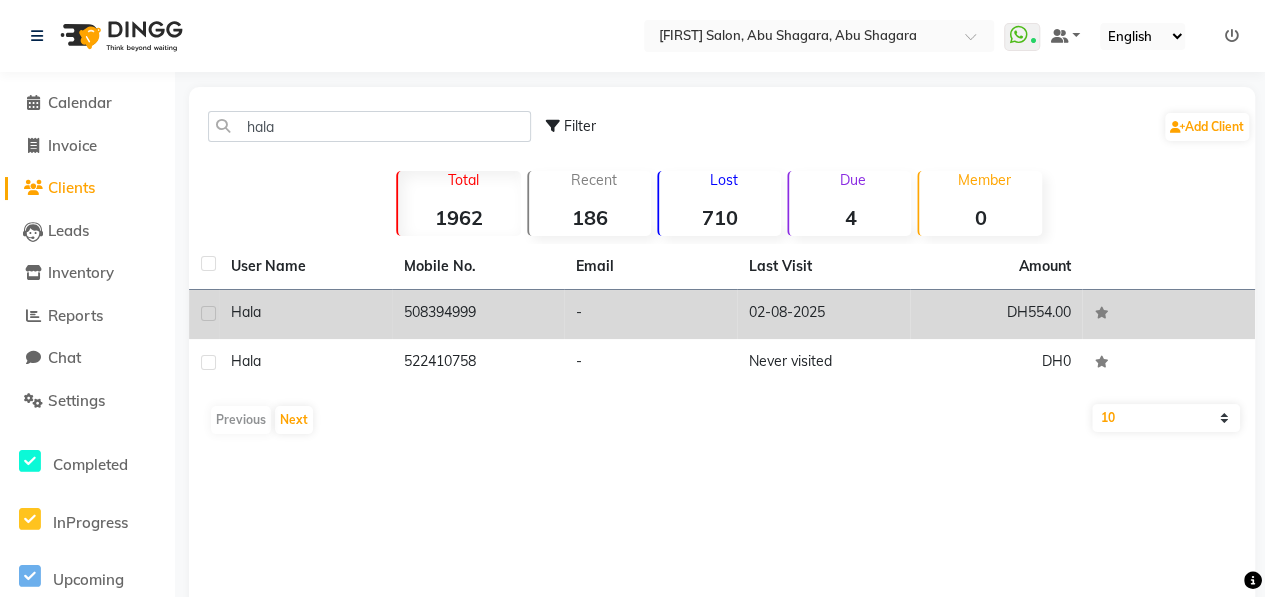 click on "Hala" 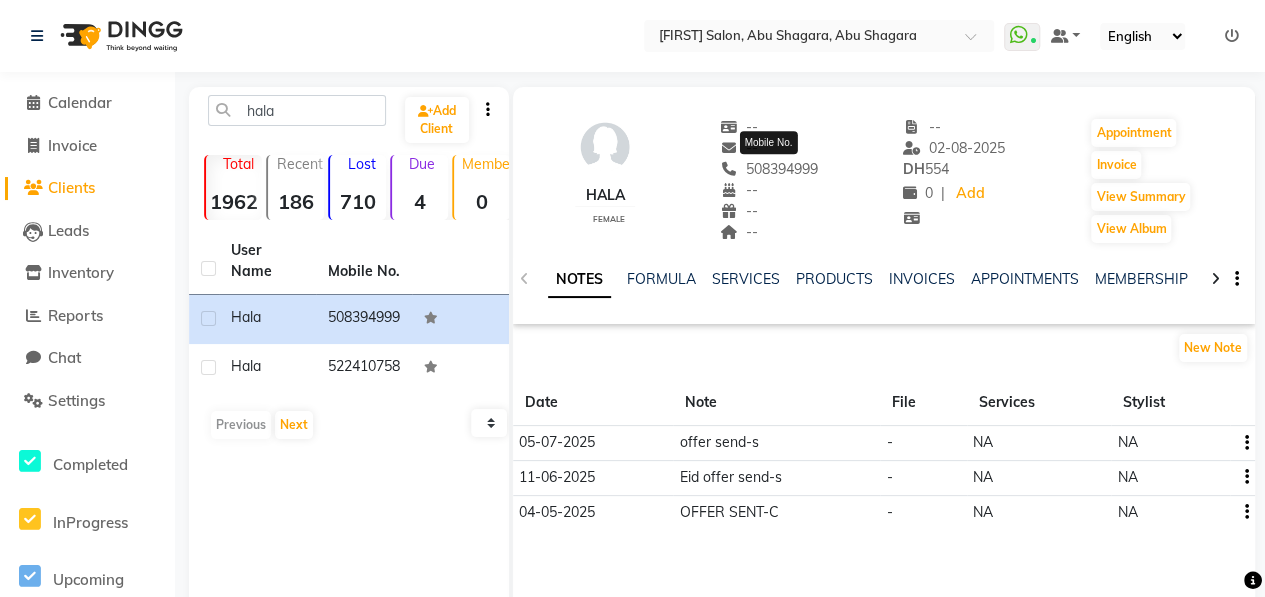 drag, startPoint x: 747, startPoint y: 166, endPoint x: 846, endPoint y: 166, distance: 99 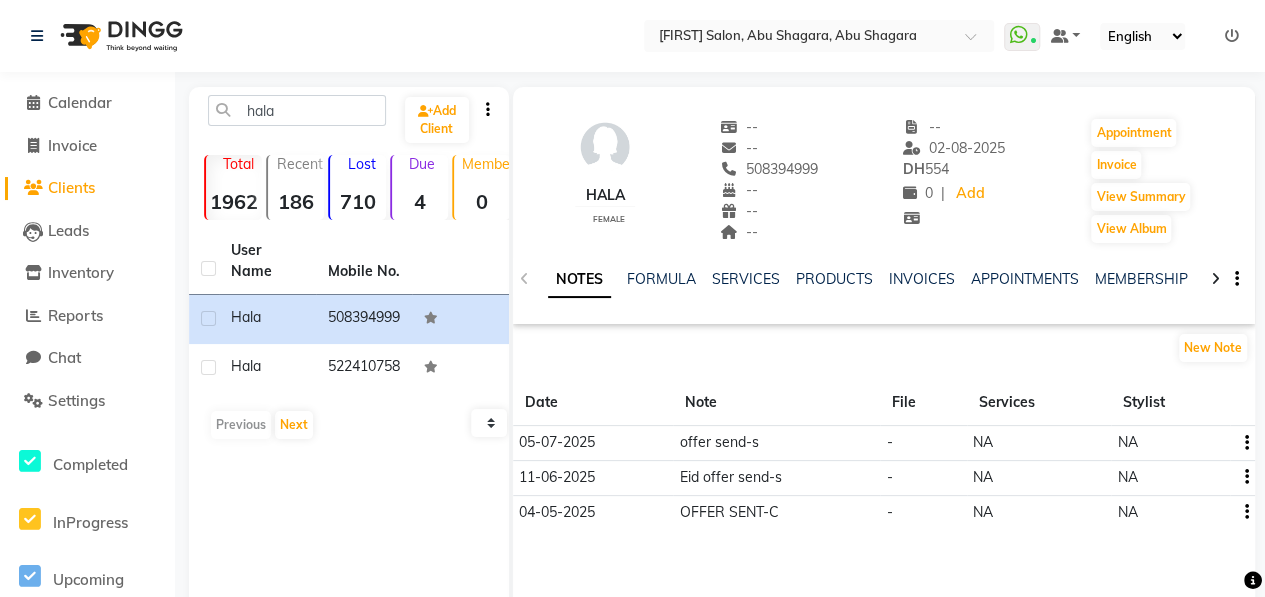 click on "[FIRST]    female  --   --   [NUMBER]  --  --  --  -- [DATE] DH    554 0 |  Add   Appointment   Invoice  View Summary  View Album" 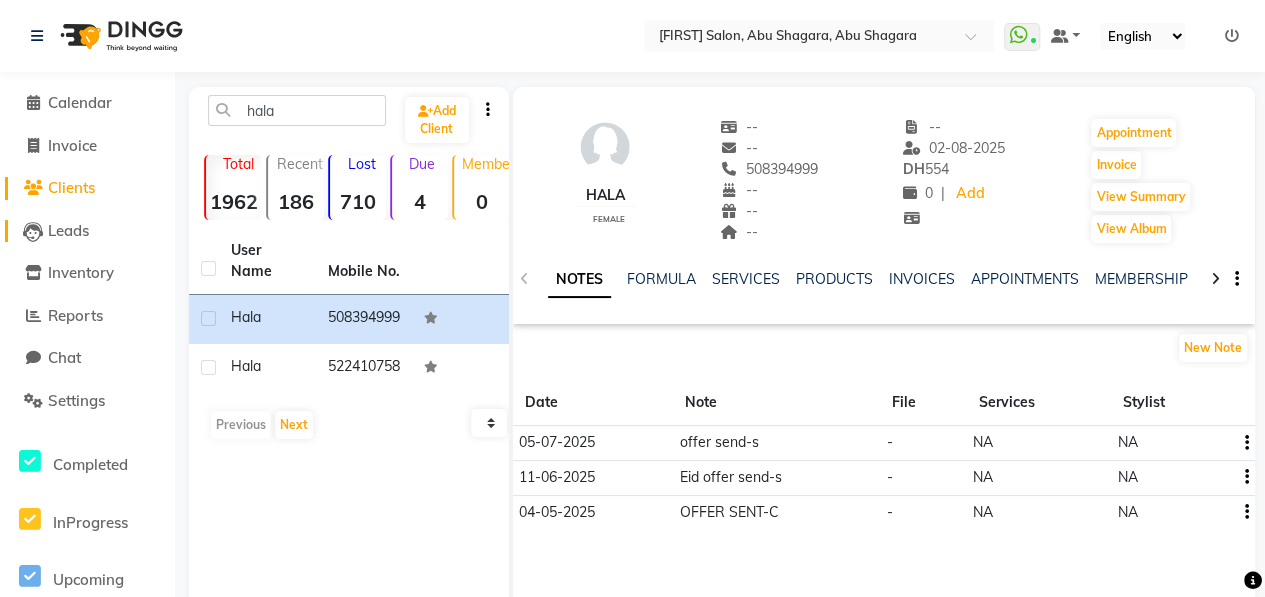 click on "Leads" 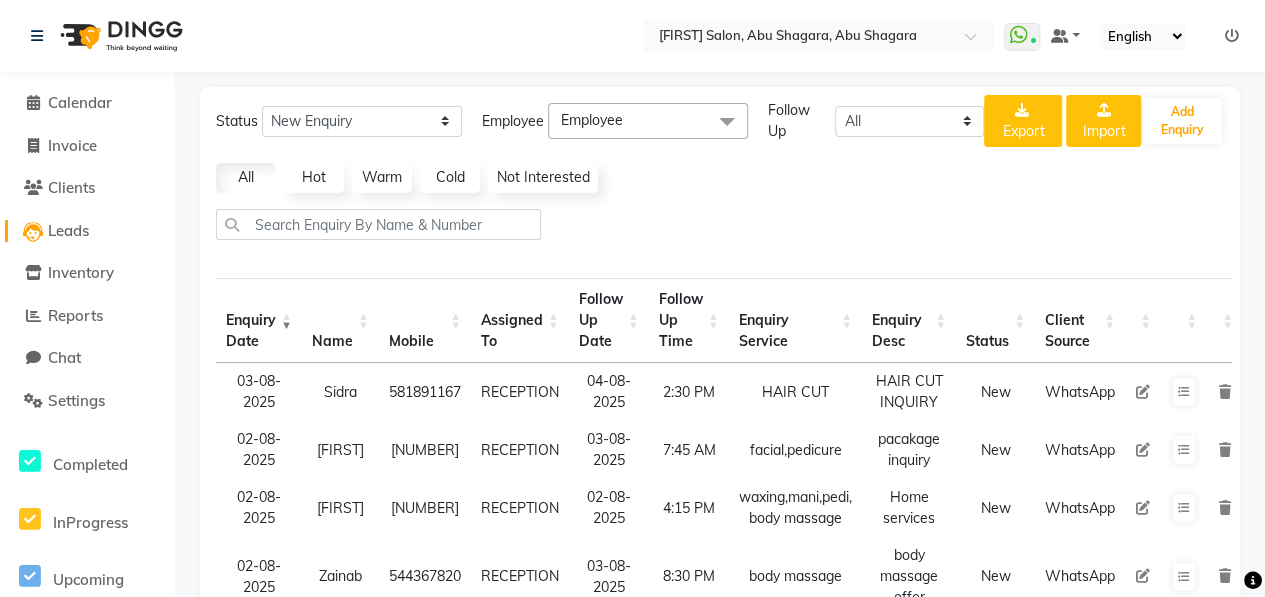 scroll, scrollTop: 522, scrollLeft: 0, axis: vertical 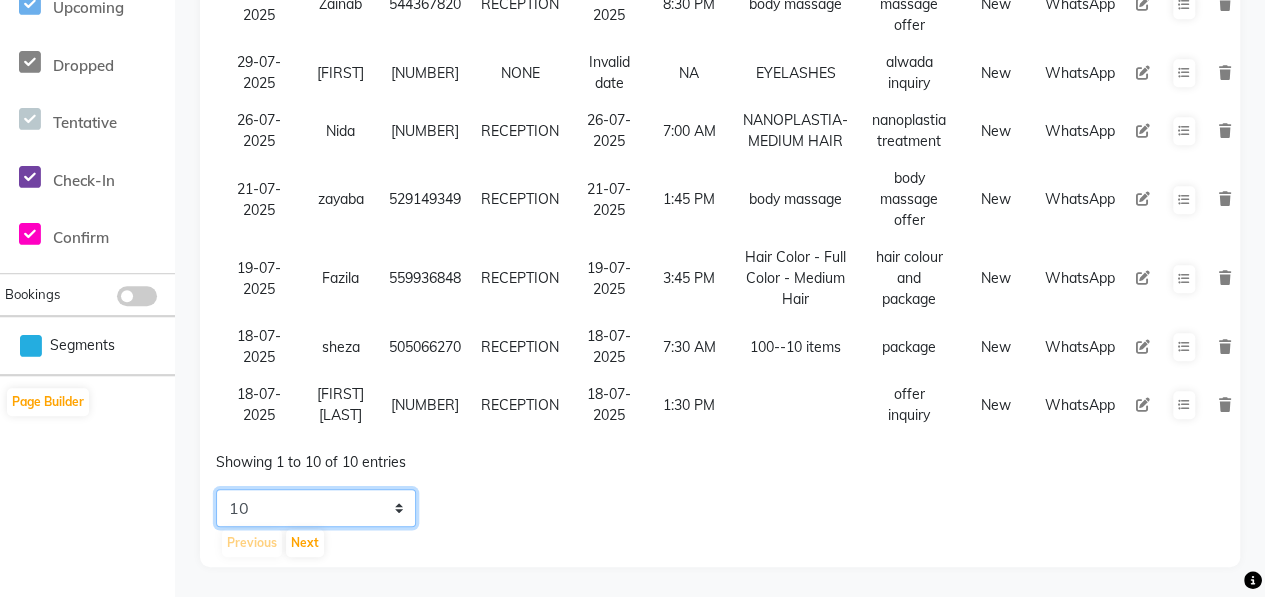 click on "5 10 20 50" 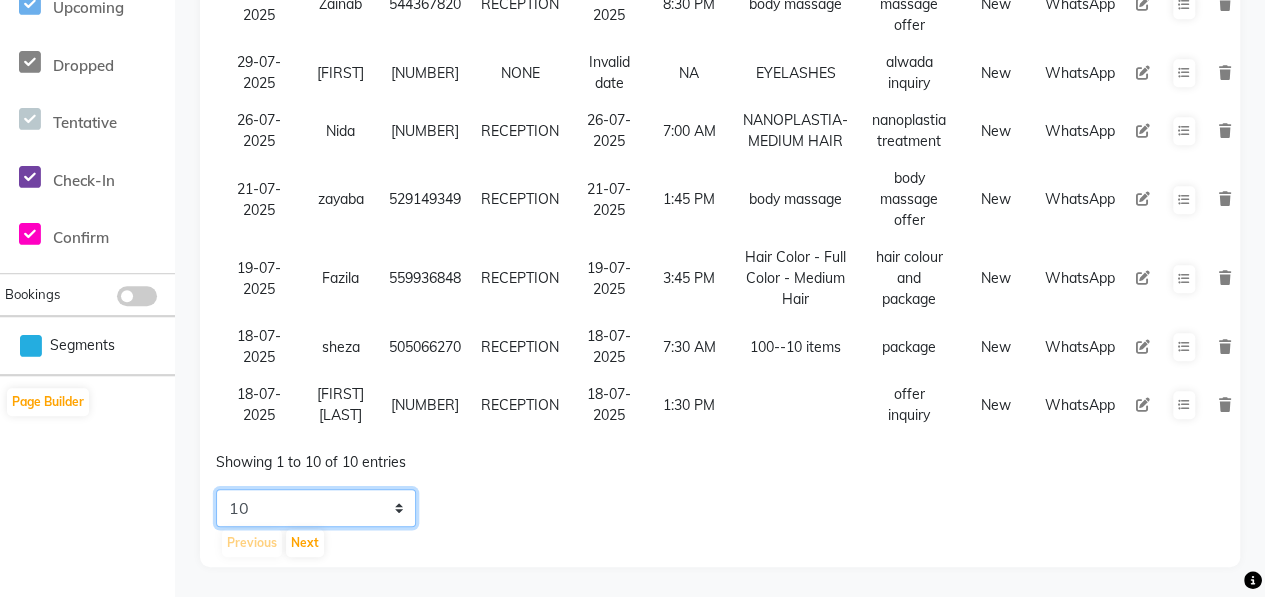 select on "20" 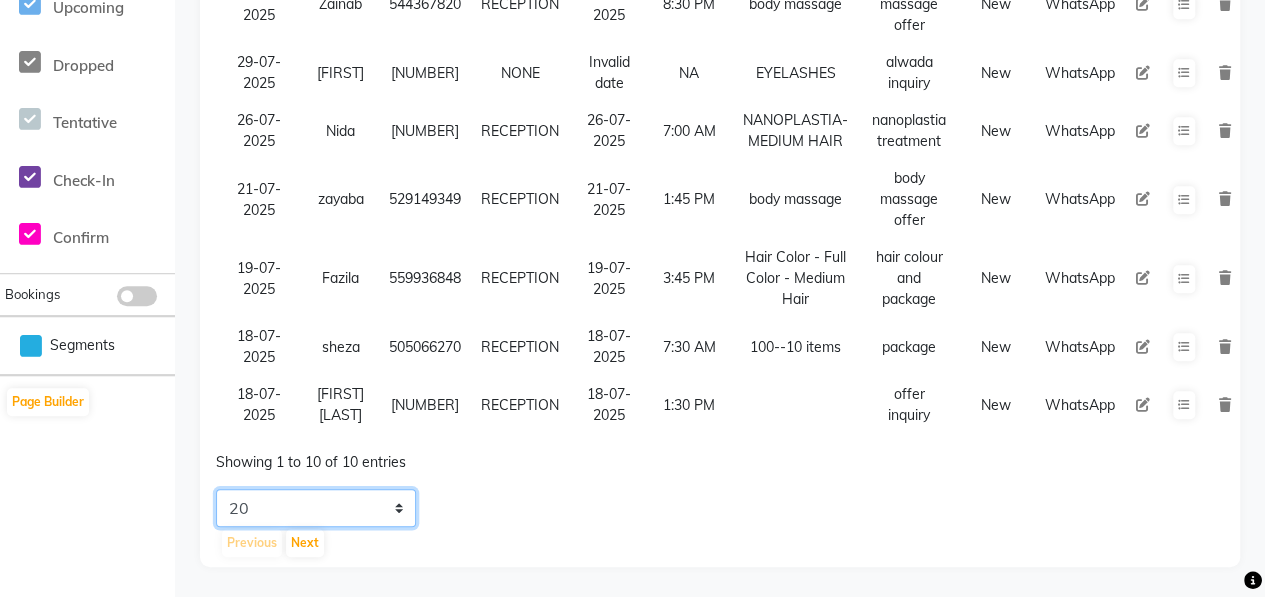 click on "5 10 20 50" 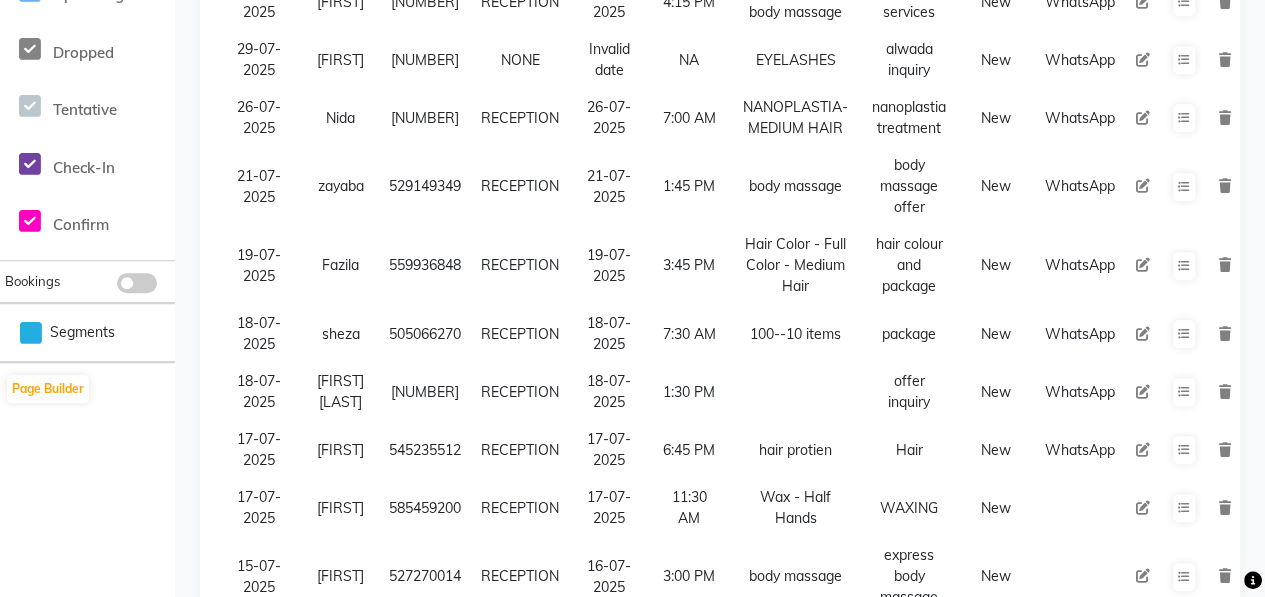 scroll, scrollTop: 62, scrollLeft: 0, axis: vertical 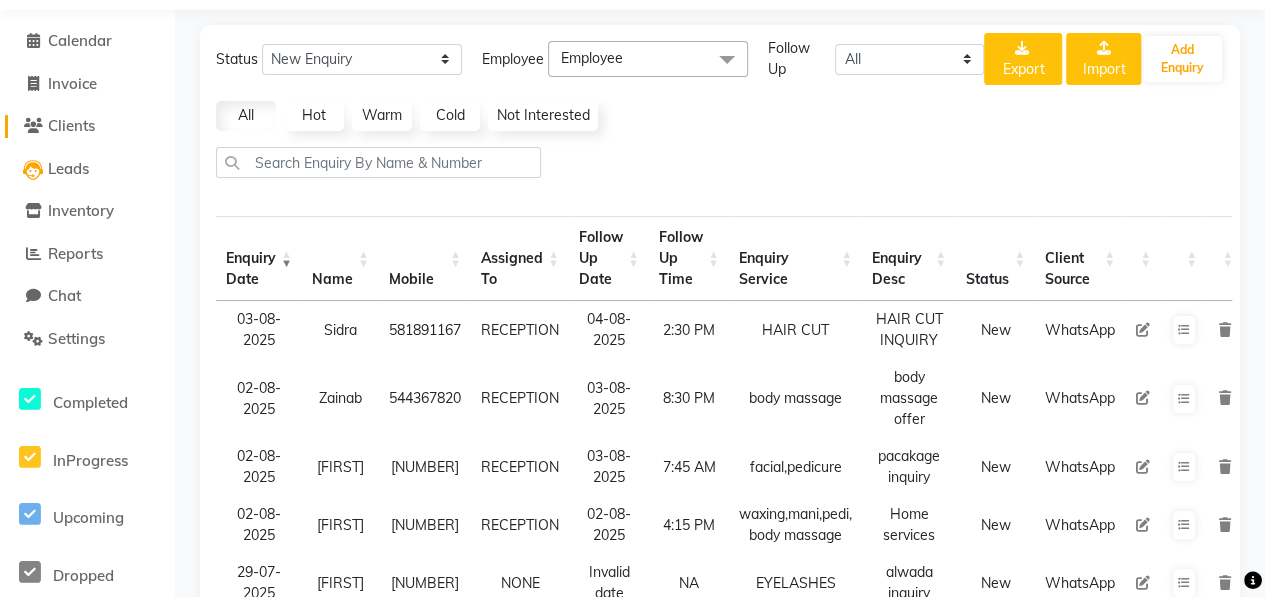 click on "Clients" 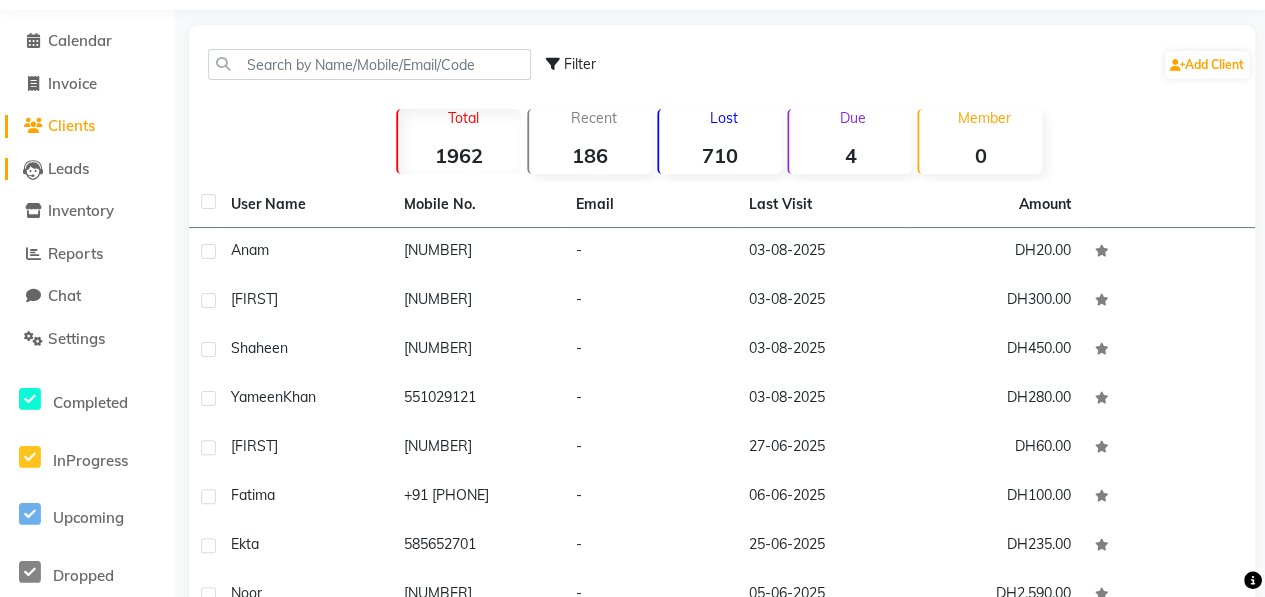 click on "Leads" 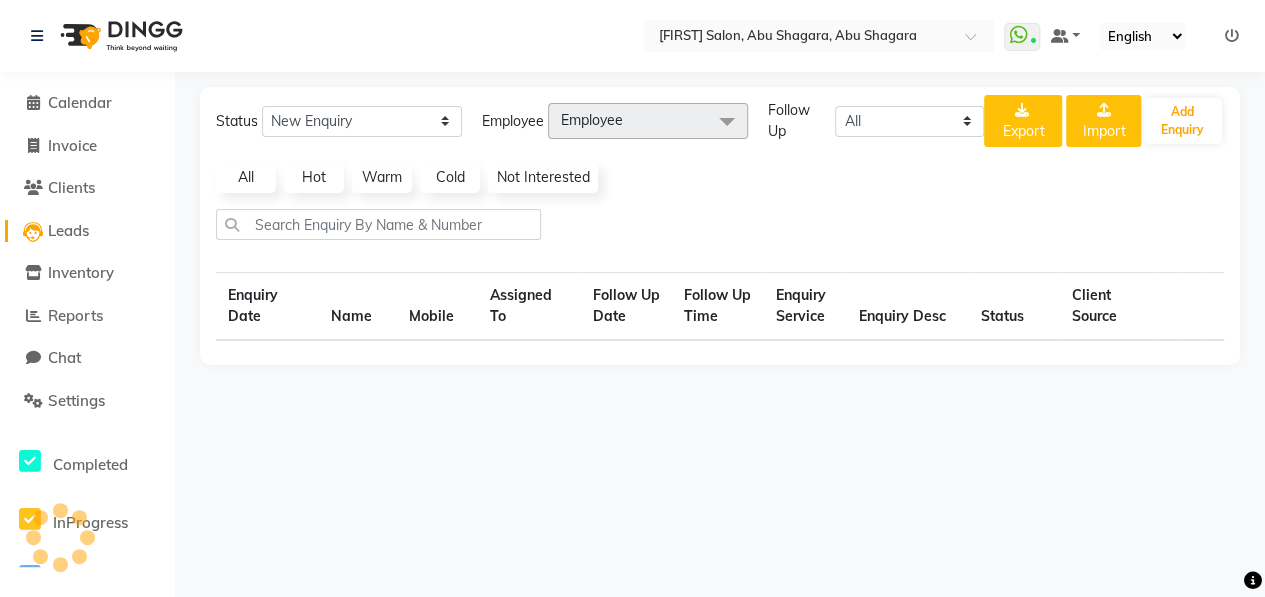 scroll, scrollTop: 0, scrollLeft: 0, axis: both 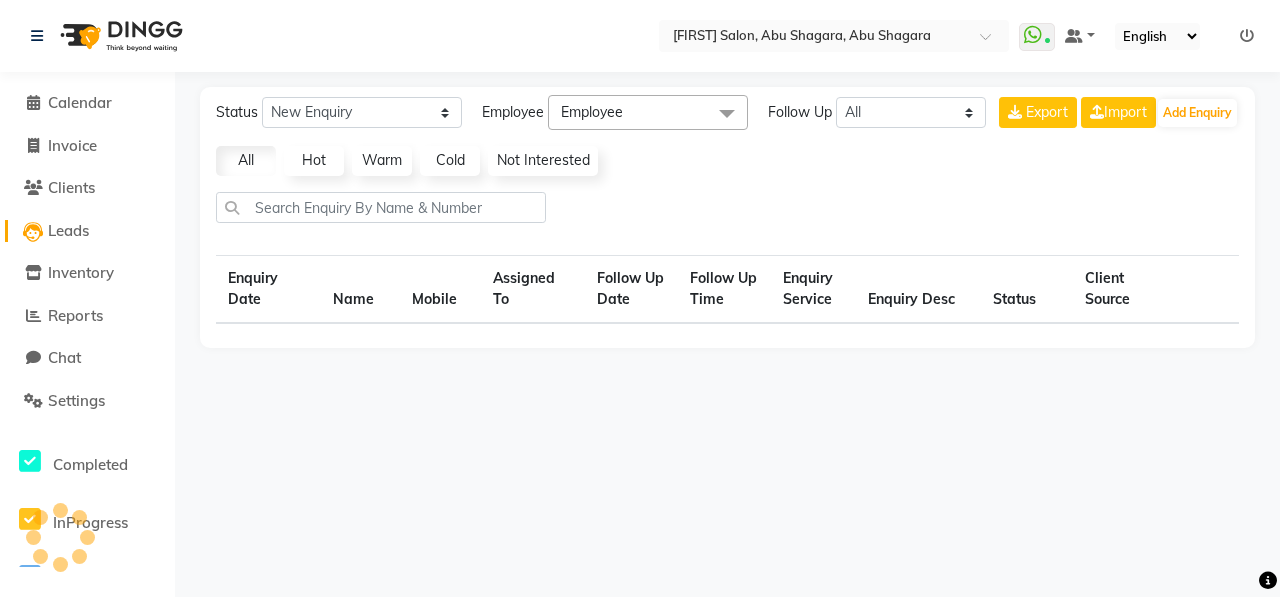 select on "10" 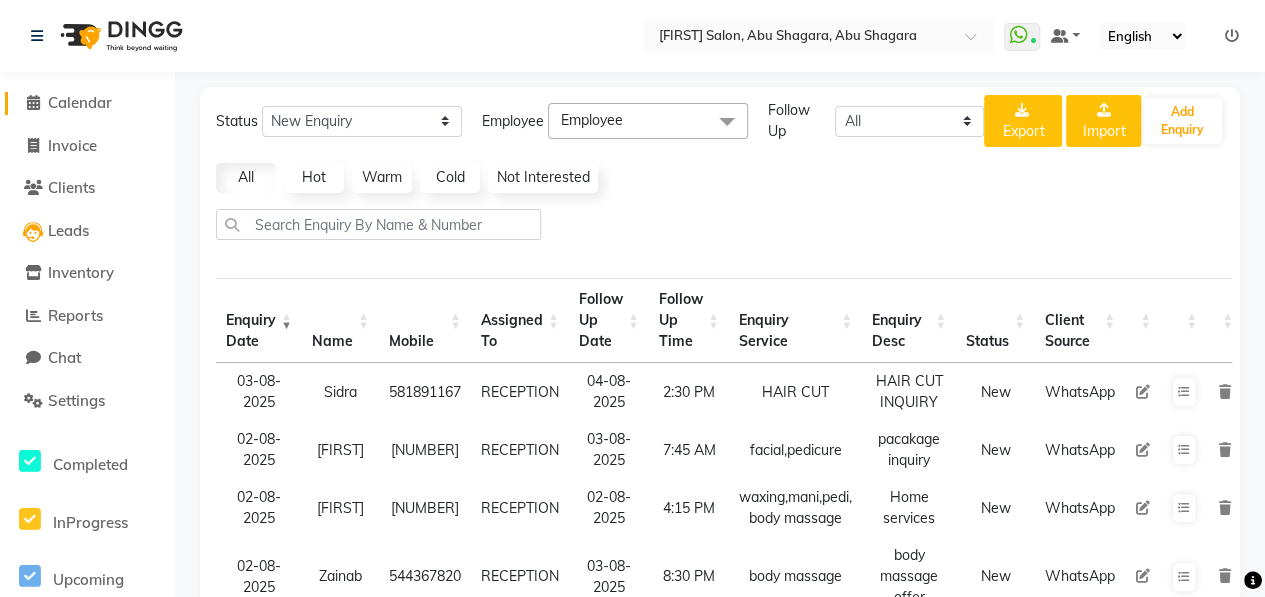 click on "Calendar" 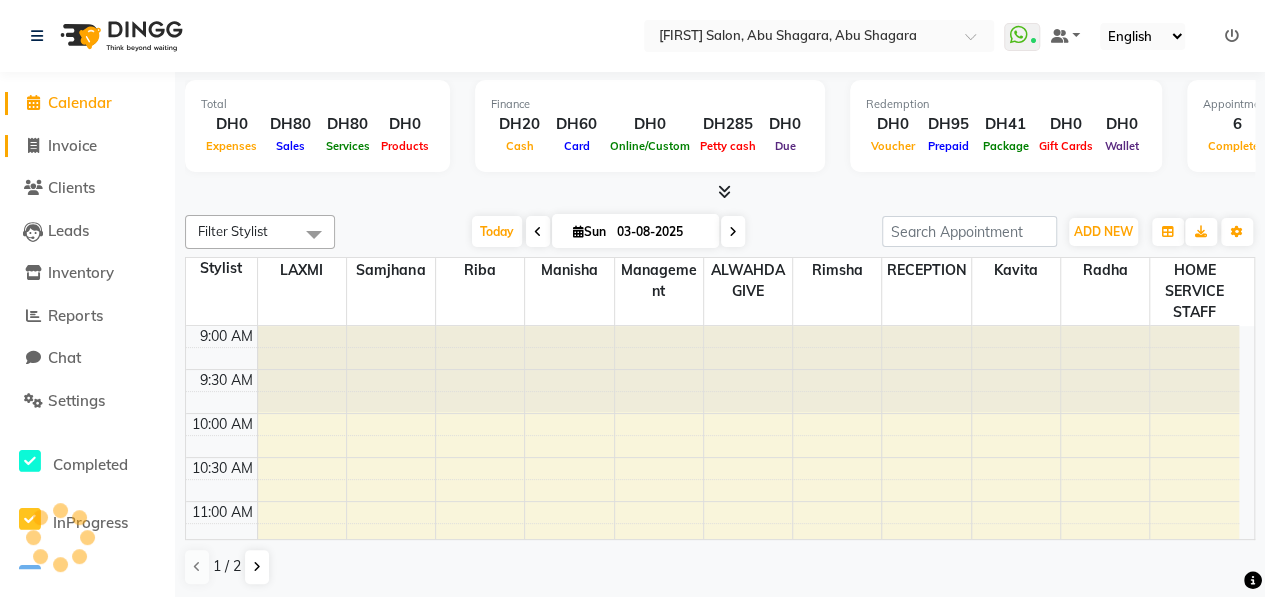 scroll, scrollTop: 961, scrollLeft: 0, axis: vertical 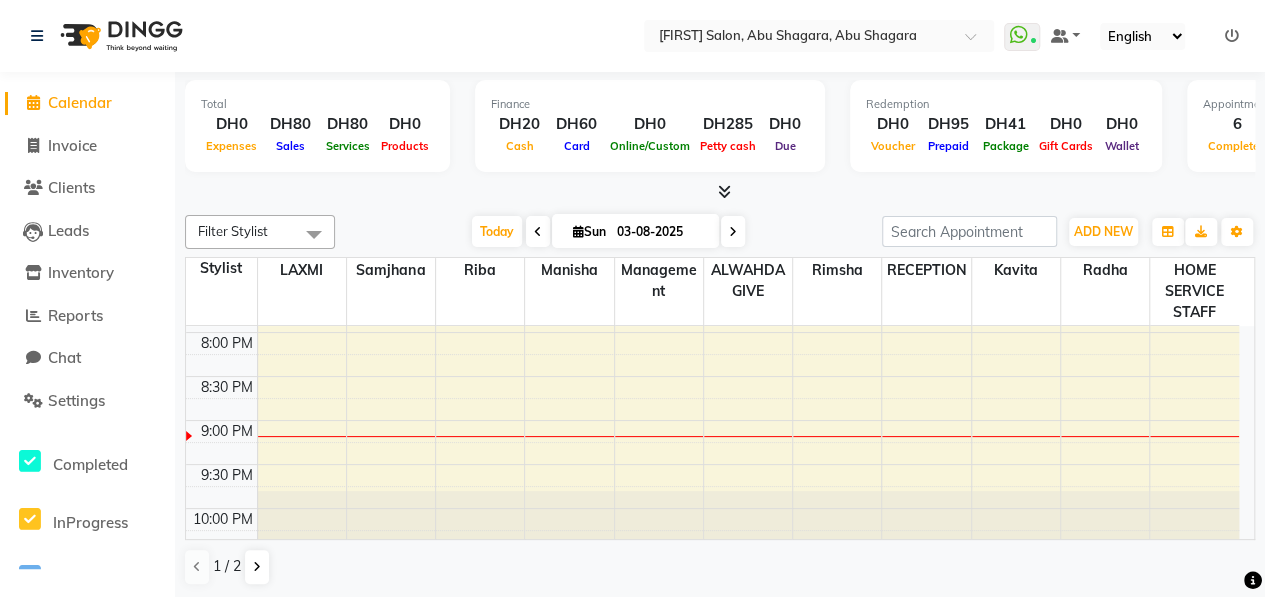 click at bounding box center [724, 191] 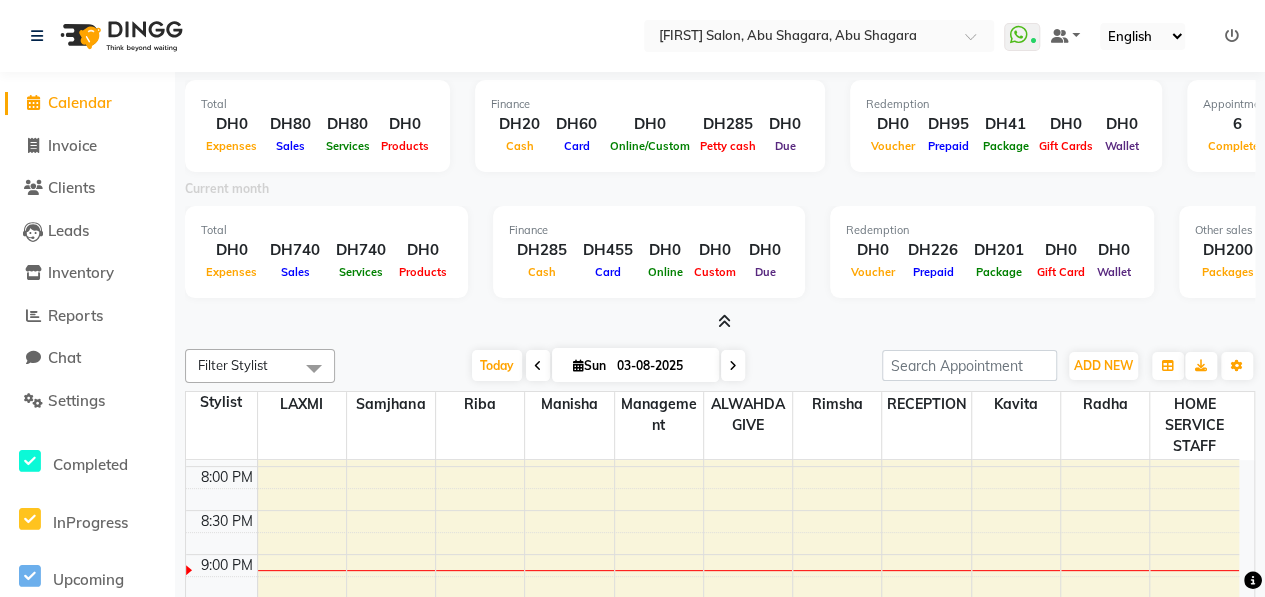 click at bounding box center [724, 321] 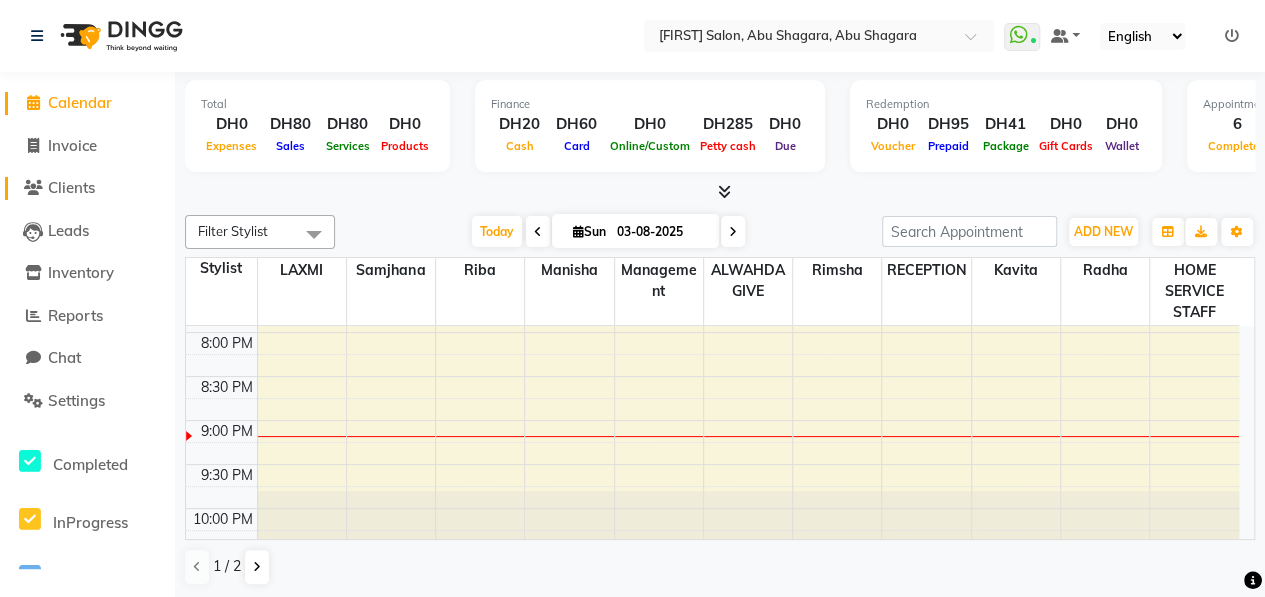 click on "Clients" 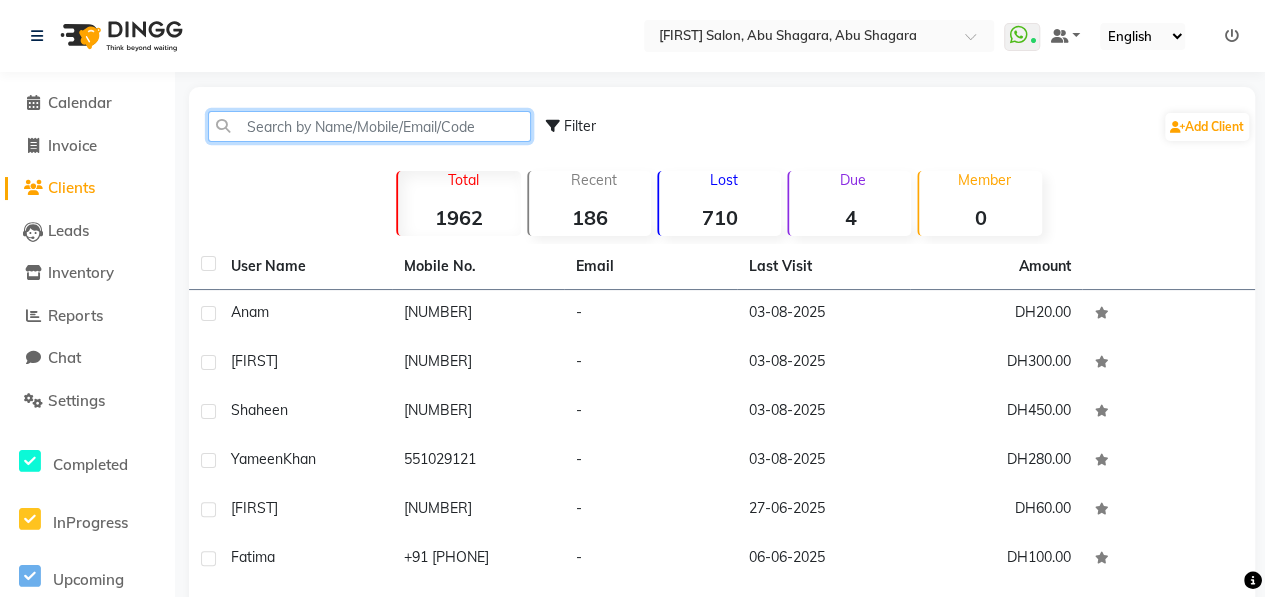 click 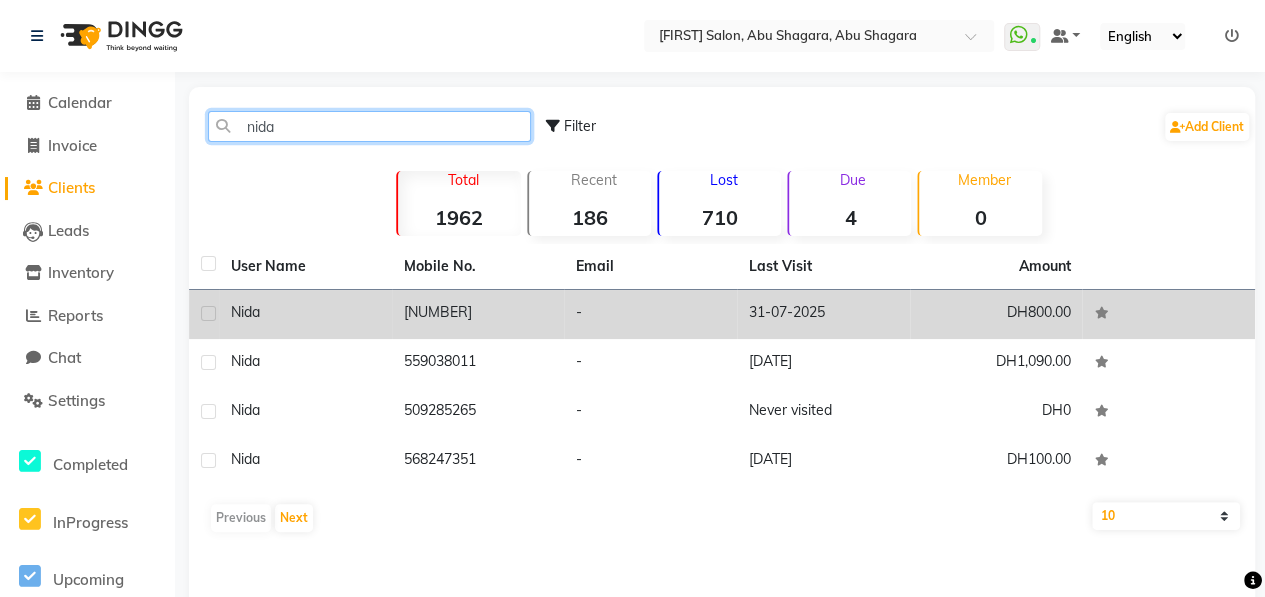 type on "nida" 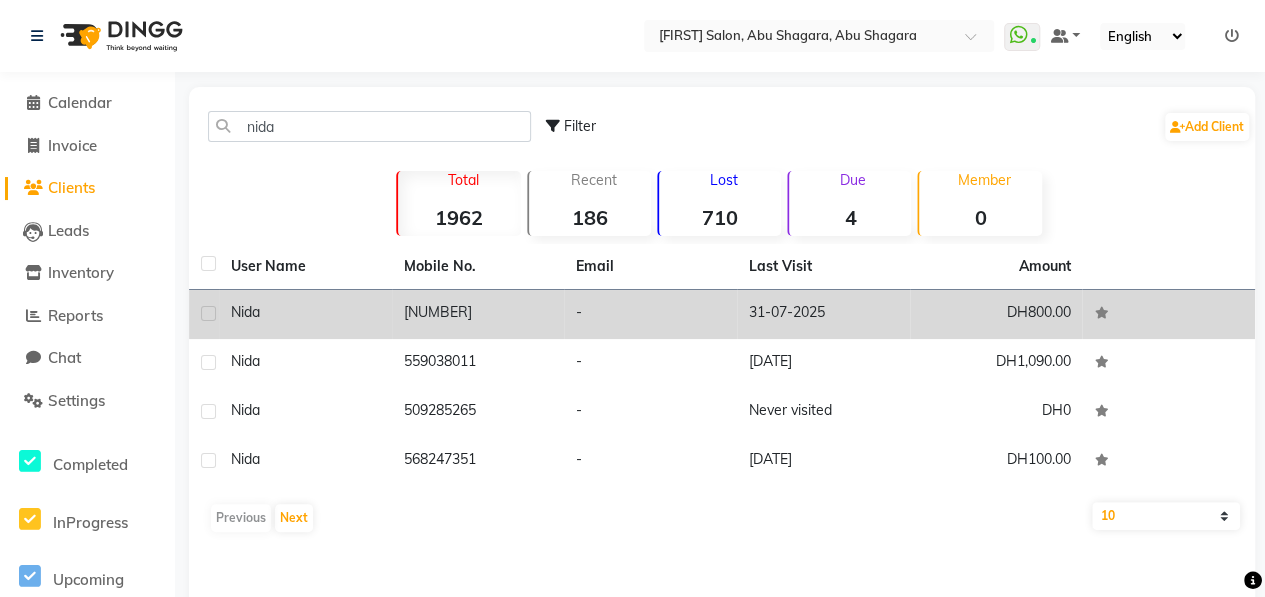click on "Nida" 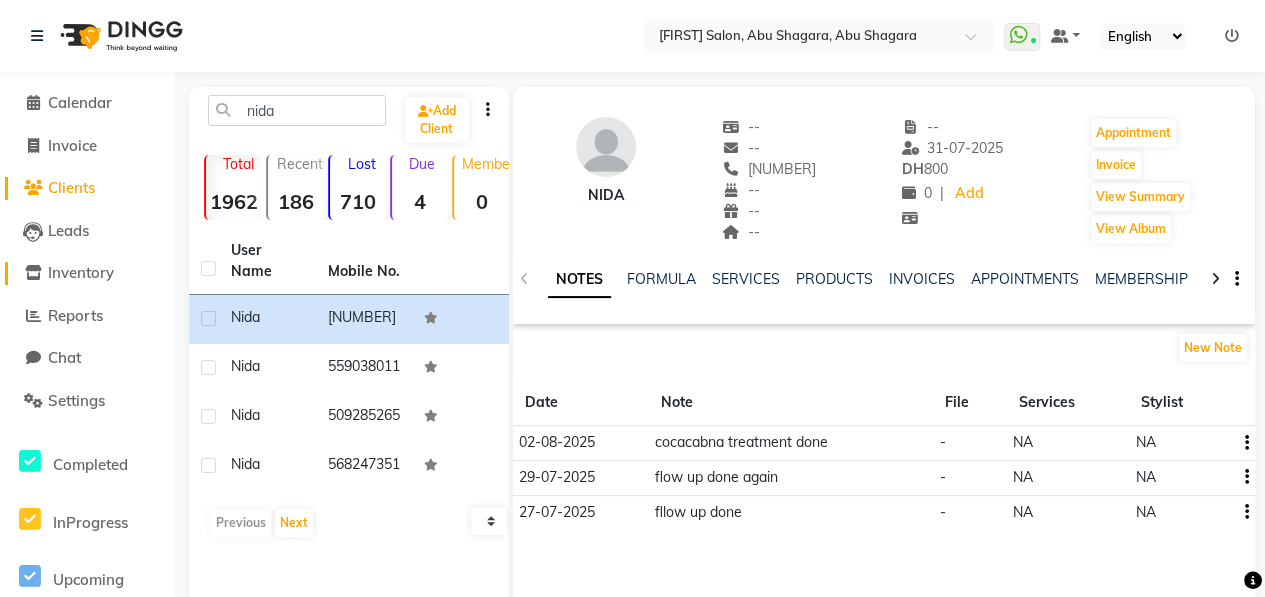 click on "Inventory" 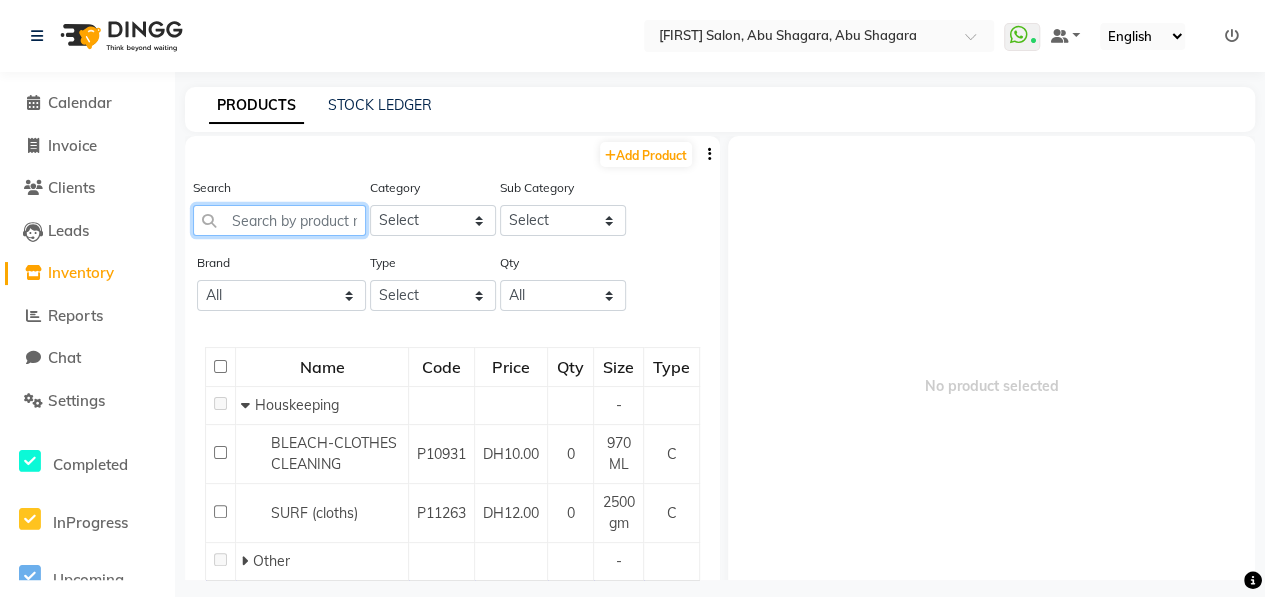 click 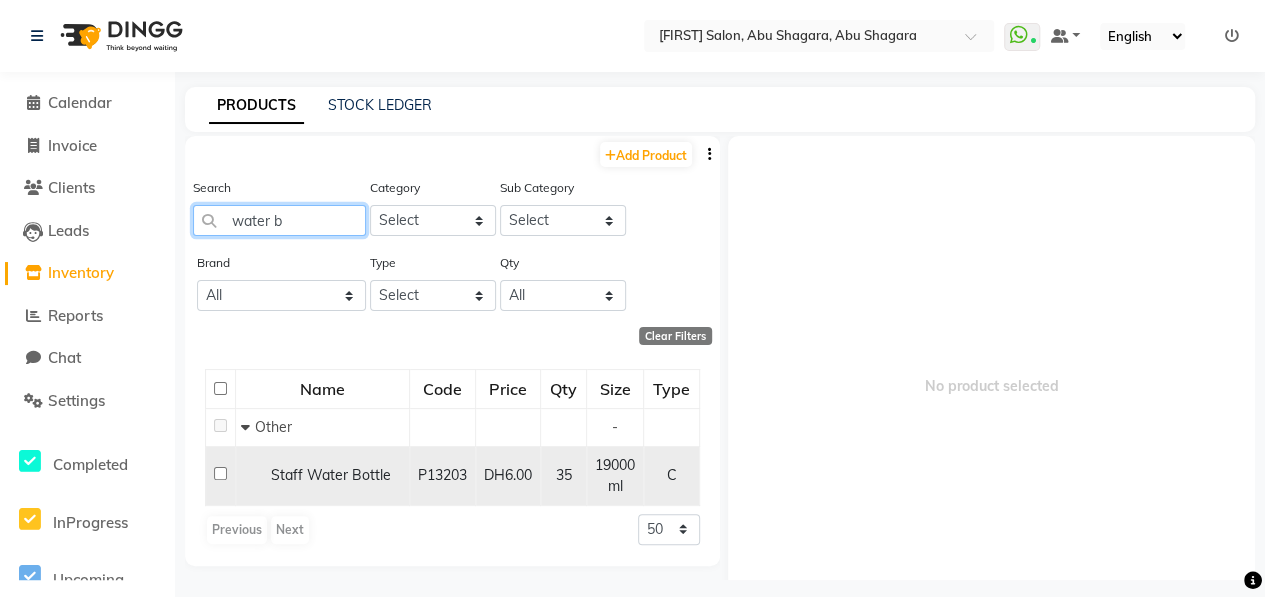 type on "water b" 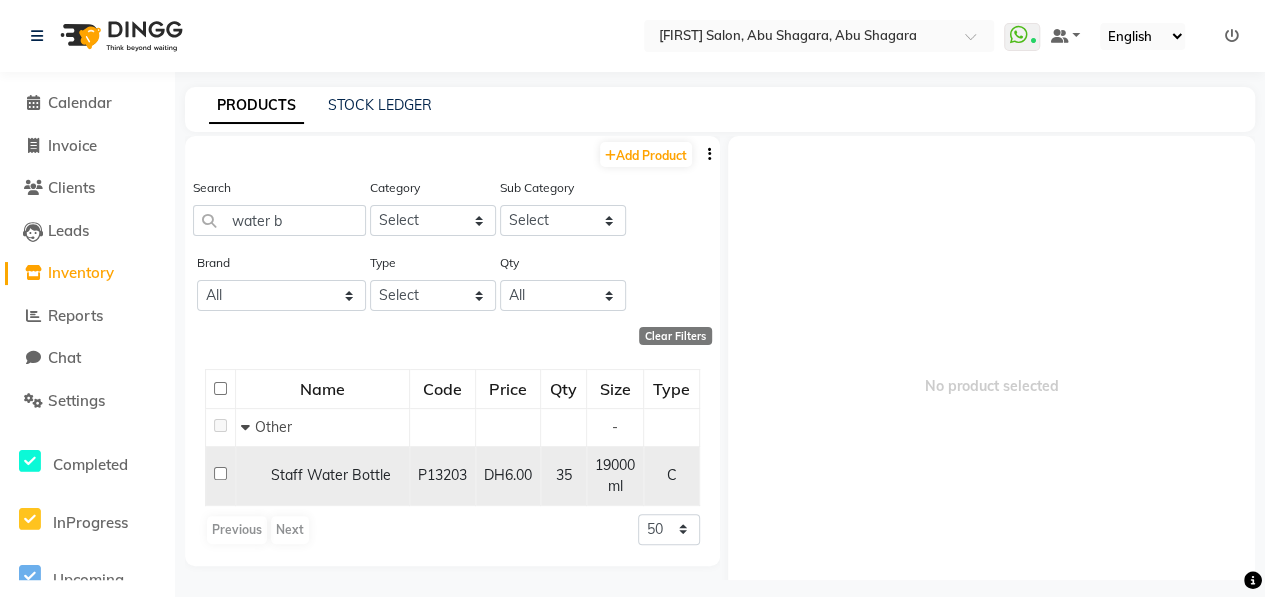 click 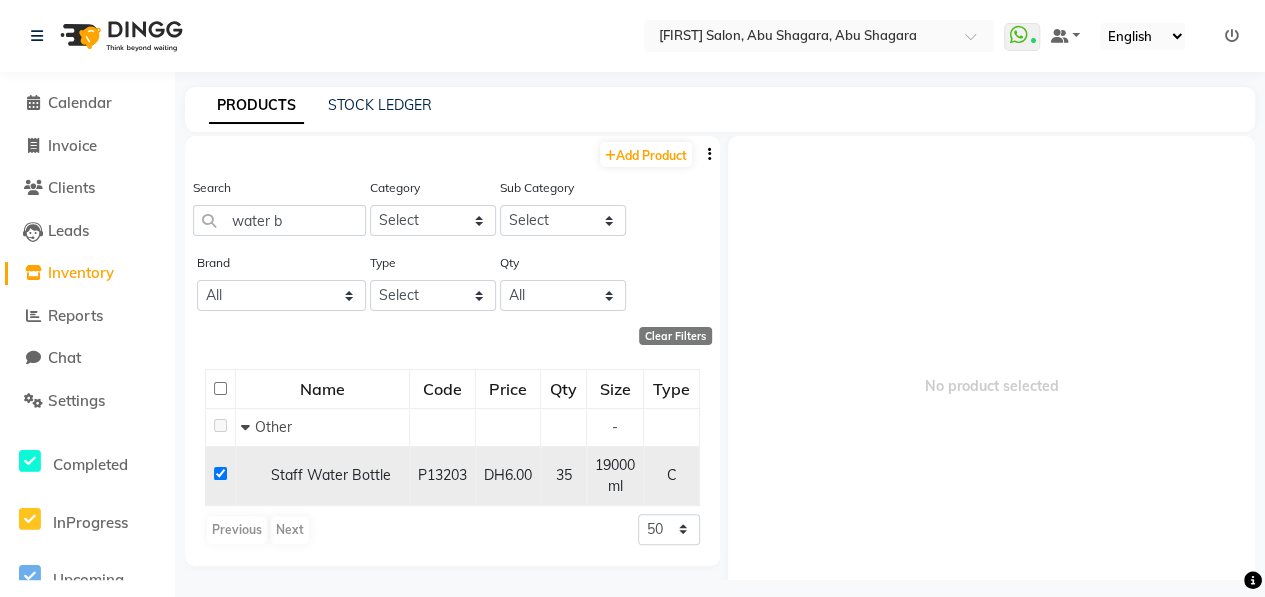 checkbox on "true" 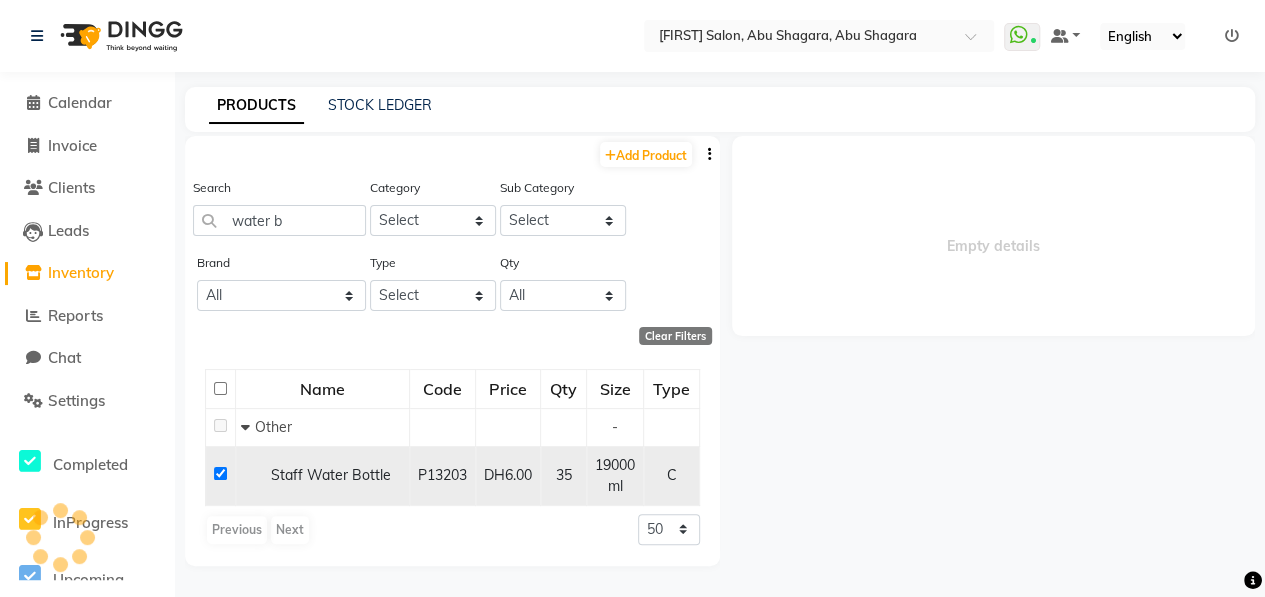 select 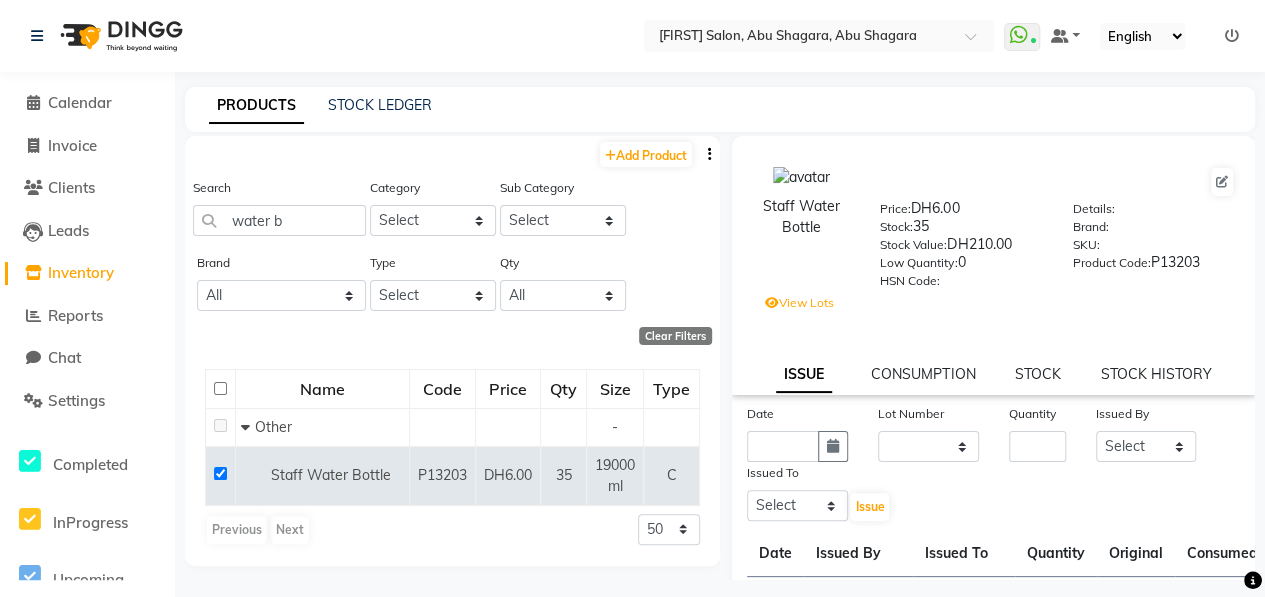 scroll, scrollTop: 360, scrollLeft: 0, axis: vertical 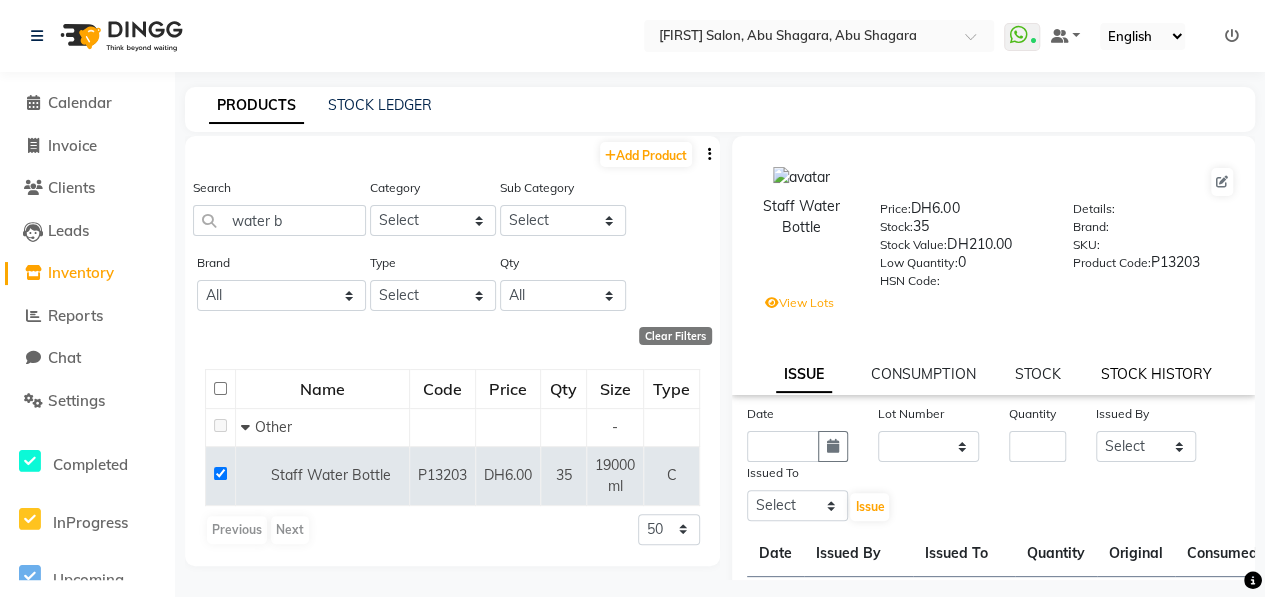 click on "STOCK HISTORY" 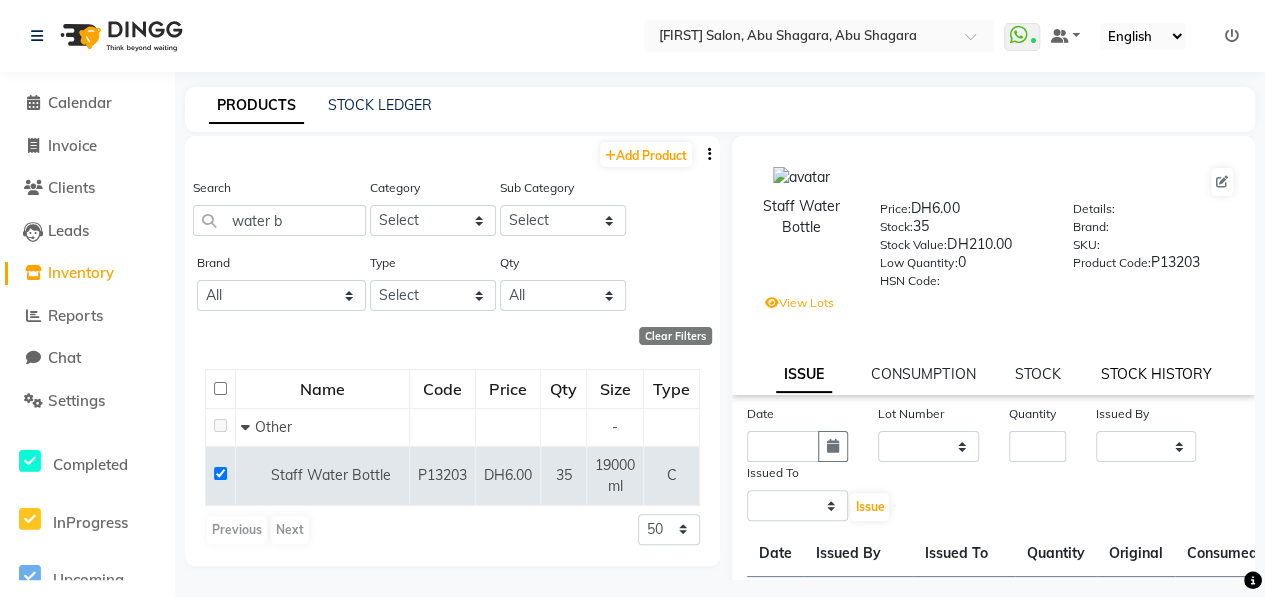 select on "all" 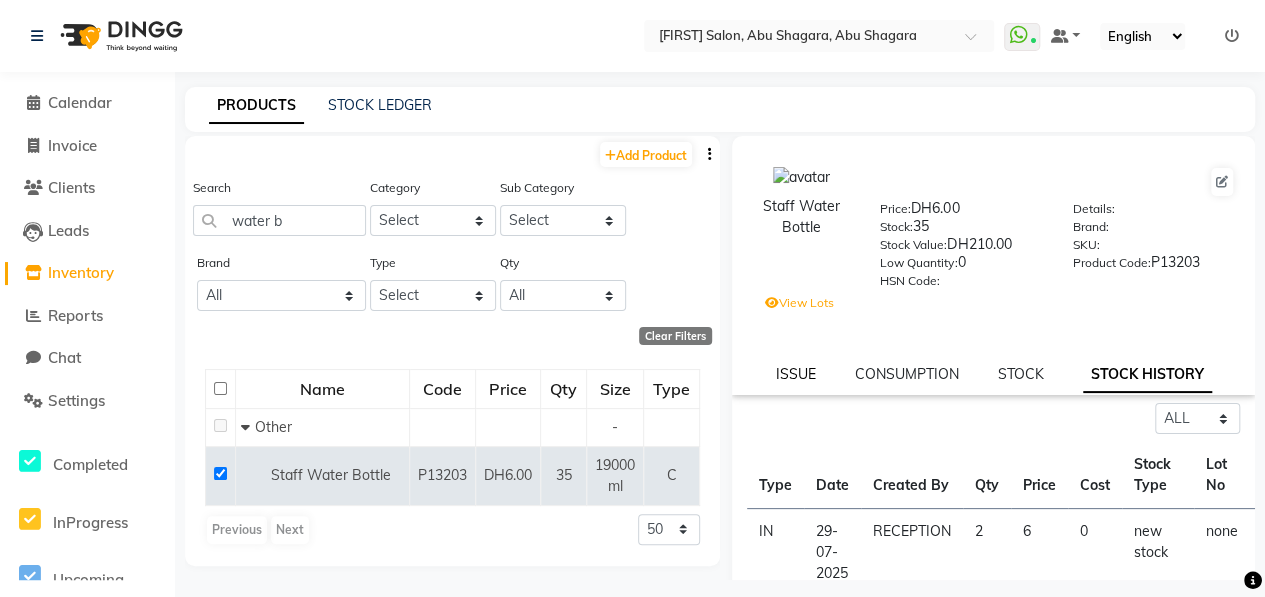 click on "ISSUE" 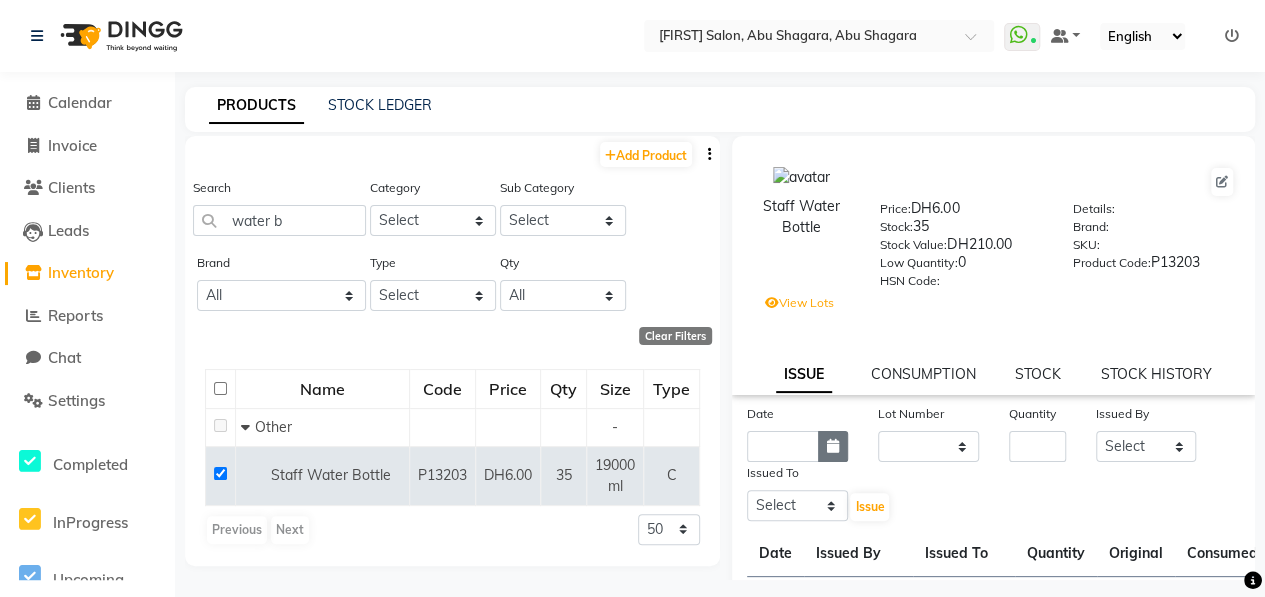 click 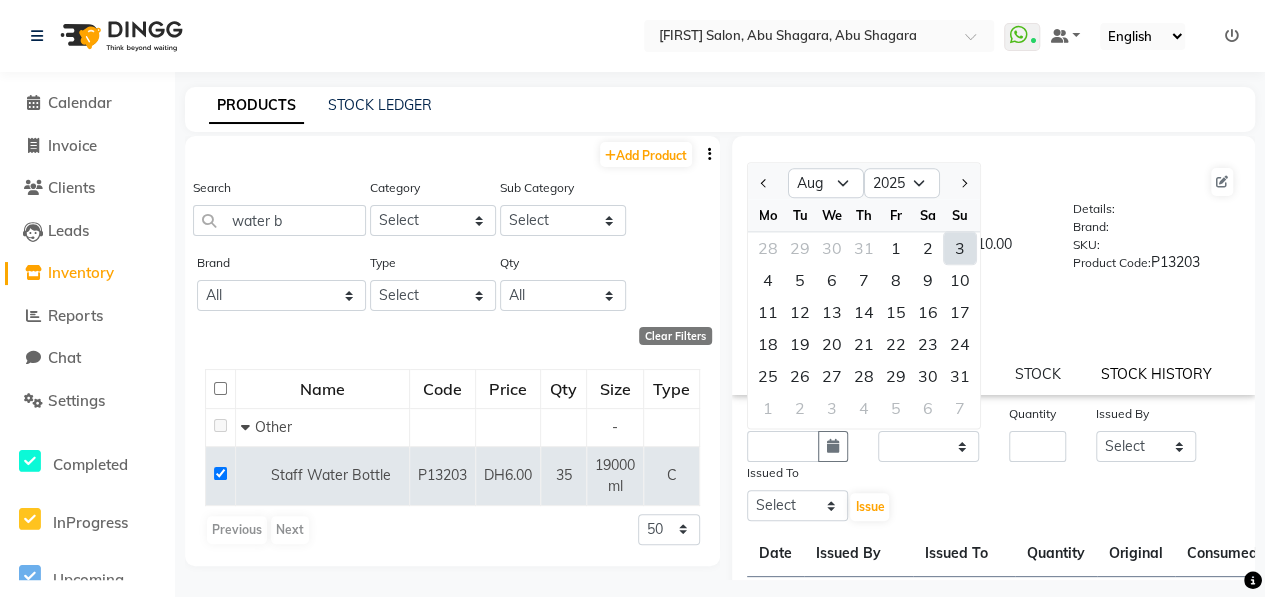 click on "STOCK HISTORY" 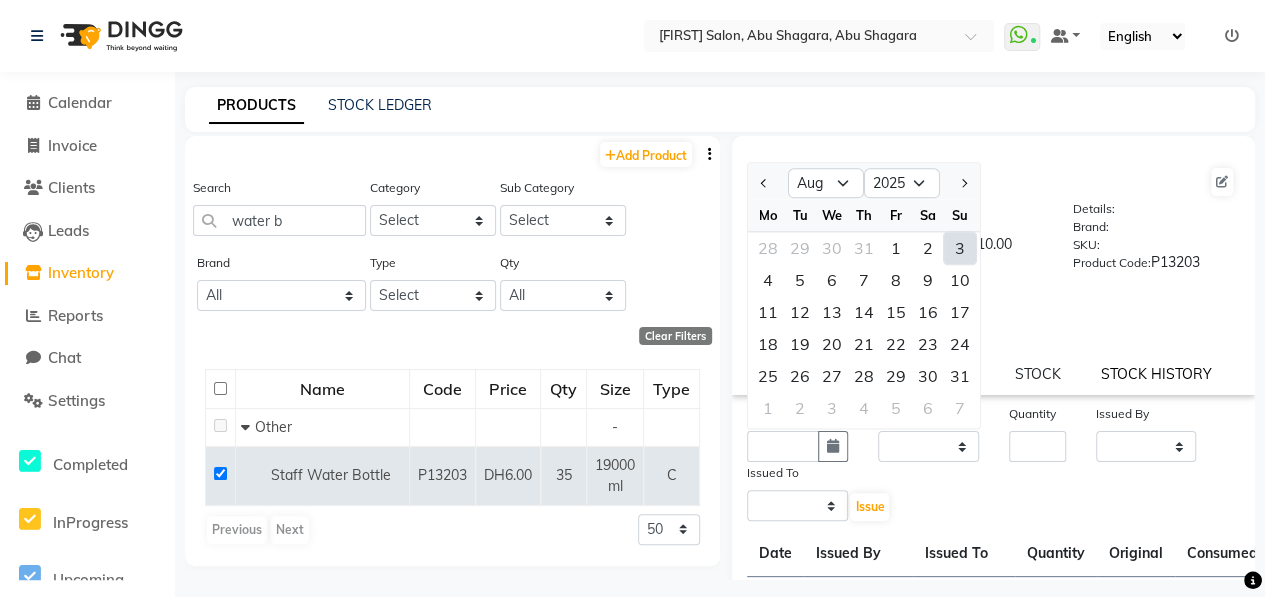 select on "all" 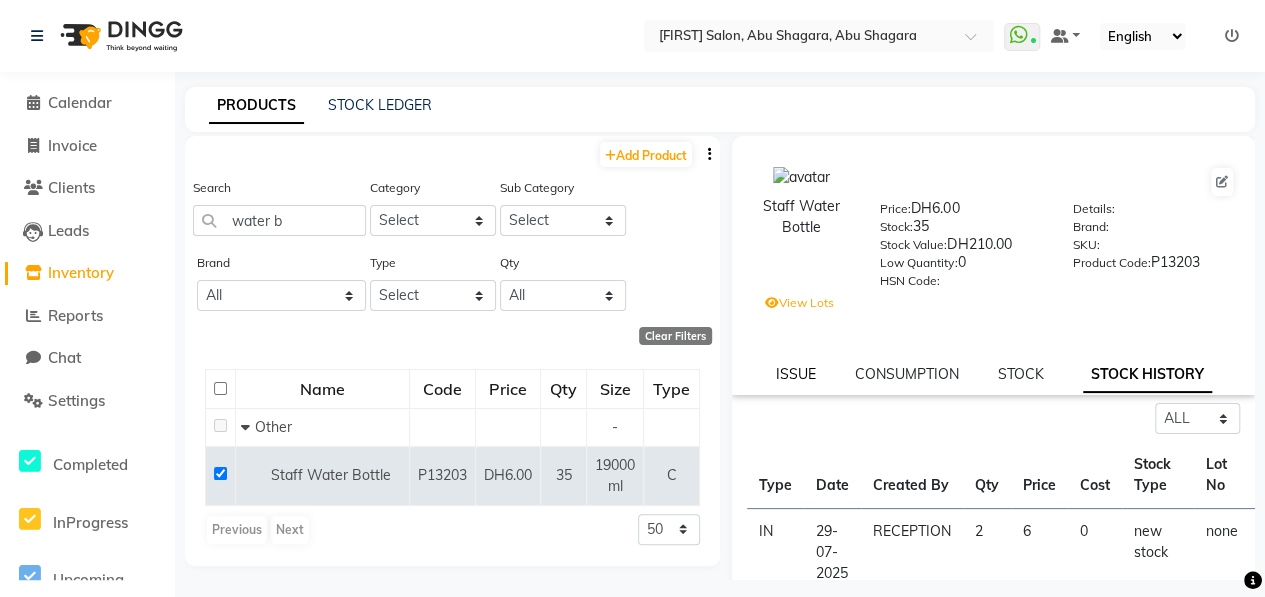 click on "ISSUE" 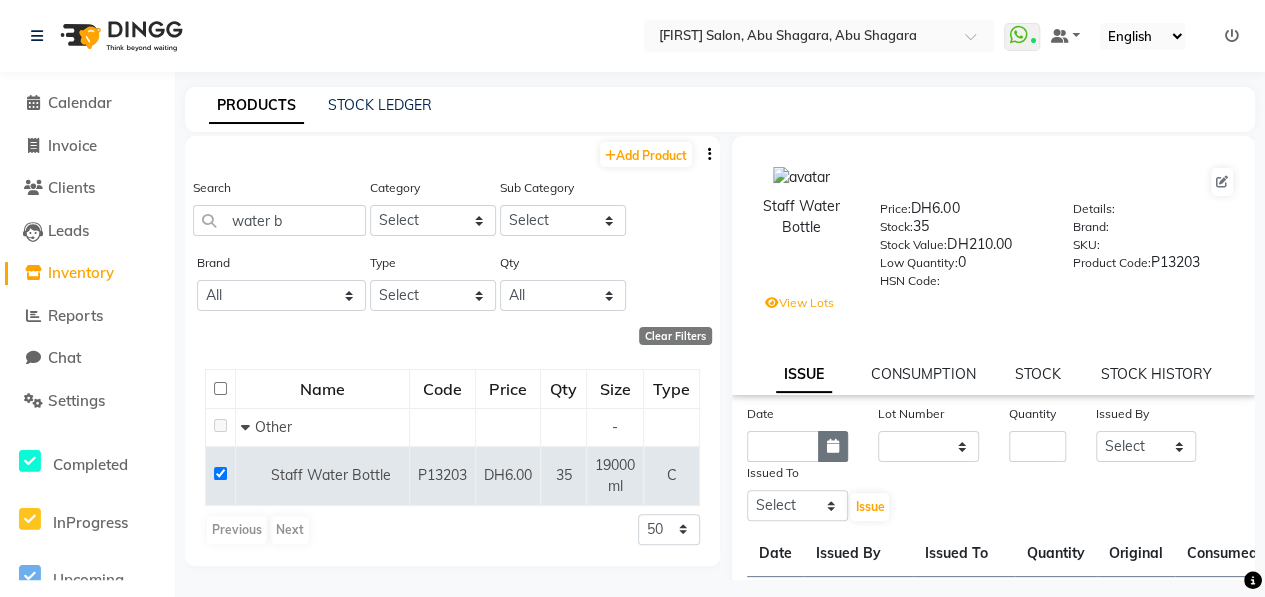 click 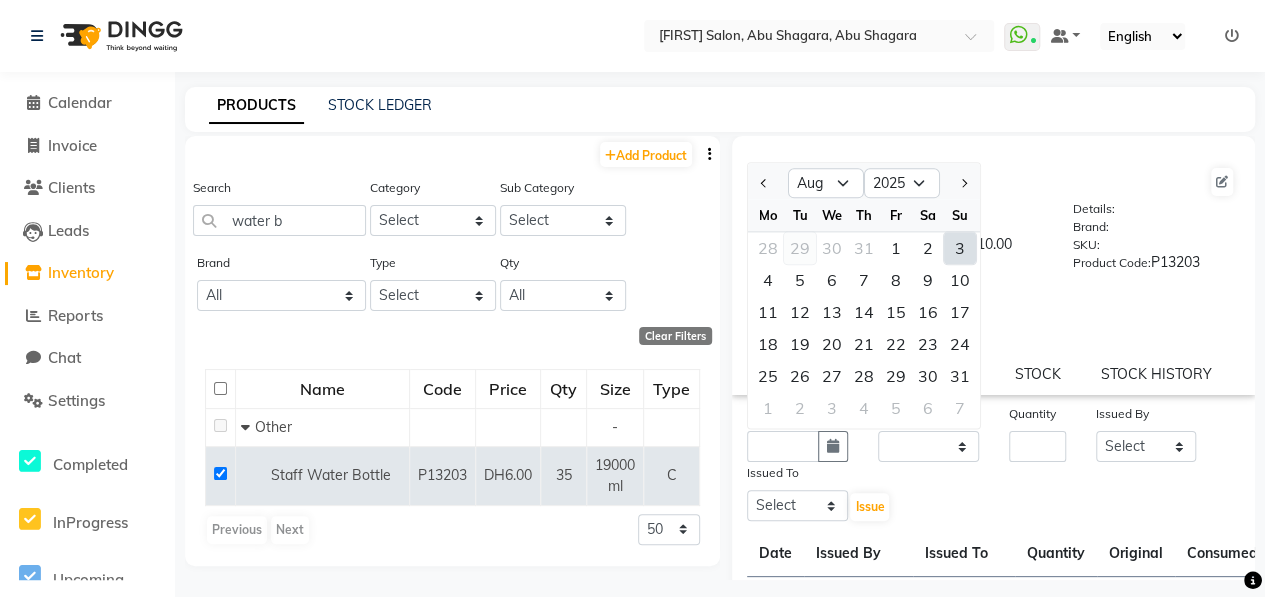 click on "29" 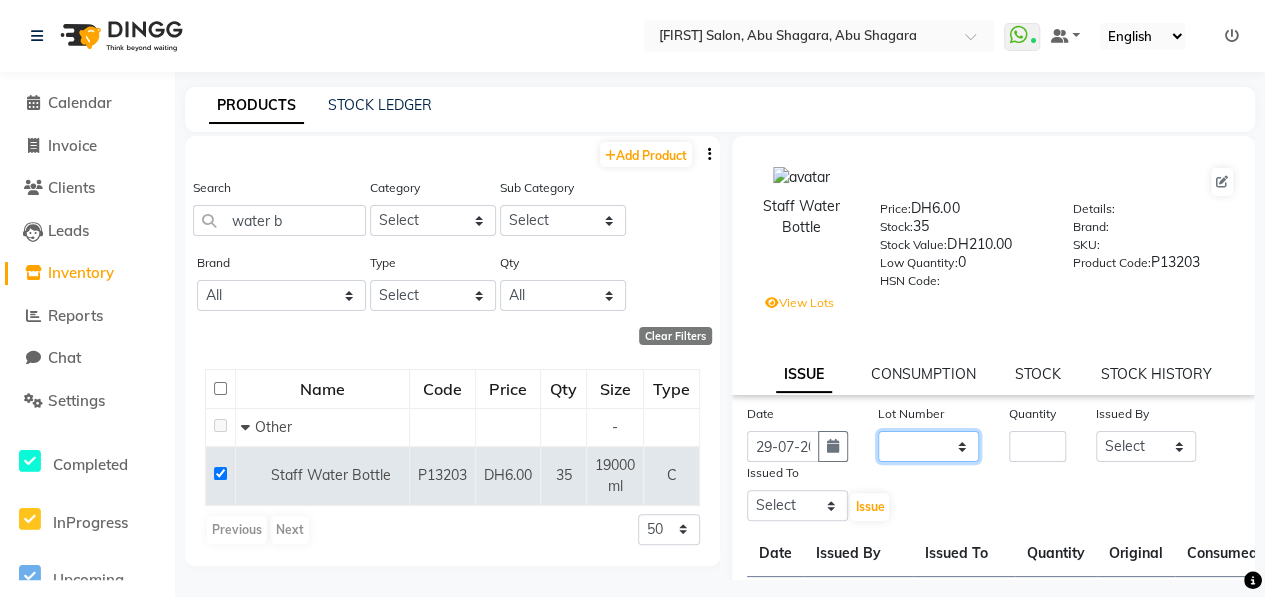click on "None none /" 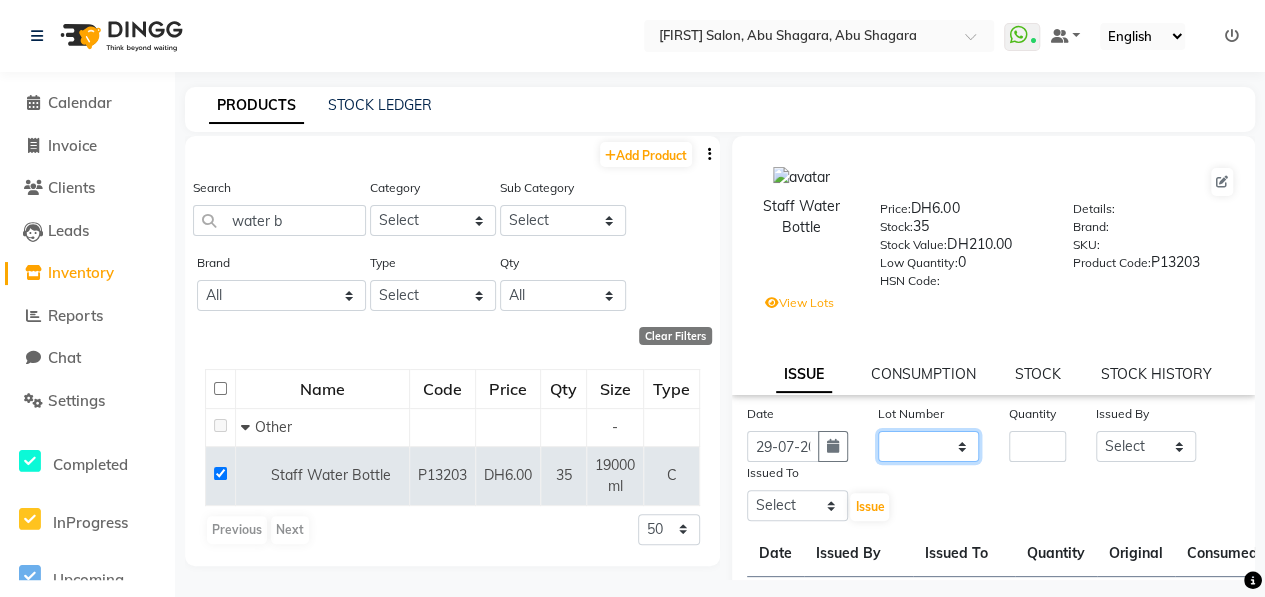 select on "0: null" 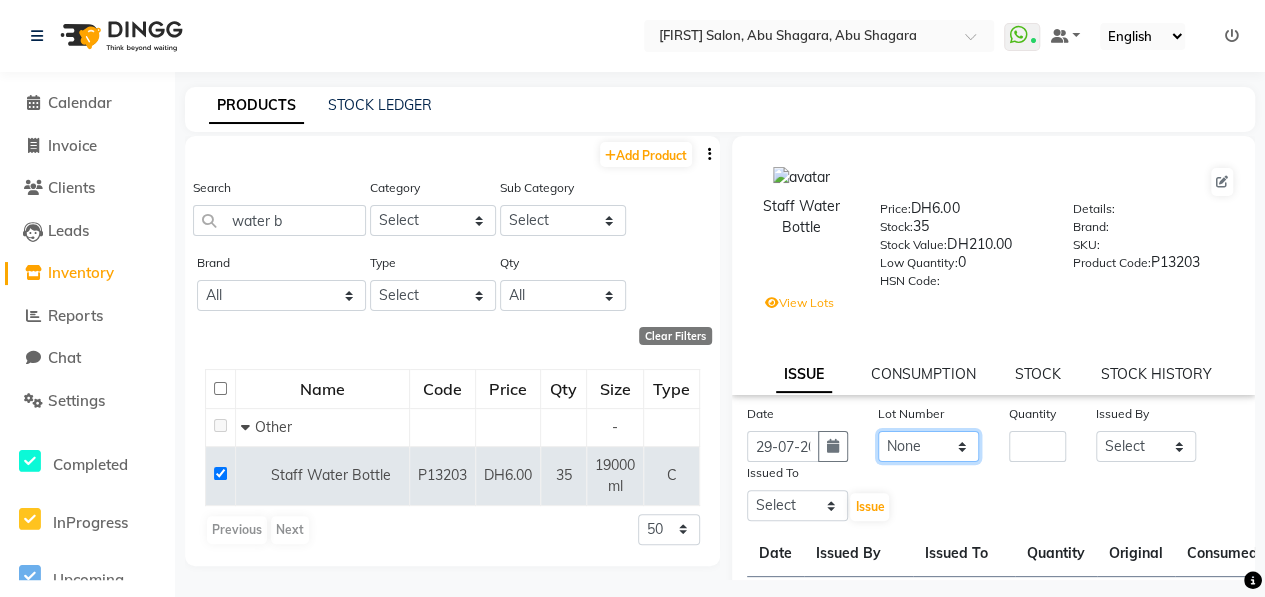 click on "None none /" 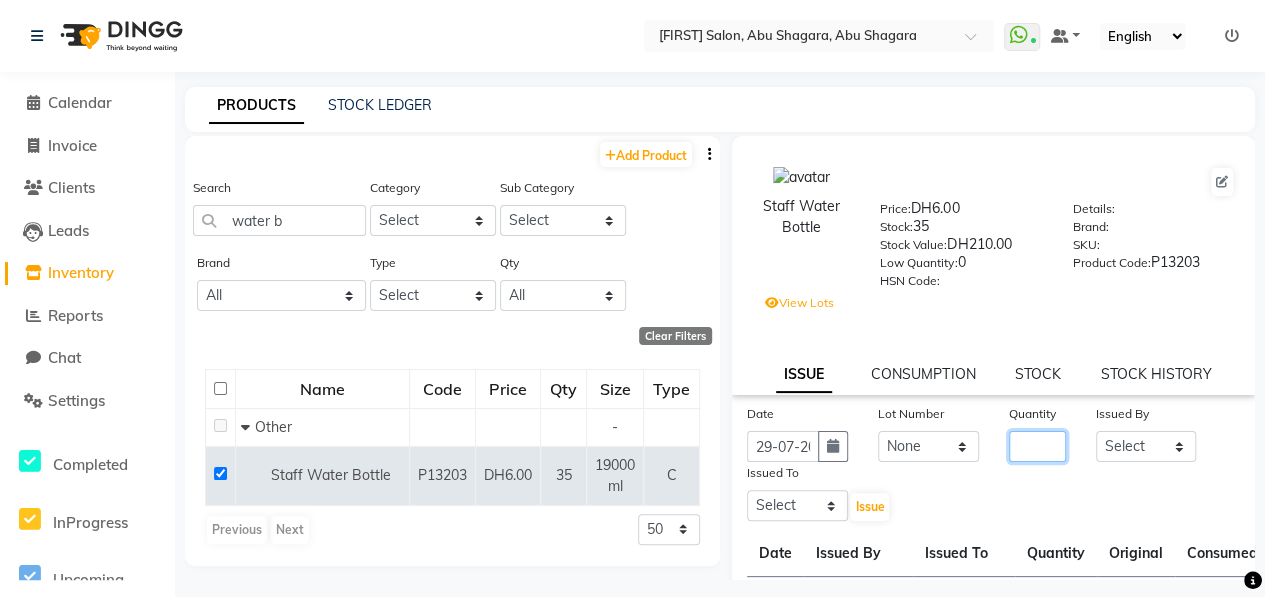 click 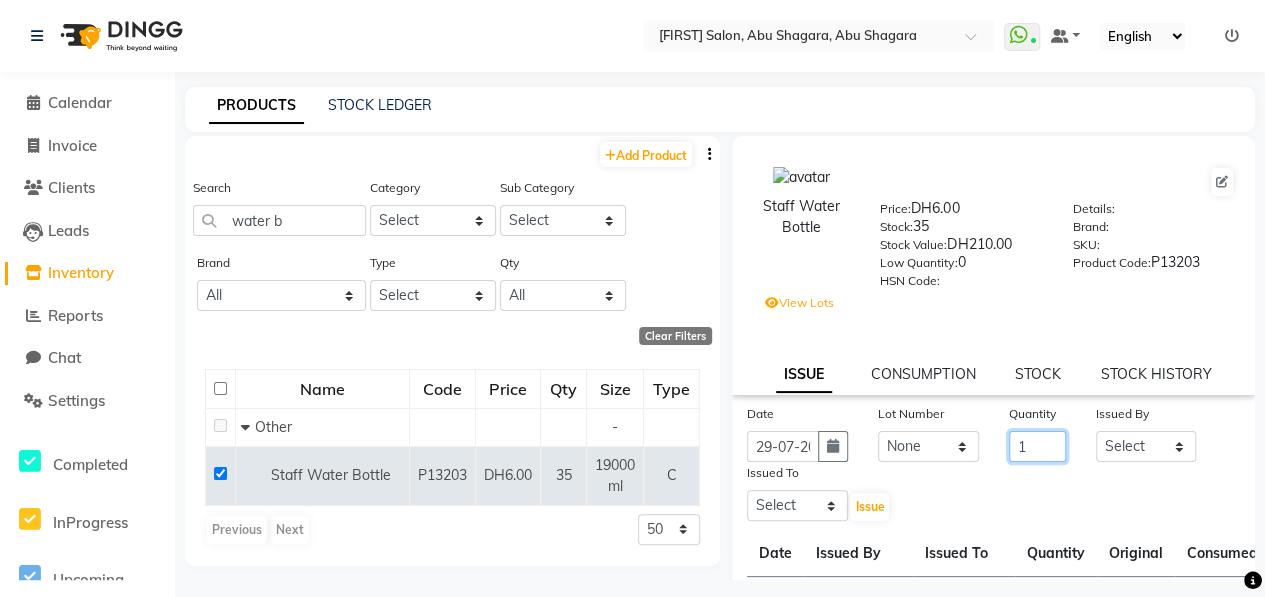 type on "1" 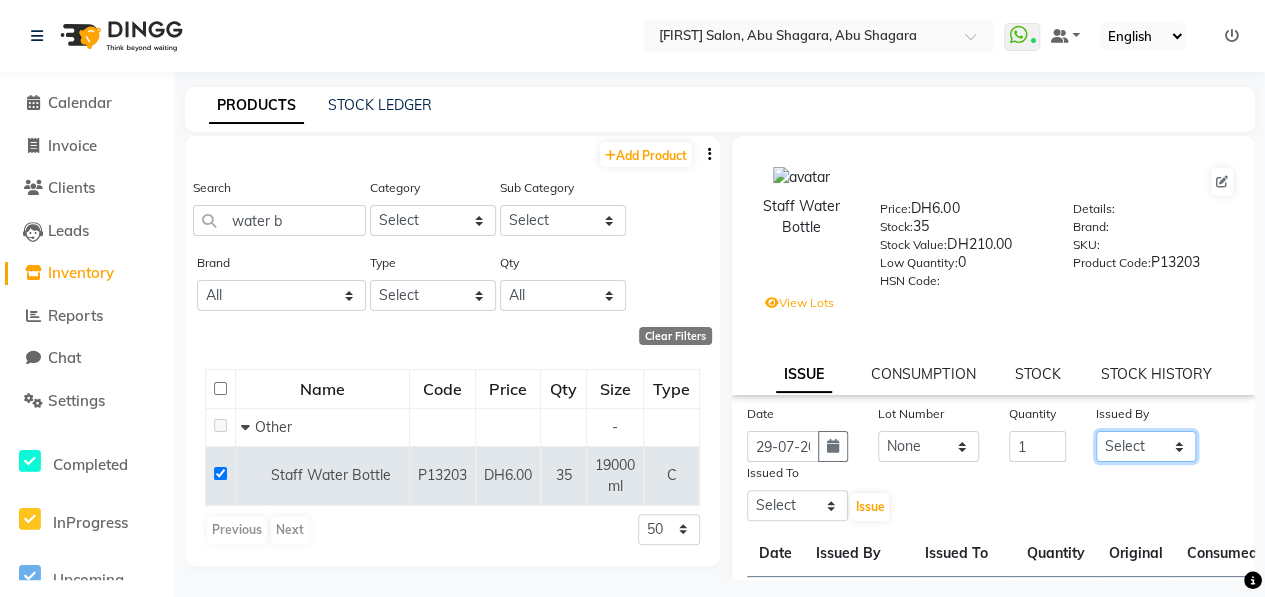 click on "Select ALWAHDA GIVE HOME SERVICE STAFF [FIRST] [FIRST] [FIRST] [FIRST] RECEPTION [FIRST] [FIRST] [FIRST] [FIRST]" 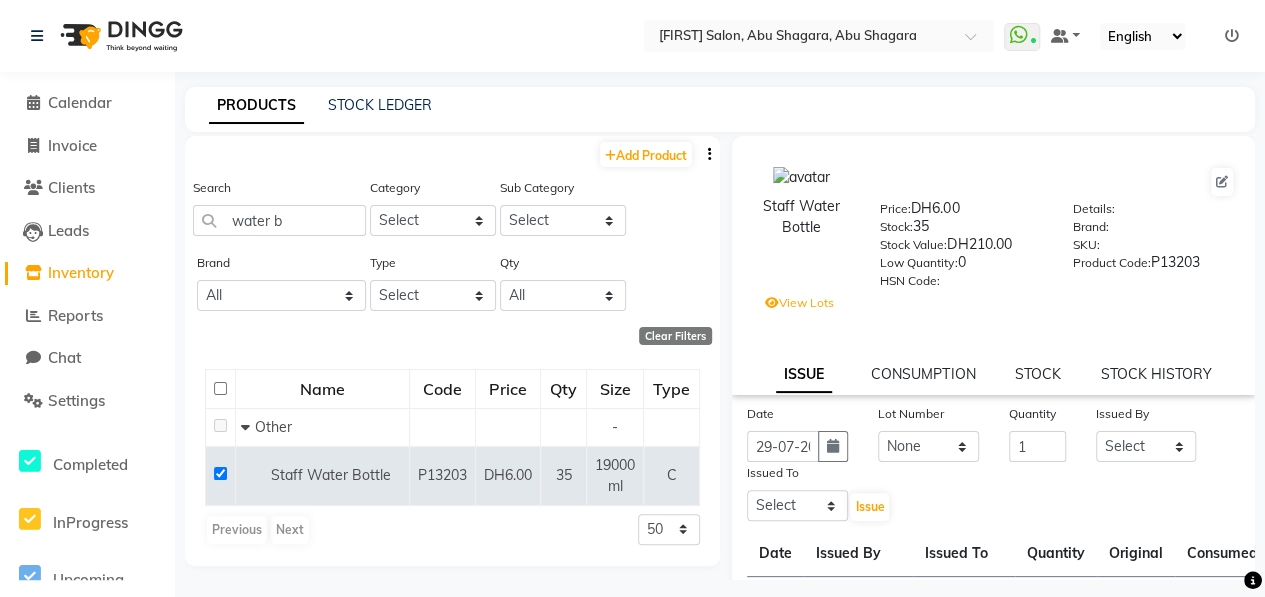 click on "PRODUCTS STOCK LEDGER  Add Product  Search water b Category Select Hair Skin Makeup Personal Care Appliances Beard Waxing Disposable Threading Hands and Feet Beauty Planet Botox Cadiveu Casmara Cheryls Olaplex GOWN Other Sub Category Select Brand All 03 Full Kit 3delux 3 Delux 9 Theory Aromatic Bigen Brand Casmara Cobacabana Color Ray Elite Hair Bleach Farmagan Green Line Kaune Kenpaki Kenue Kettle Keune Loreal Loreal,iconic,italy Loreal Inoa Loreal Martix Lotus Luso Majirel Martix Morfose Moroccan Oil Posa Roial Soft Facial Tissues Type Select Both Retail Consumable Qty All Low Out Of Stock  Clear Filters  Name Code Price Qty Size Type   Other -  Staff Water Bottle  P13203 DH6.00 35 19000 ml C  Previous   Next  50 100 500   Staff Water Bottle   Price:   DH6.00  Stock:   35  Stock Value:   DH210.00  Low Quantity:  0  HSN Code:    Details:     Brand:     SKU:     Product Code:   P13203   View Lots ISSUE CONSUMPTION STOCK STOCK HISTORY Date 29-07-2025 Lot Number None none /  Quantity 1 Issued By Select [FIRST]" 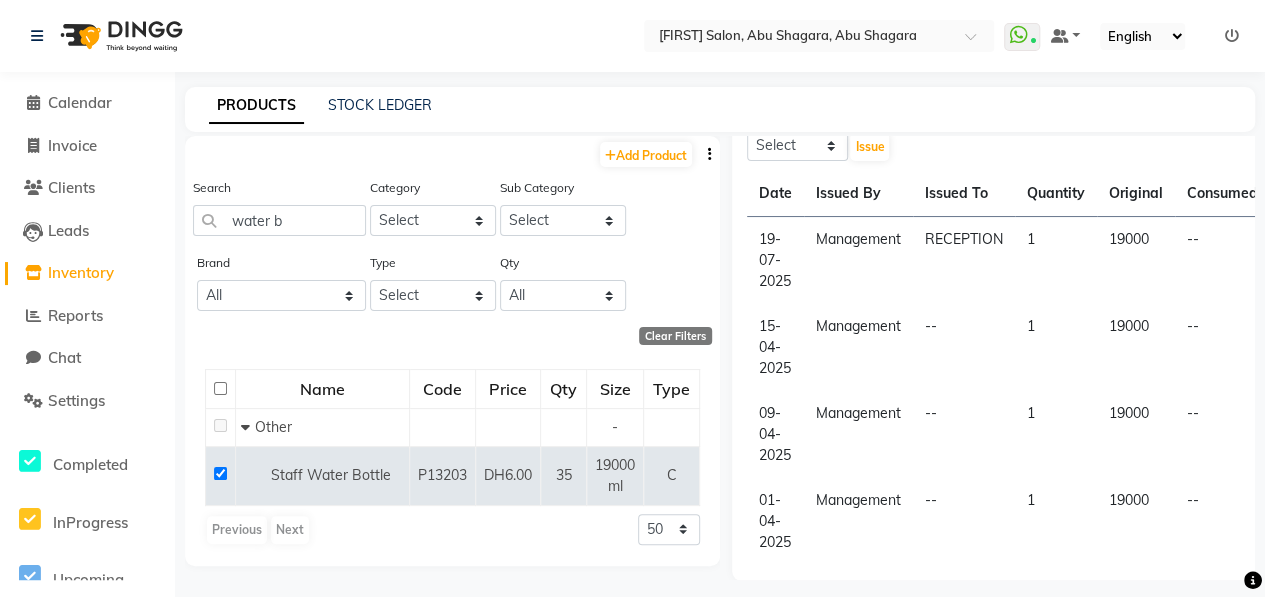 scroll, scrollTop: 0, scrollLeft: 0, axis: both 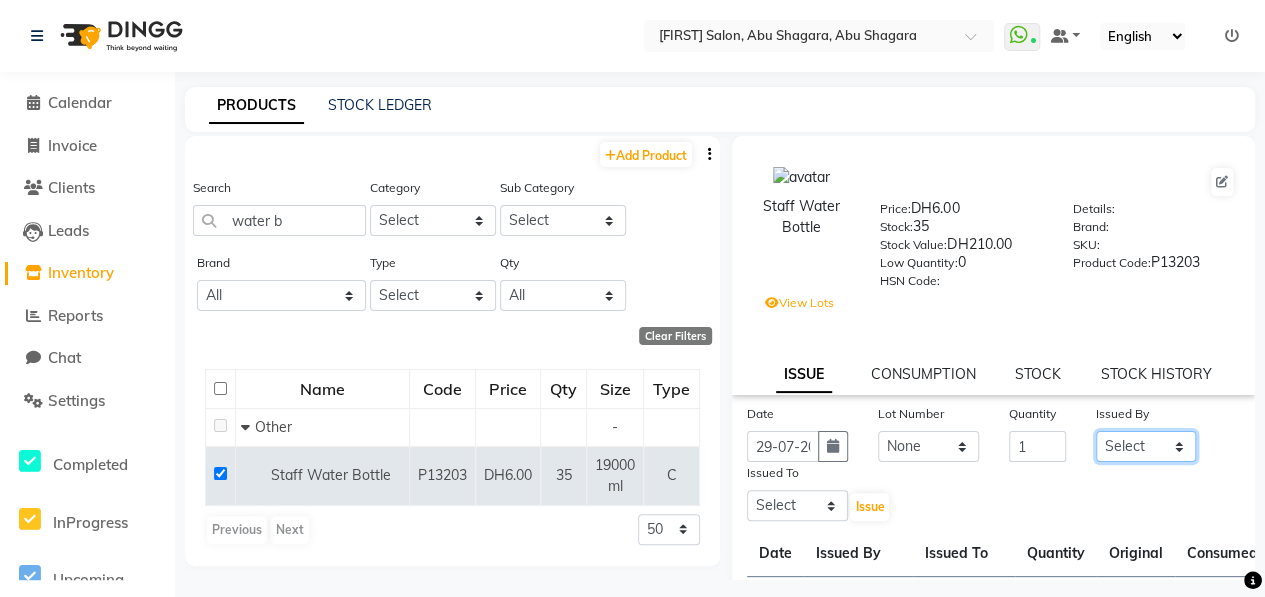 click on "Select ALWAHDA GIVE HOME SERVICE STAFF [FIRST] [FIRST] [FIRST] [FIRST] RECEPTION [FIRST] [FIRST] [FIRST] [FIRST]" 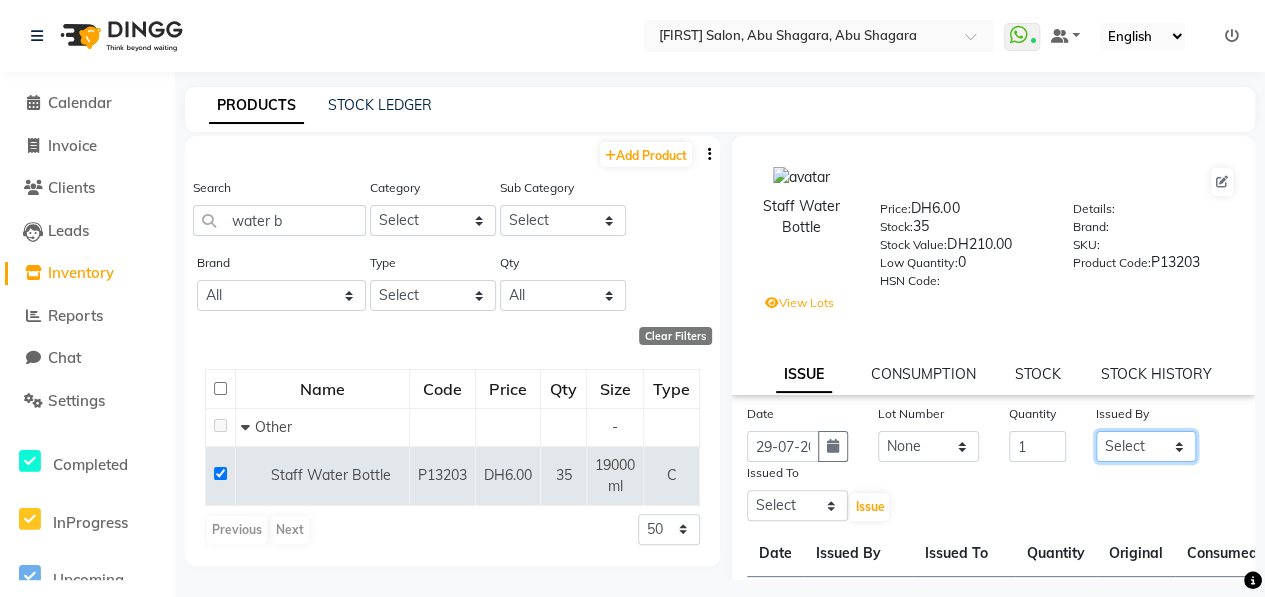 select on "51807" 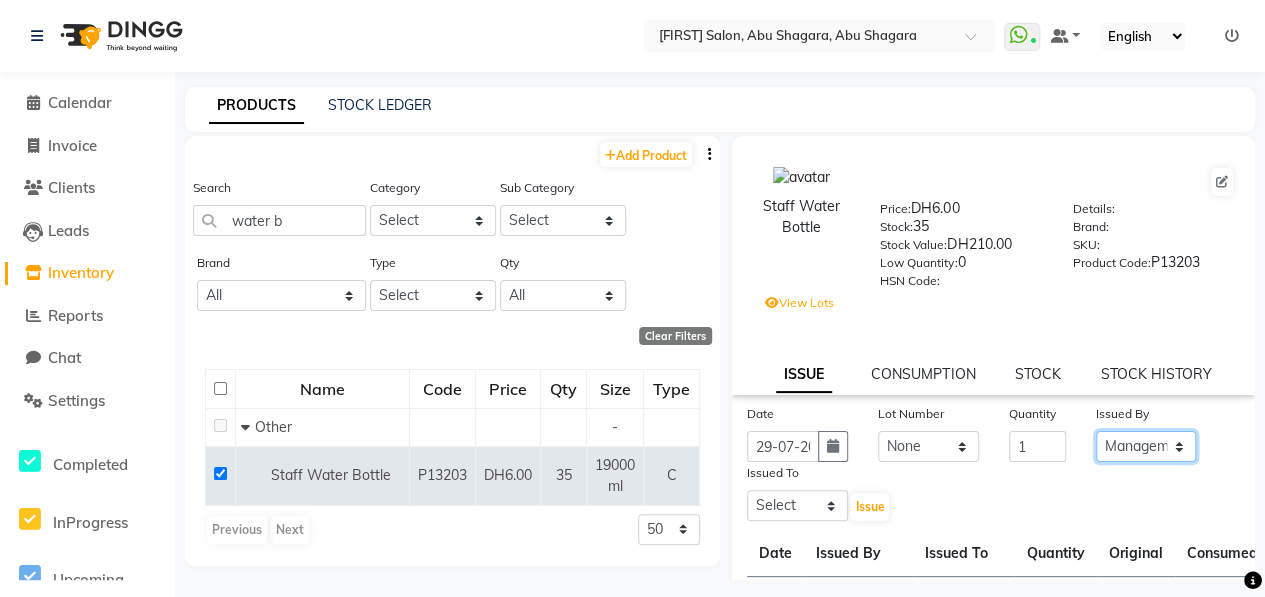 click on "Select ALWAHDA GIVE HOME SERVICE STAFF [FIRST] [FIRST] [FIRST] [FIRST] RECEPTION [FIRST] [FIRST] [FIRST] [FIRST]" 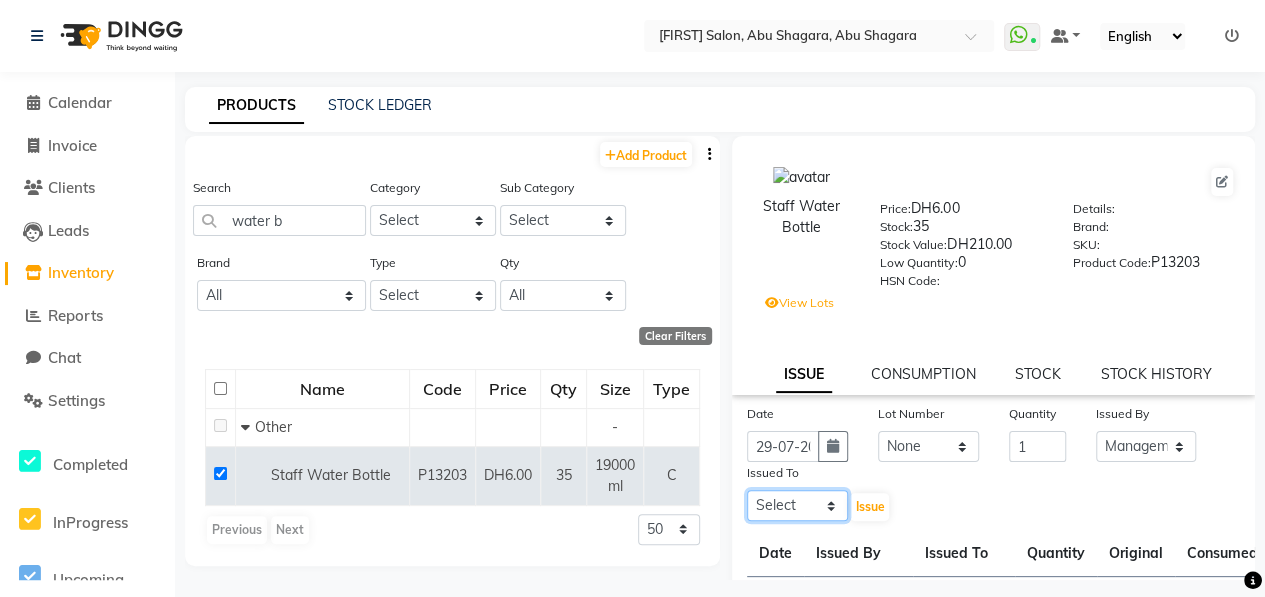 click on "Select ALWAHDA GIVE HOME SERVICE STAFF [FIRST] [FIRST] [FIRST] [FIRST] RECEPTION [FIRST] [FIRST] [FIRST] [FIRST]" 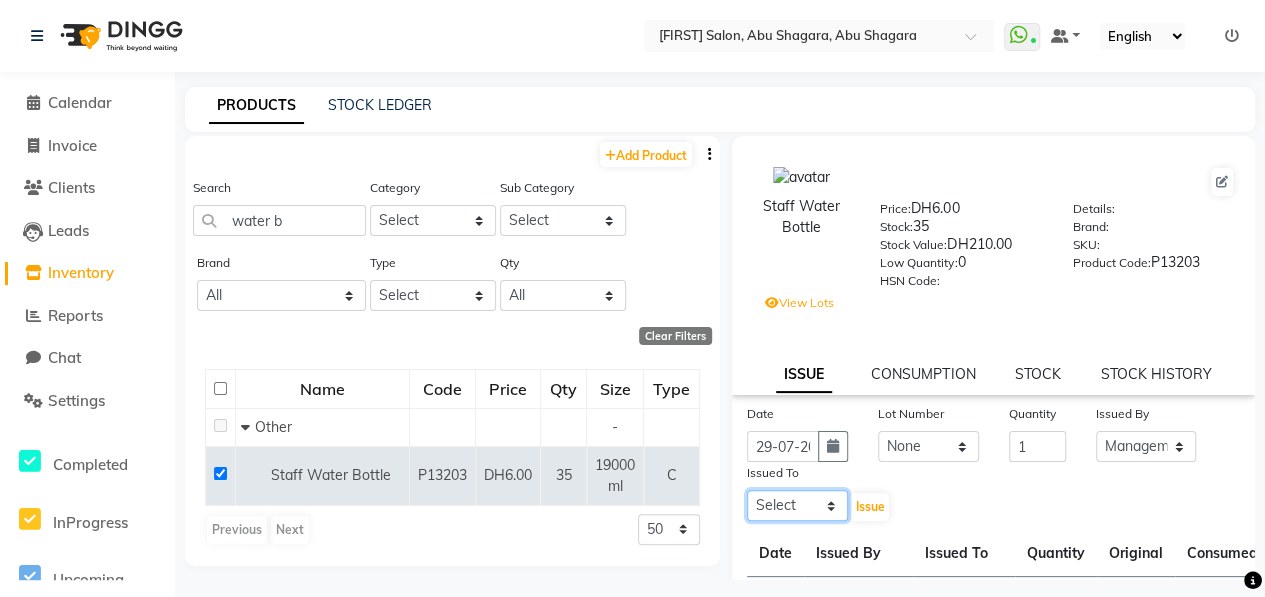select on "76470" 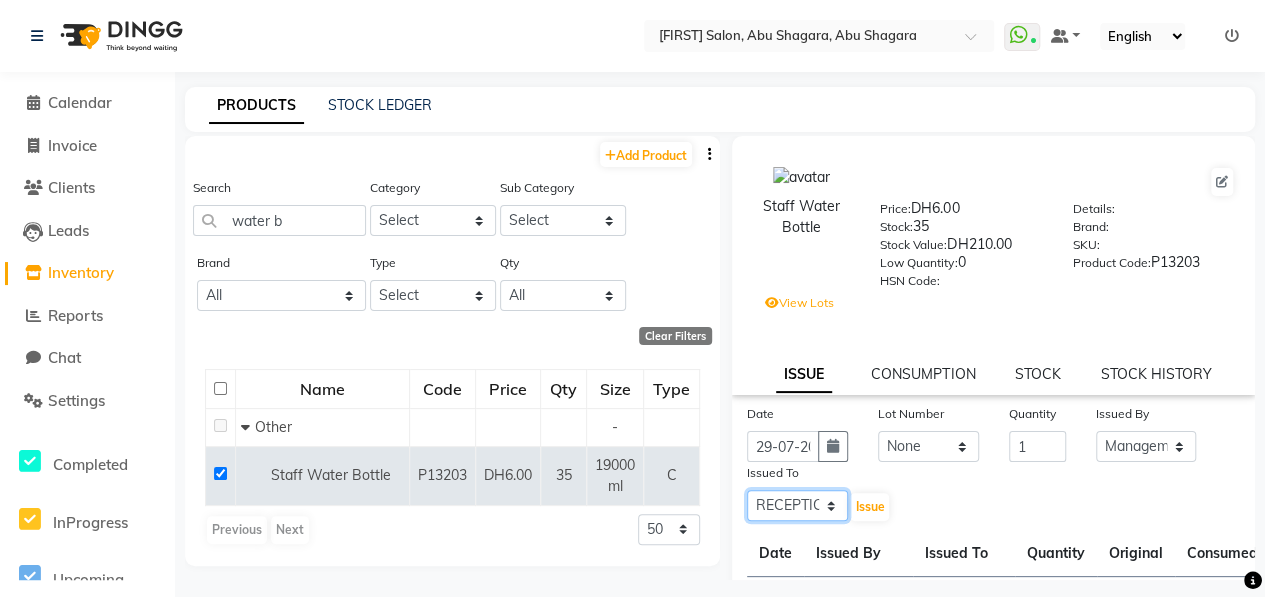 click on "Select ALWAHDA GIVE HOME SERVICE STAFF [FIRST] [FIRST] [FIRST] [FIRST] RECEPTION [FIRST] [FIRST] [FIRST] [FIRST]" 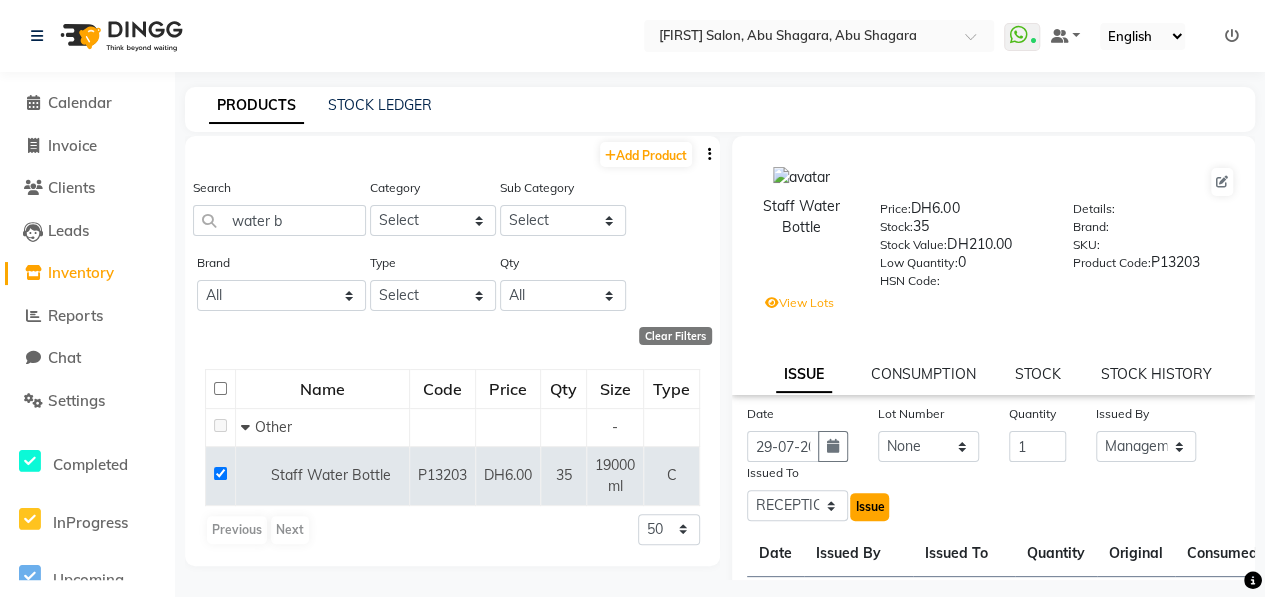 click on "Issue" 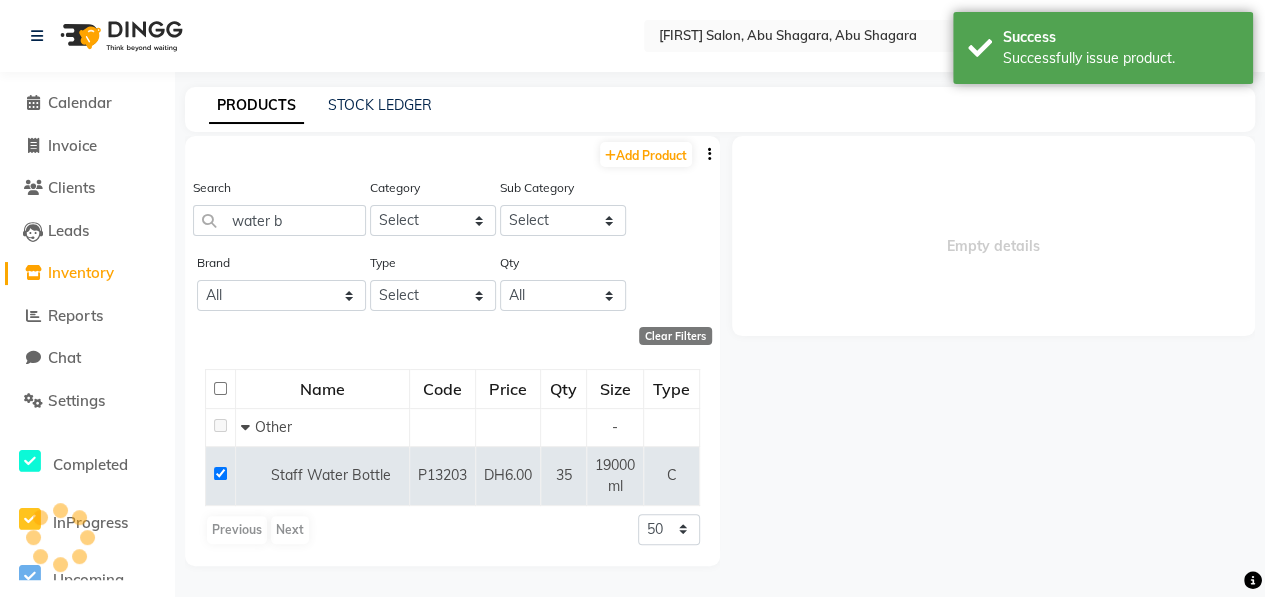 select 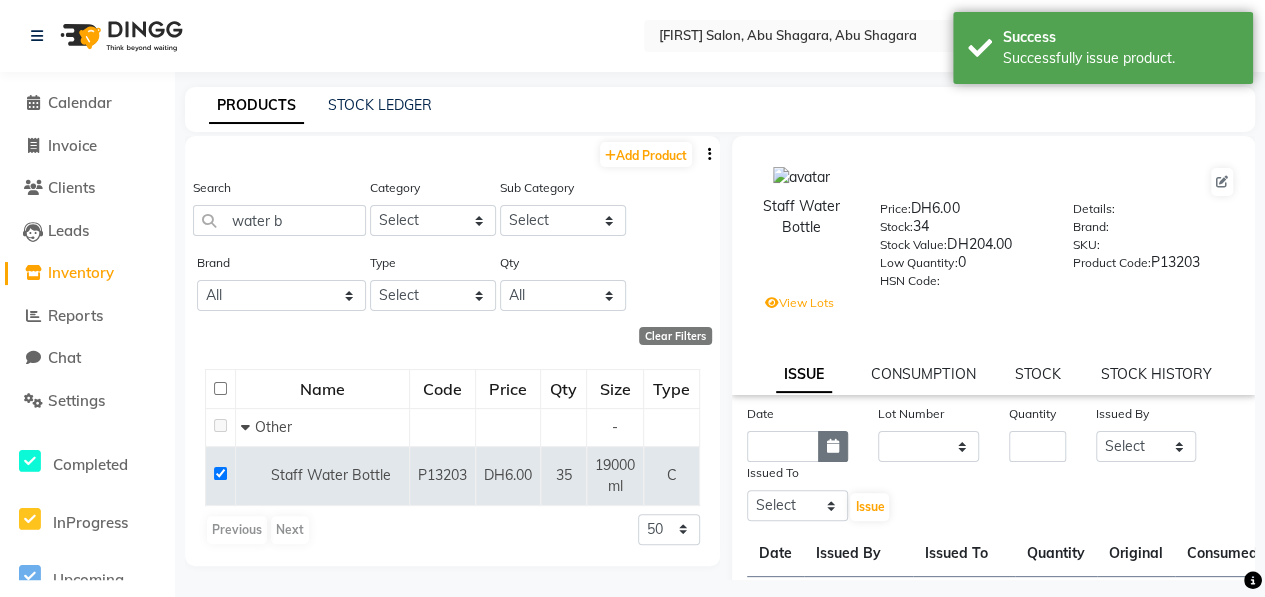 click 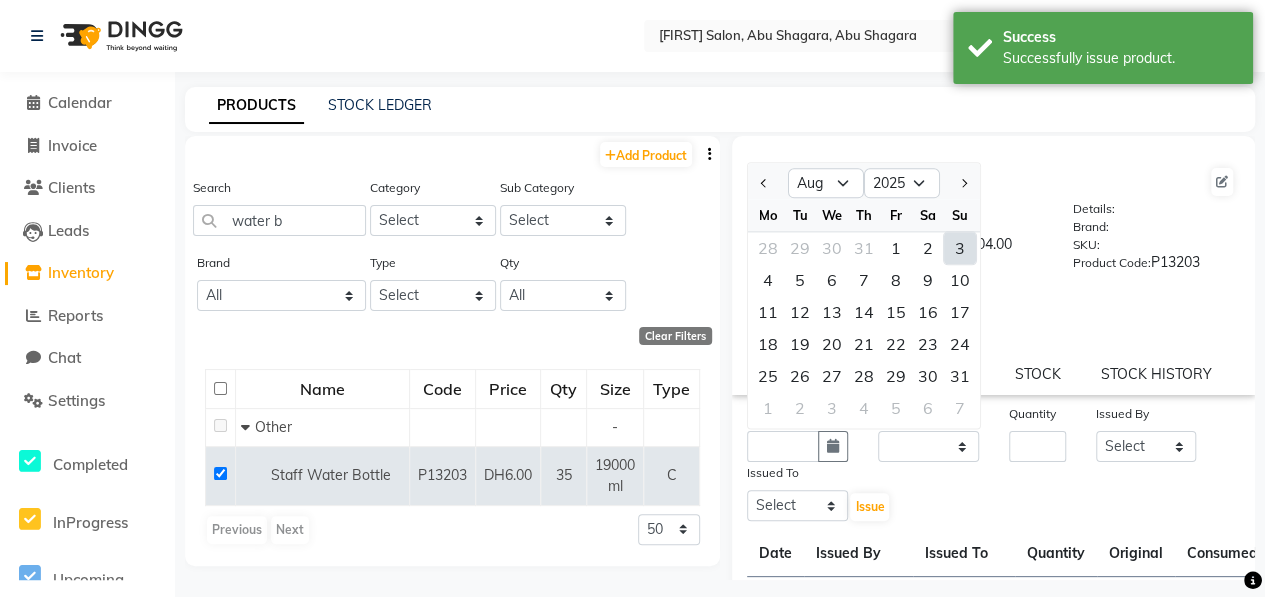 click on "3" 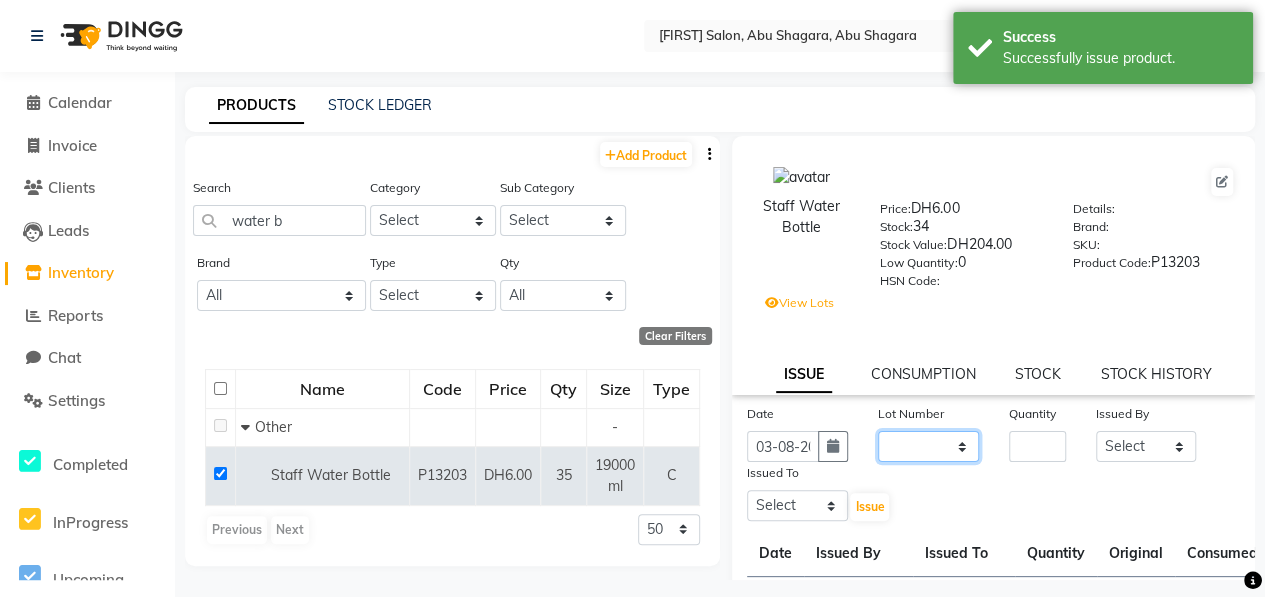 click on "None none /" 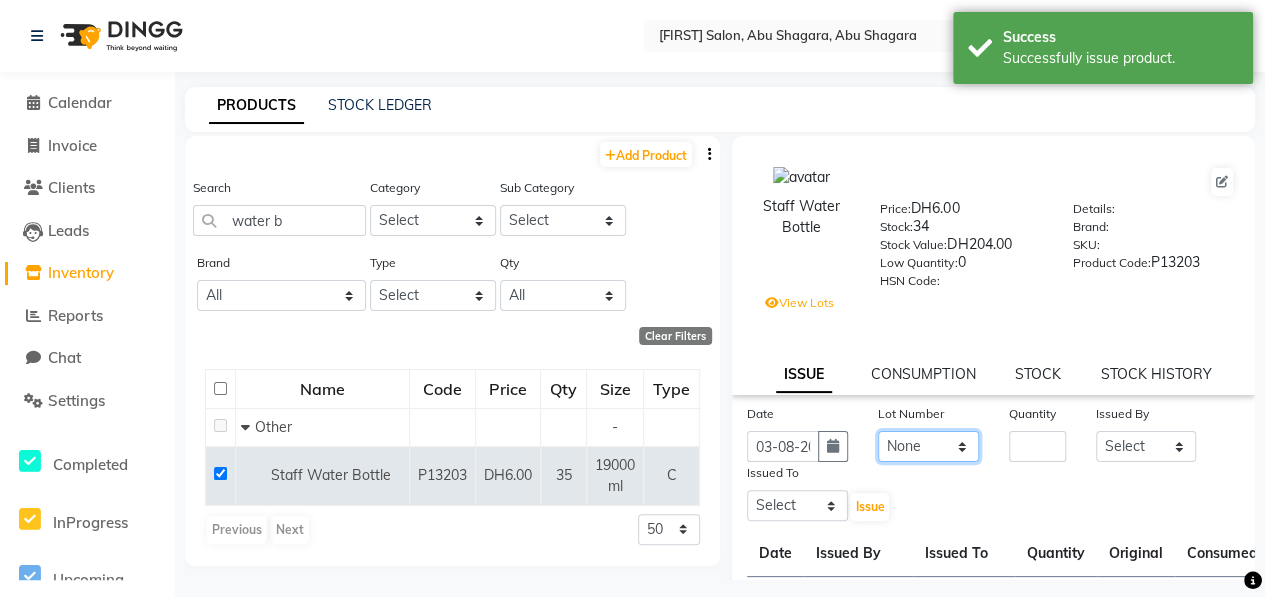 click on "None none /" 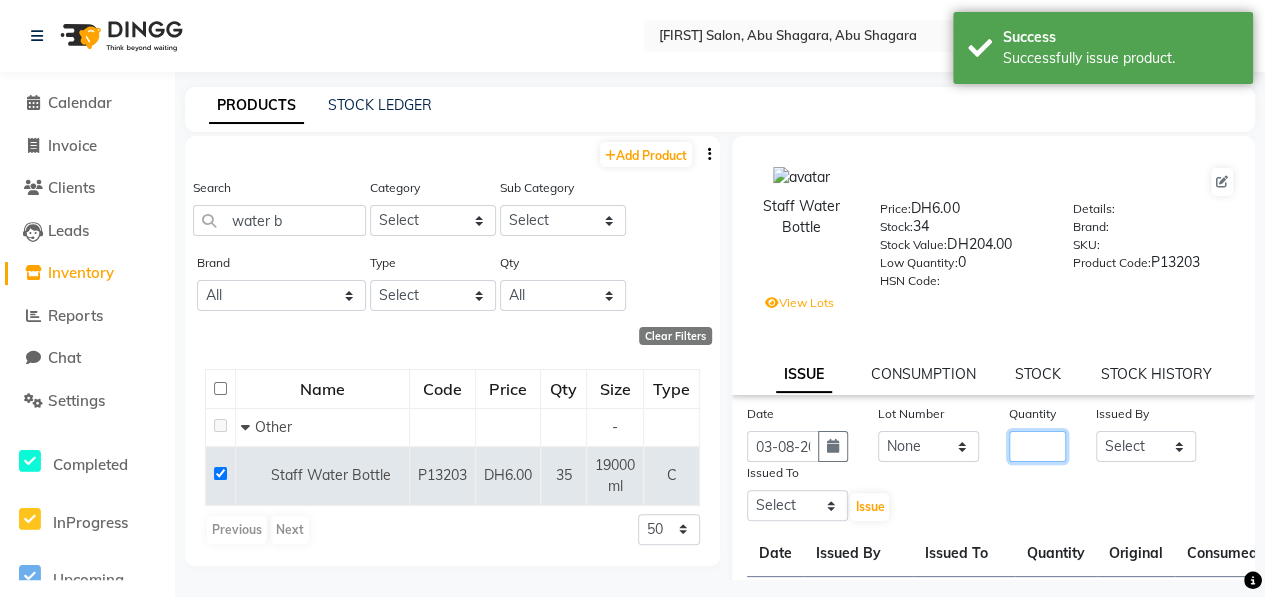 click 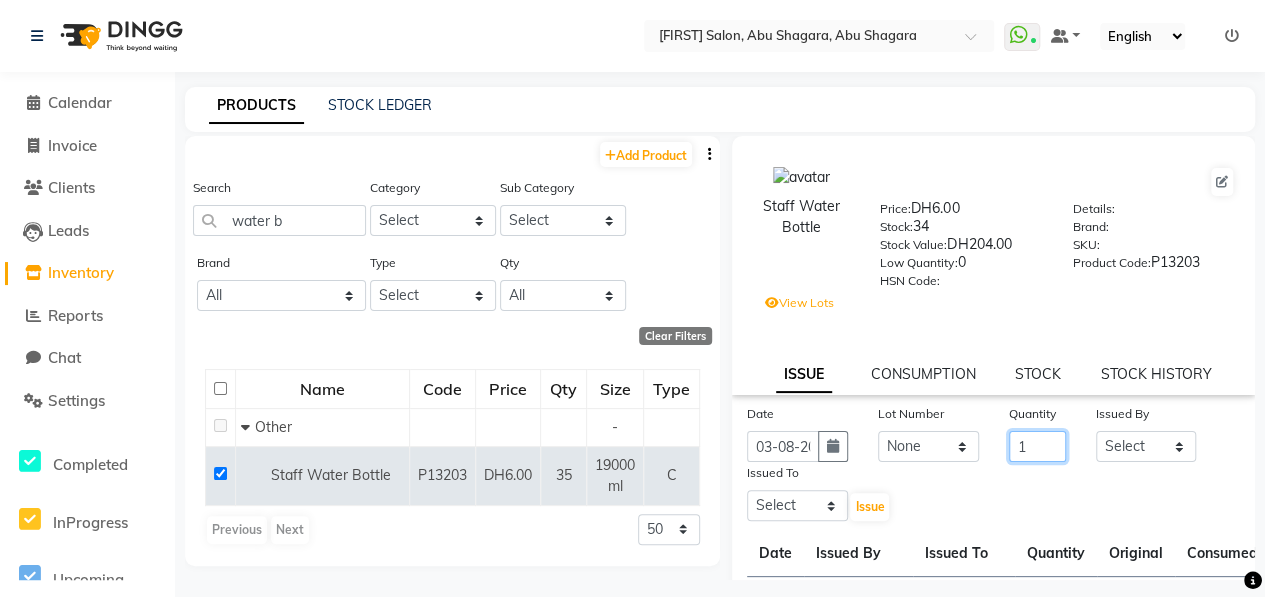 type on "1" 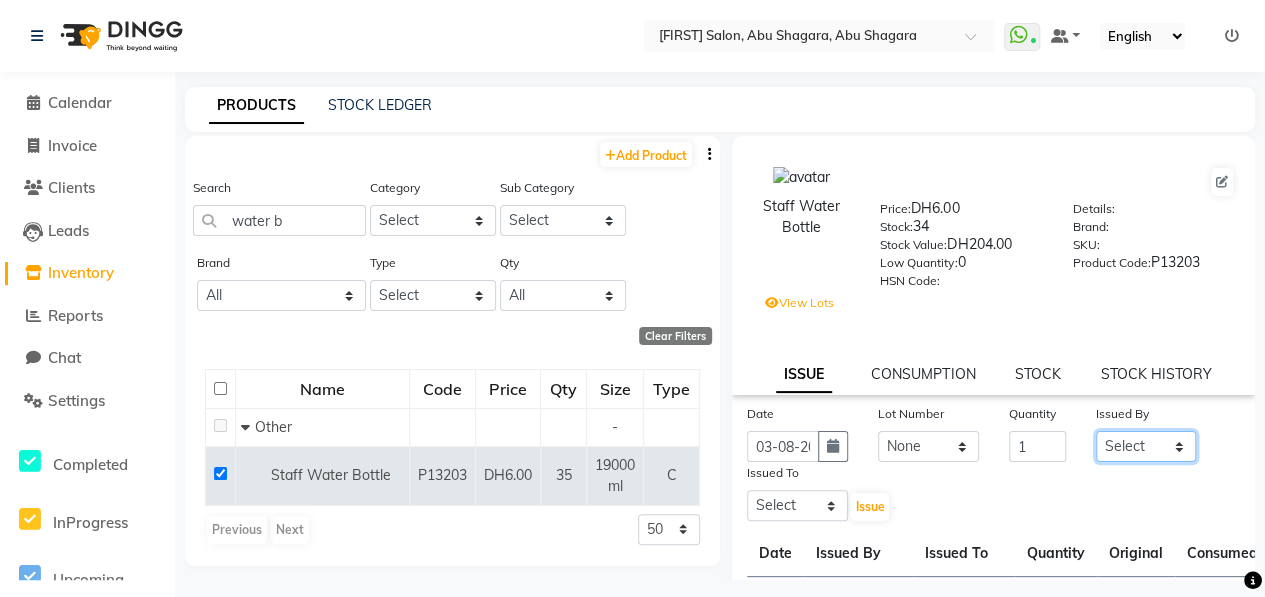 click on "Select ALWAHDA GIVE HOME SERVICE STAFF [FIRST] [FIRST] [FIRST] [FIRST] RECEPTION [FIRST] [FIRST] [FIRST] [FIRST]" 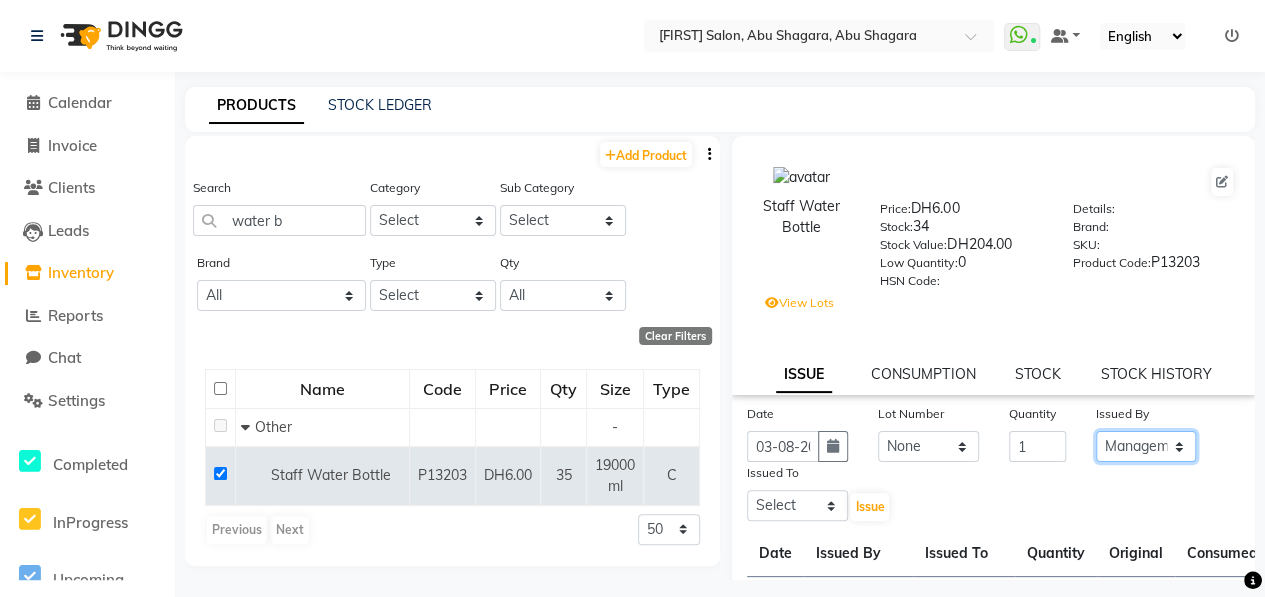 click on "Select ALWAHDA GIVE HOME SERVICE STAFF [FIRST] [FIRST] [FIRST] [FIRST] RECEPTION [FIRST] [FIRST] [FIRST] [FIRST]" 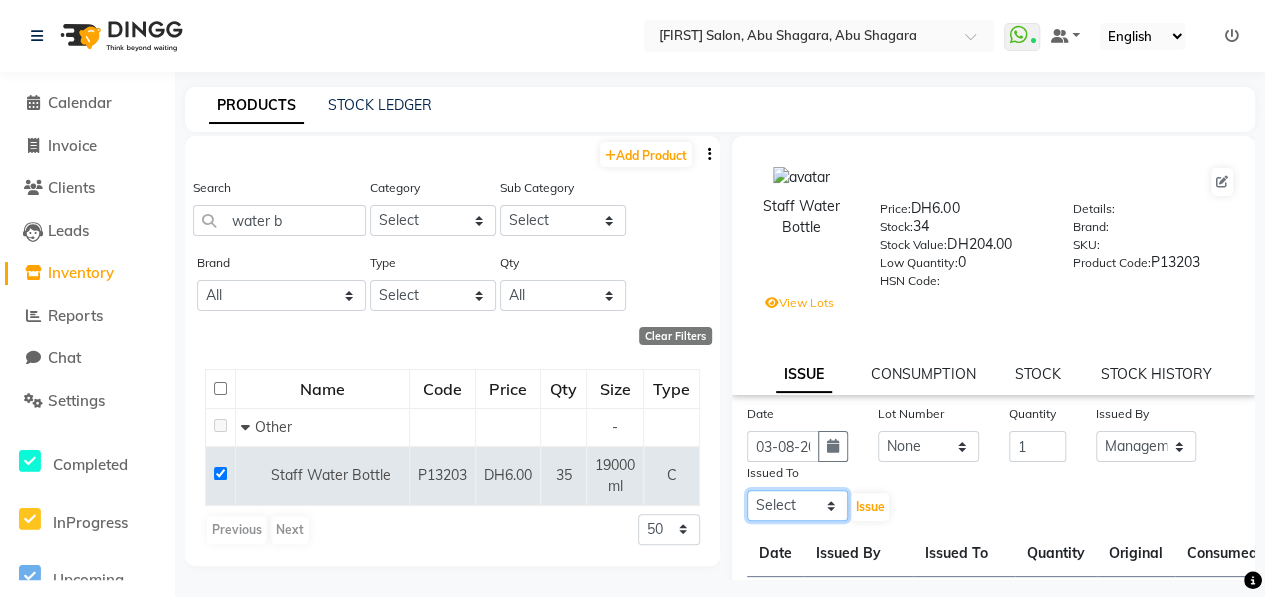 click on "Select ALWAHDA GIVE HOME SERVICE STAFF [FIRST] [FIRST] [FIRST] [FIRST] RECEPTION [FIRST] [FIRST] [FIRST] [FIRST]" 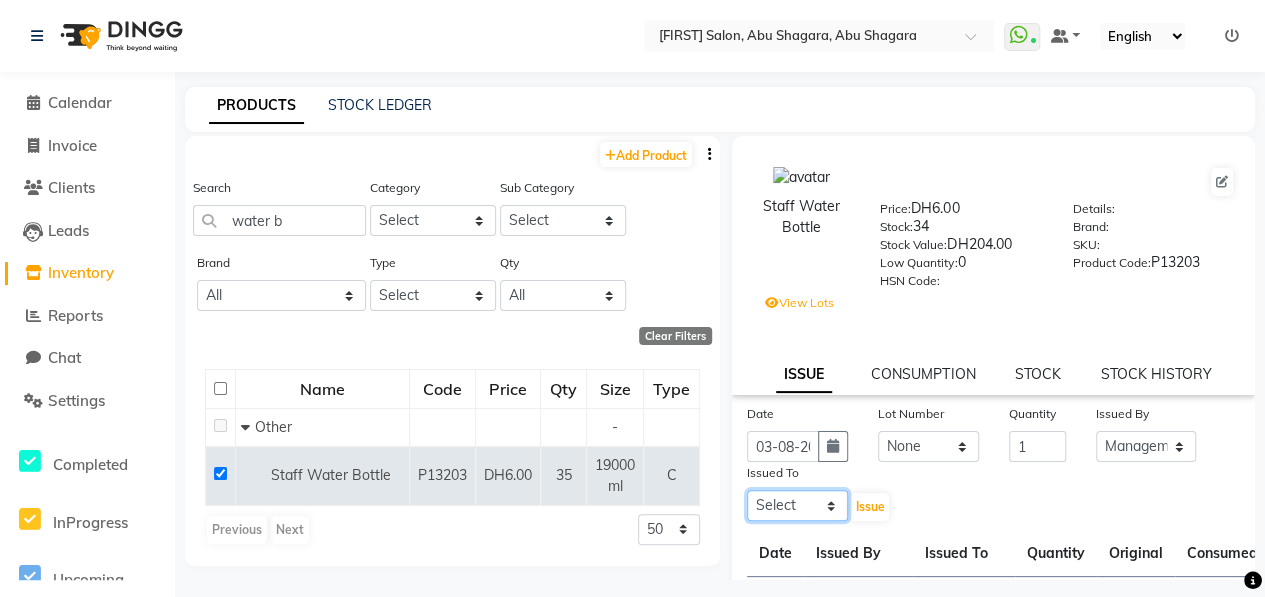 select on "76470" 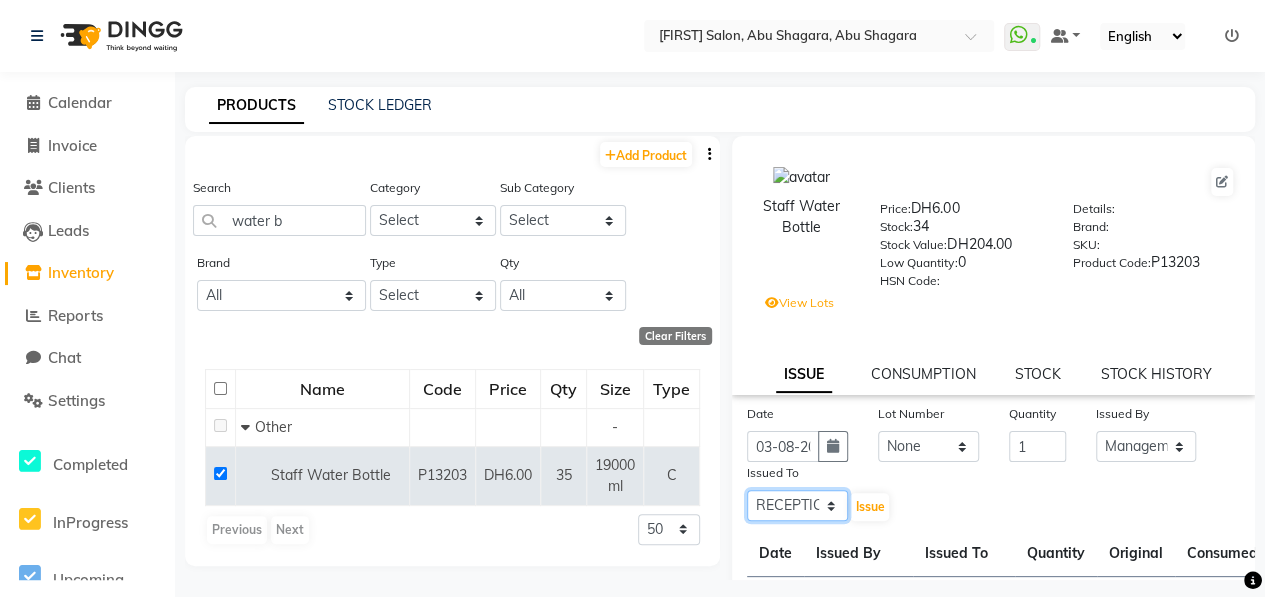 click on "Select ALWAHDA GIVE HOME SERVICE STAFF [FIRST] [FIRST] [FIRST] [FIRST] RECEPTION [FIRST] [FIRST] [FIRST] [FIRST]" 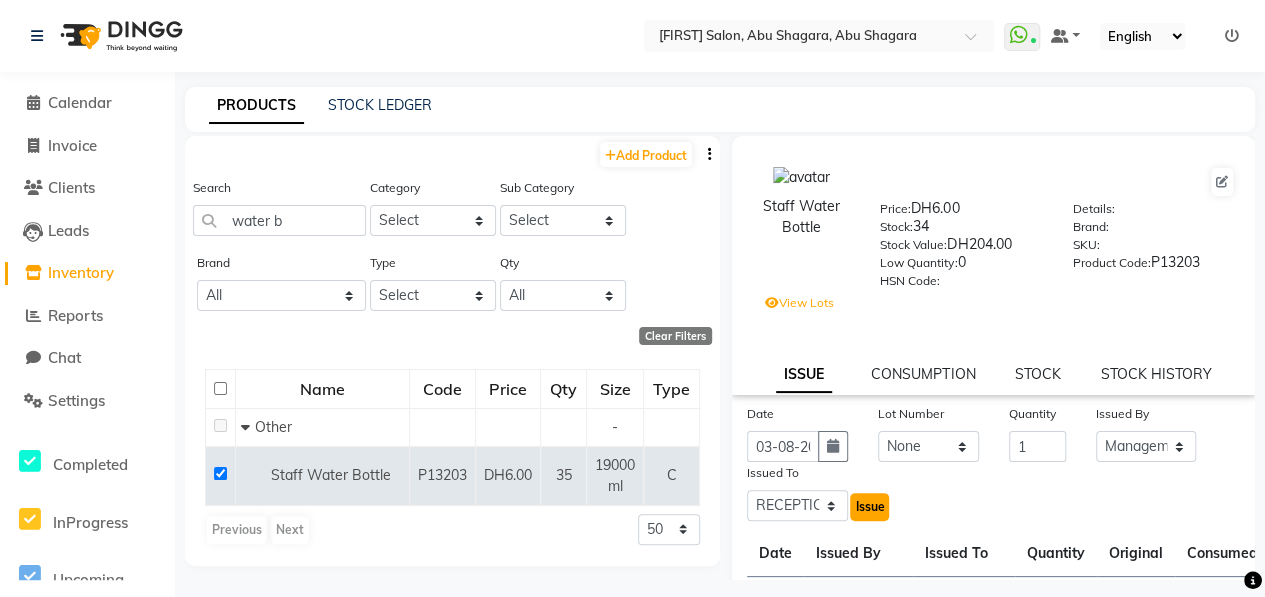 click on "Issue" 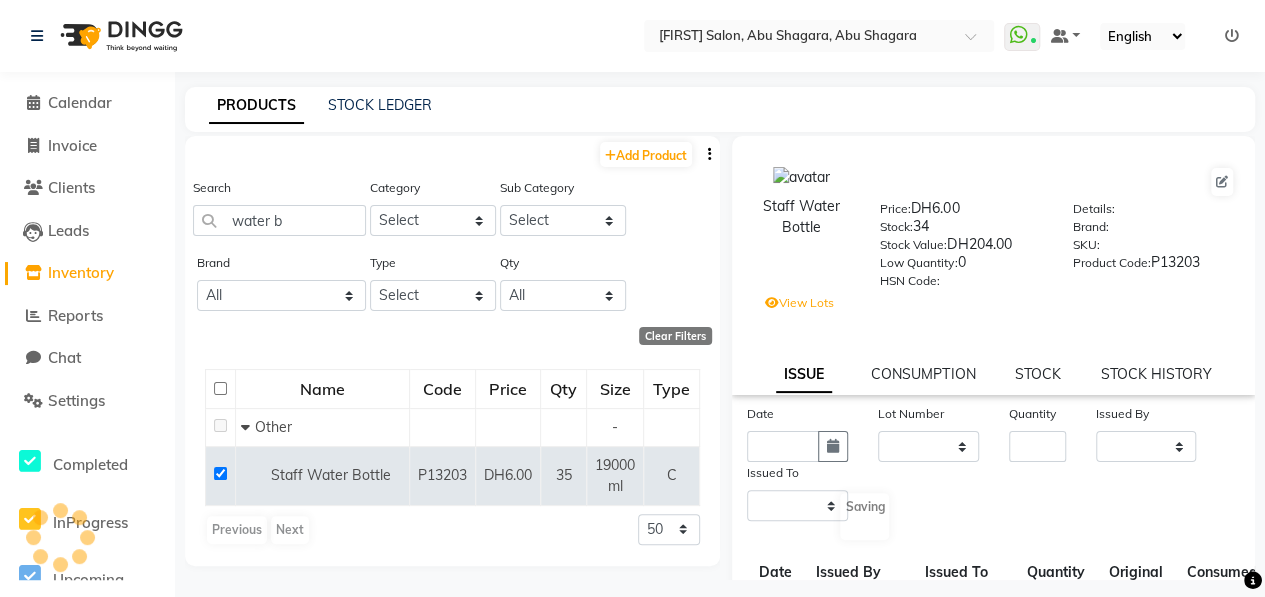select 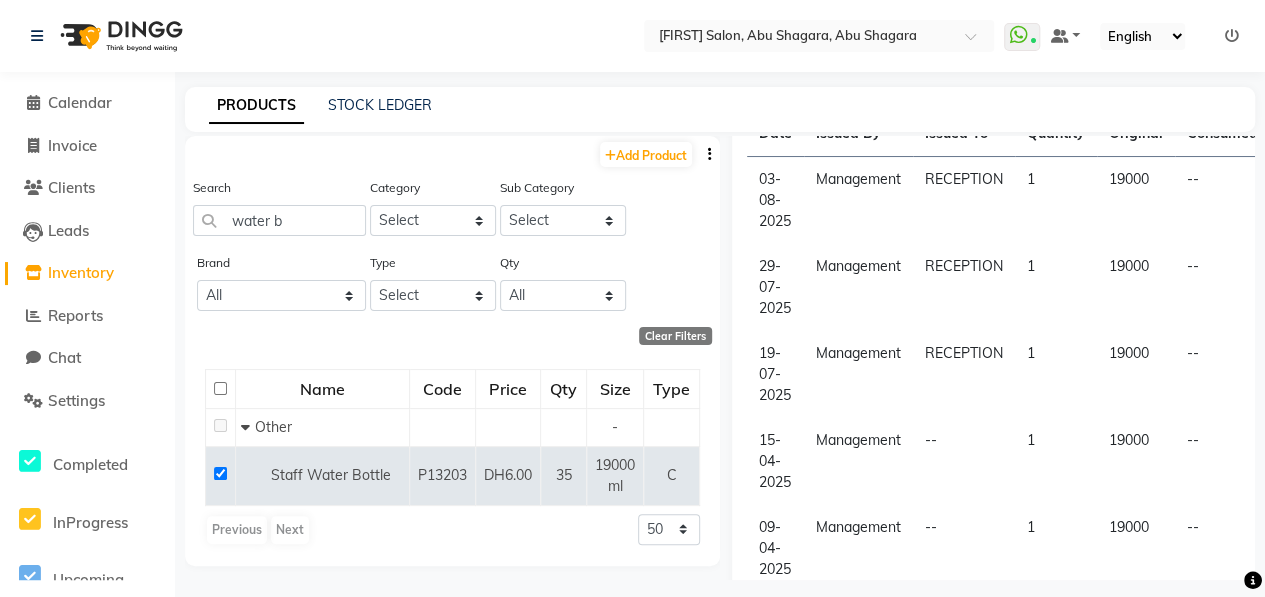scroll, scrollTop: 0, scrollLeft: 0, axis: both 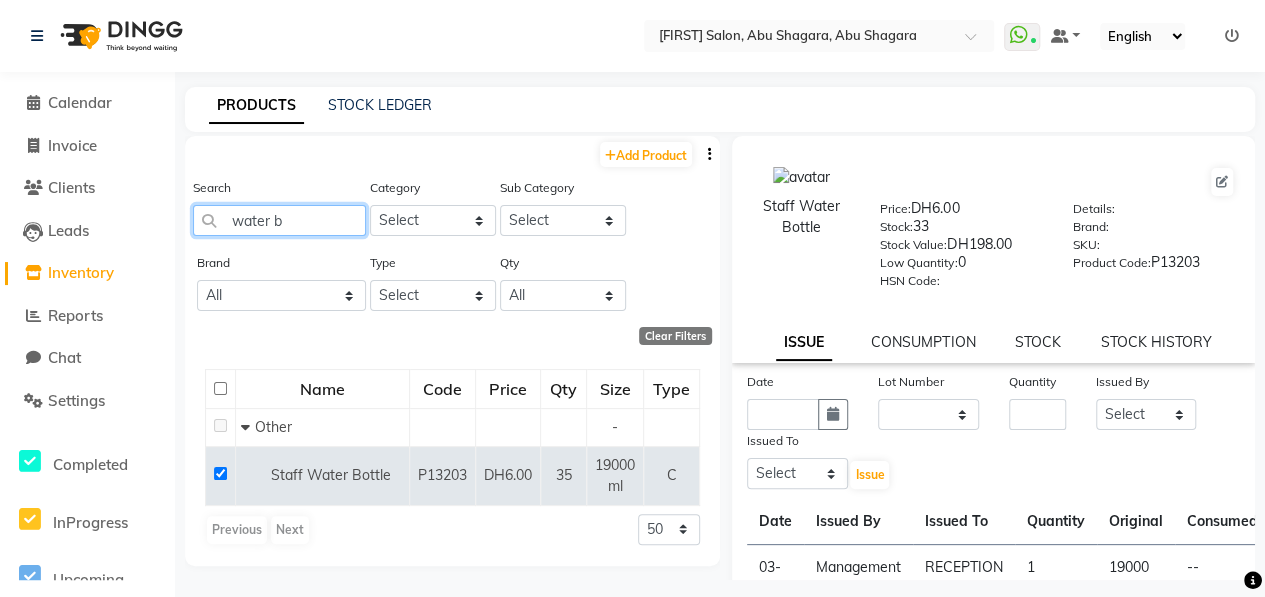 click on "water b" 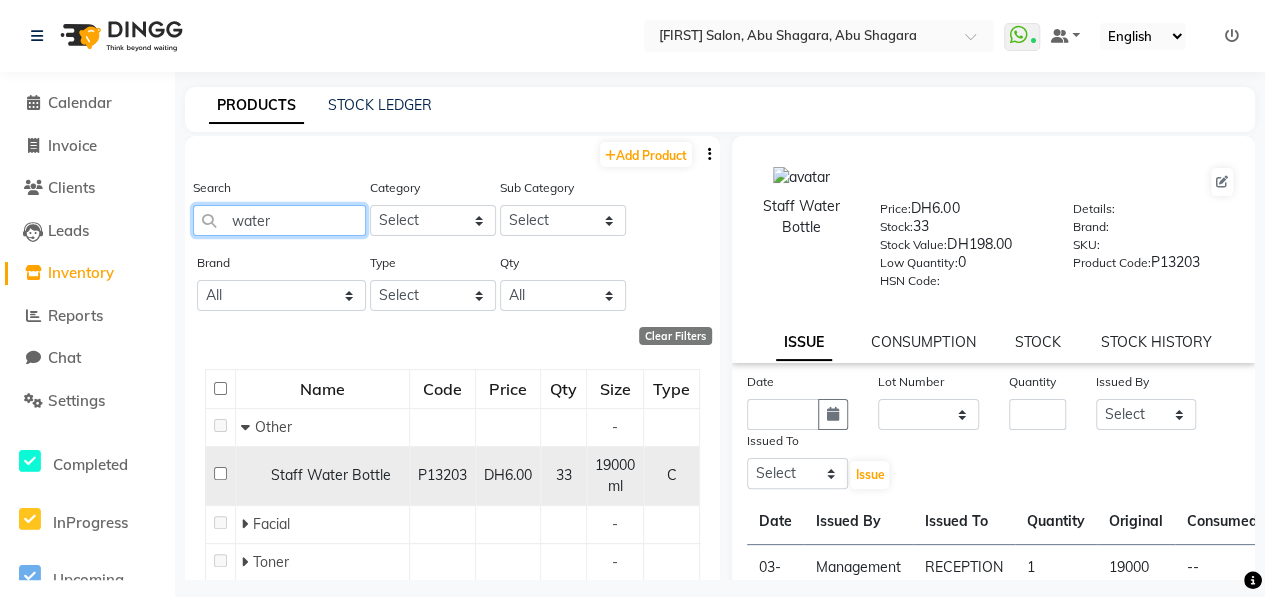 type on "water" 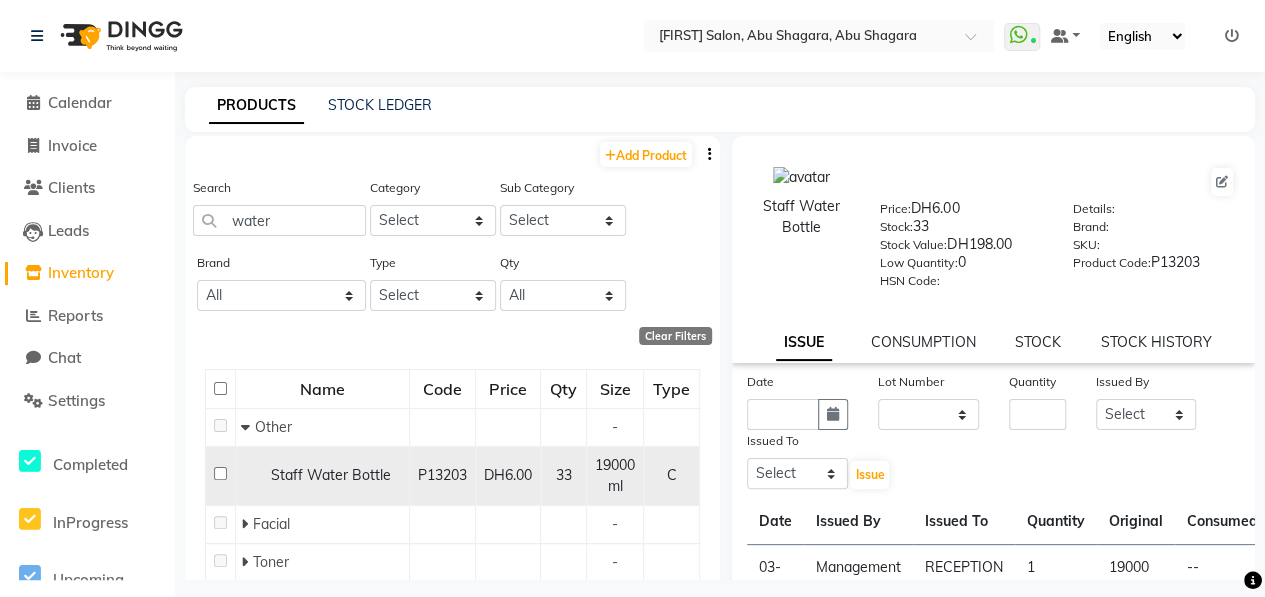 click 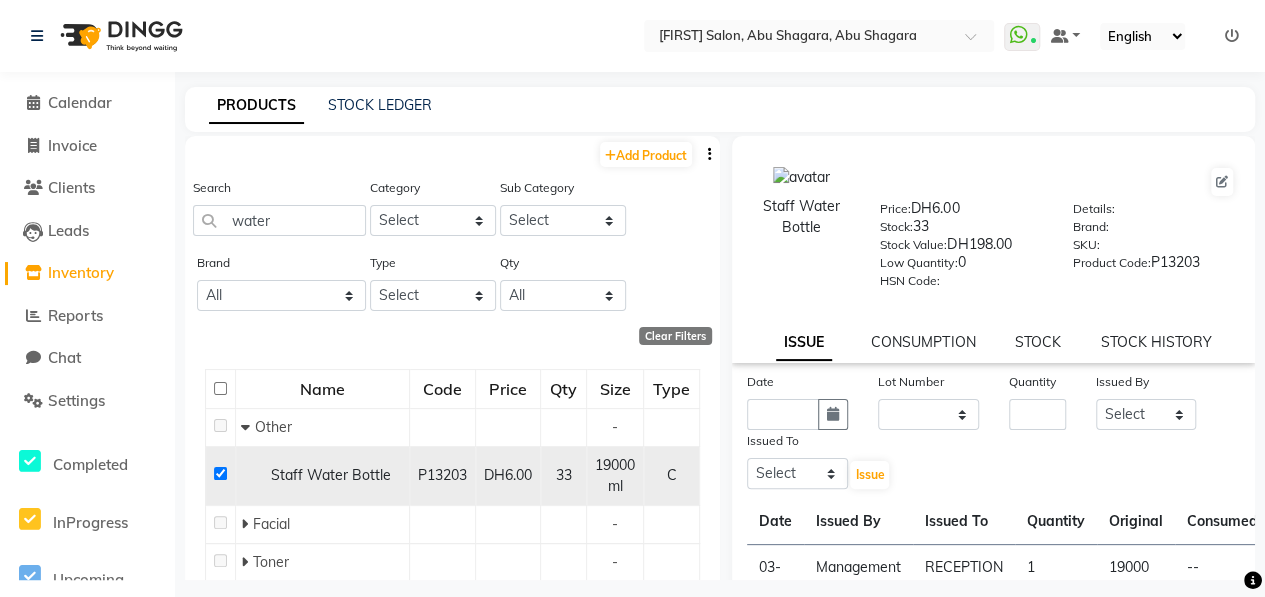 checkbox on "true" 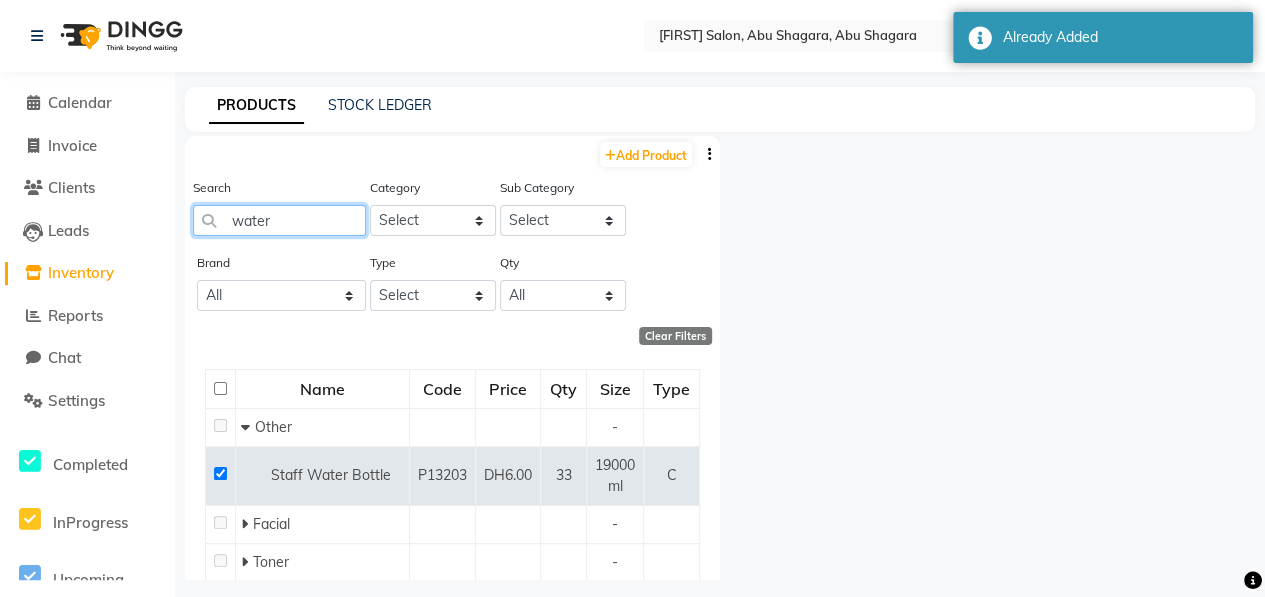 click on "water" 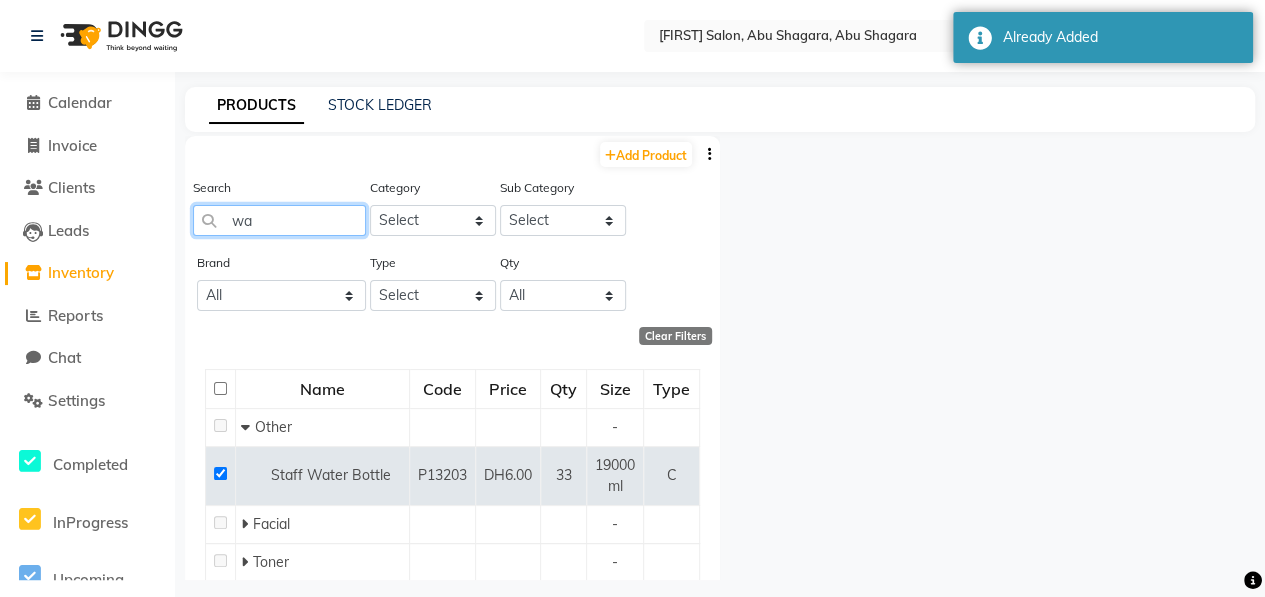 type on "w" 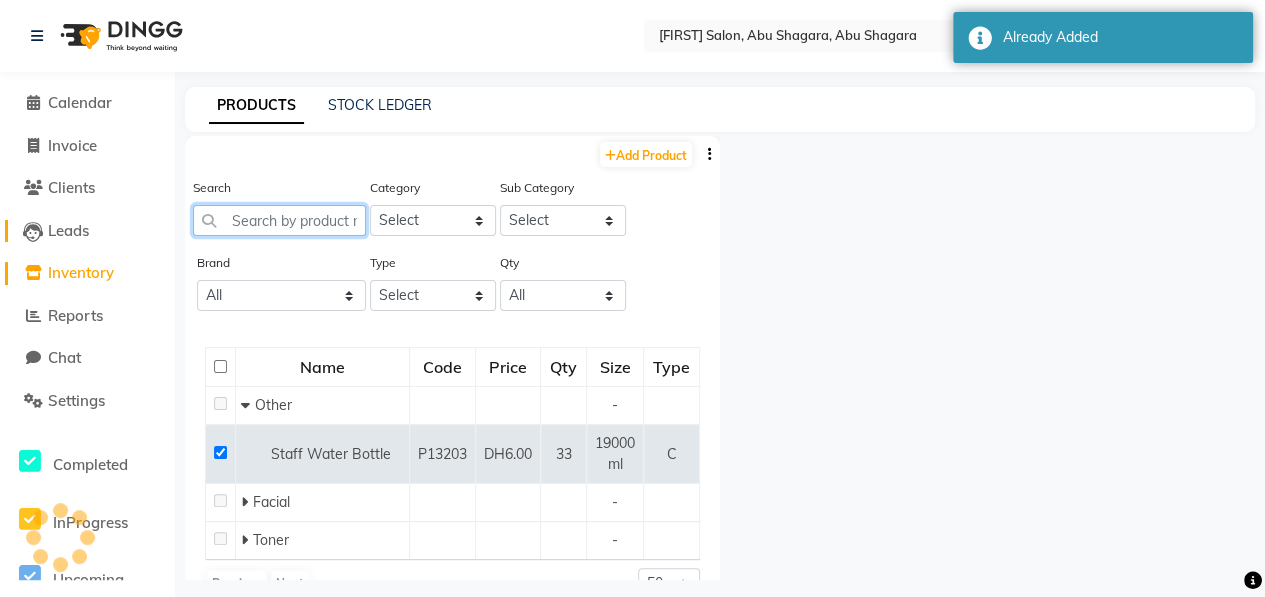 type 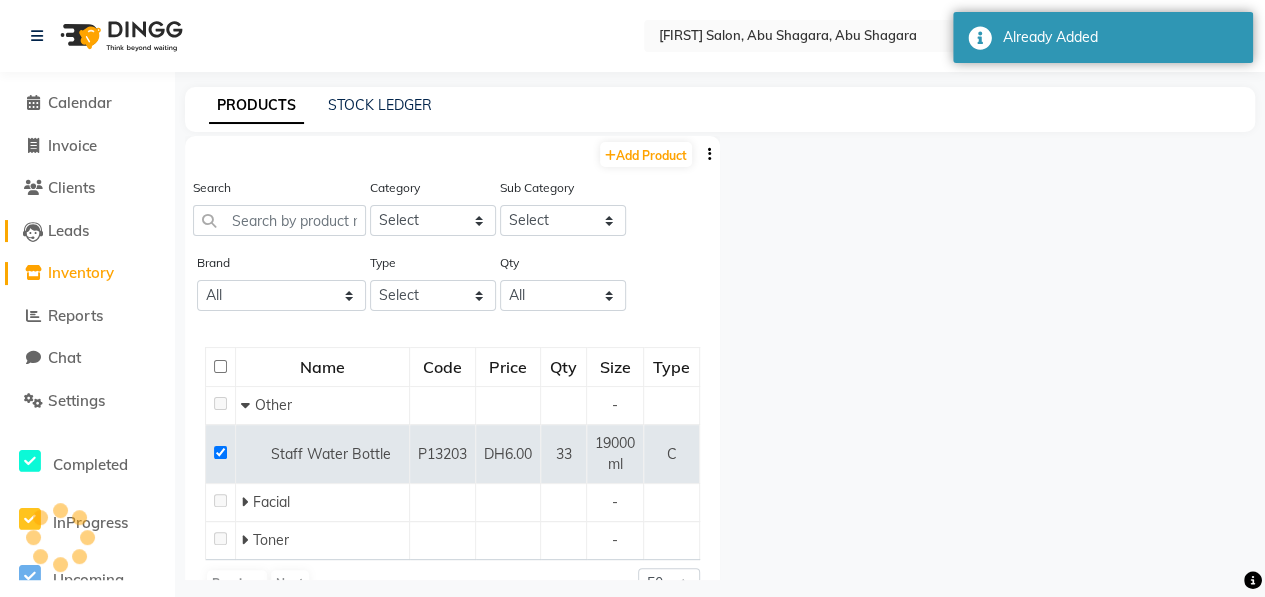 click on "Leads" 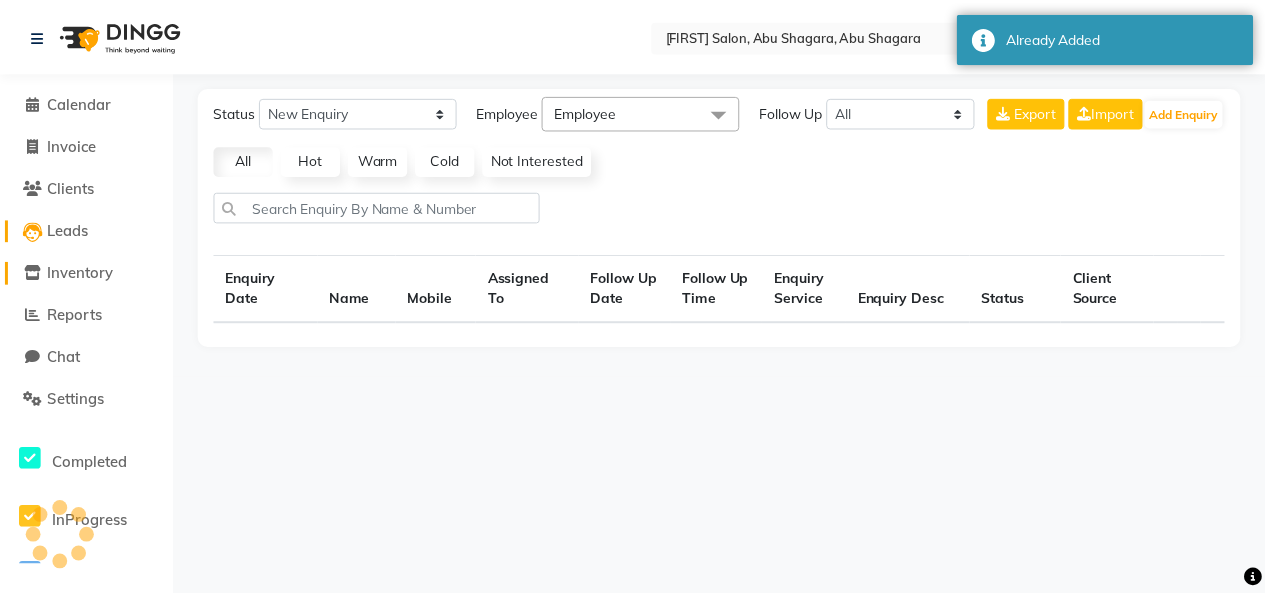 select on "10" 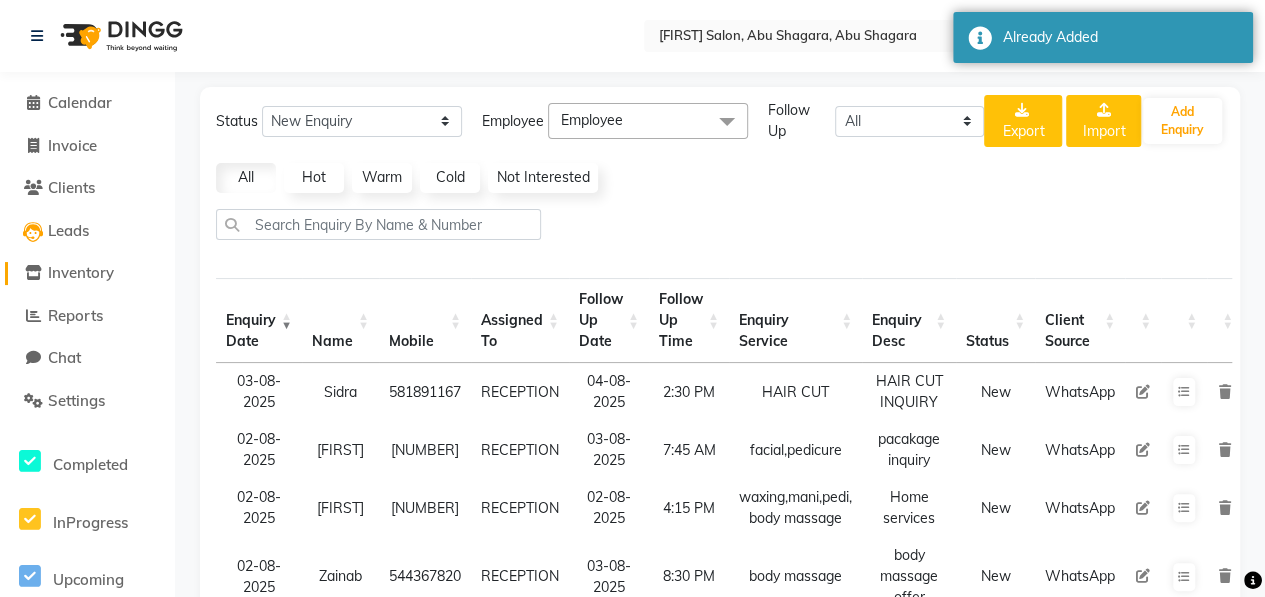 click on "Inventory" 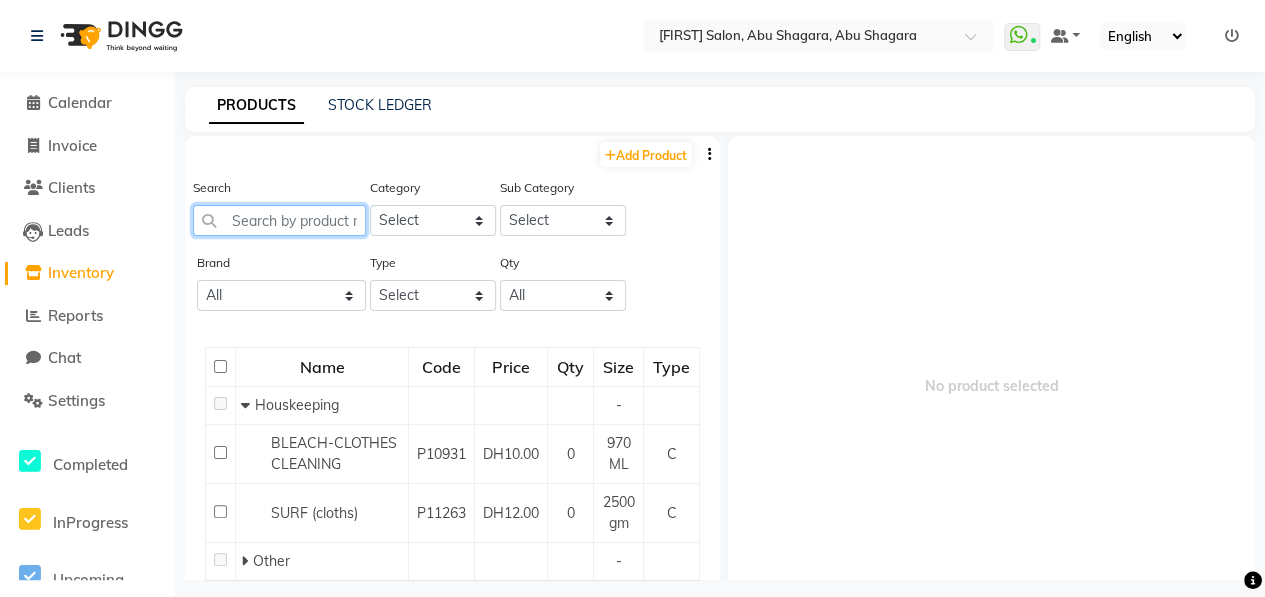 click 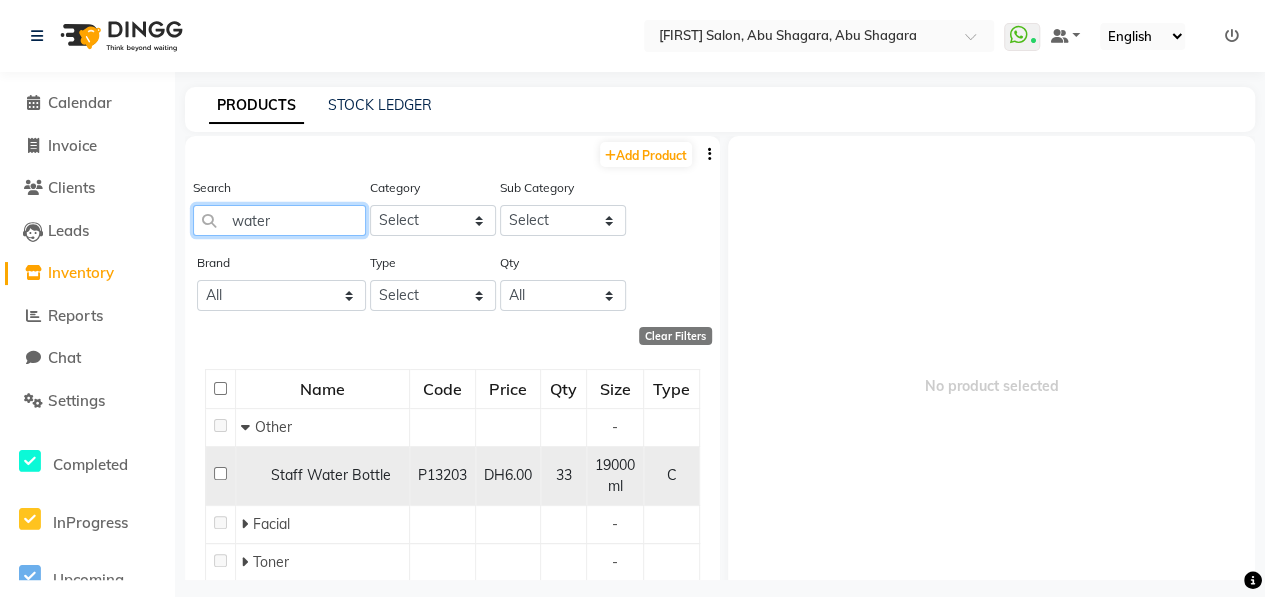 type on "water" 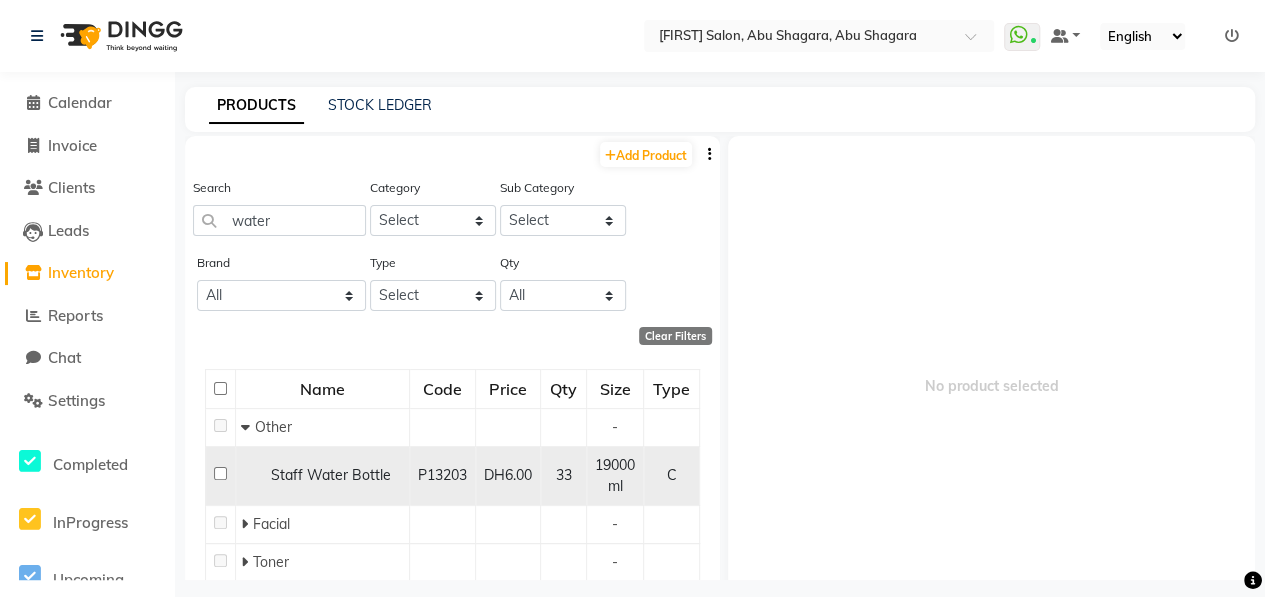 click 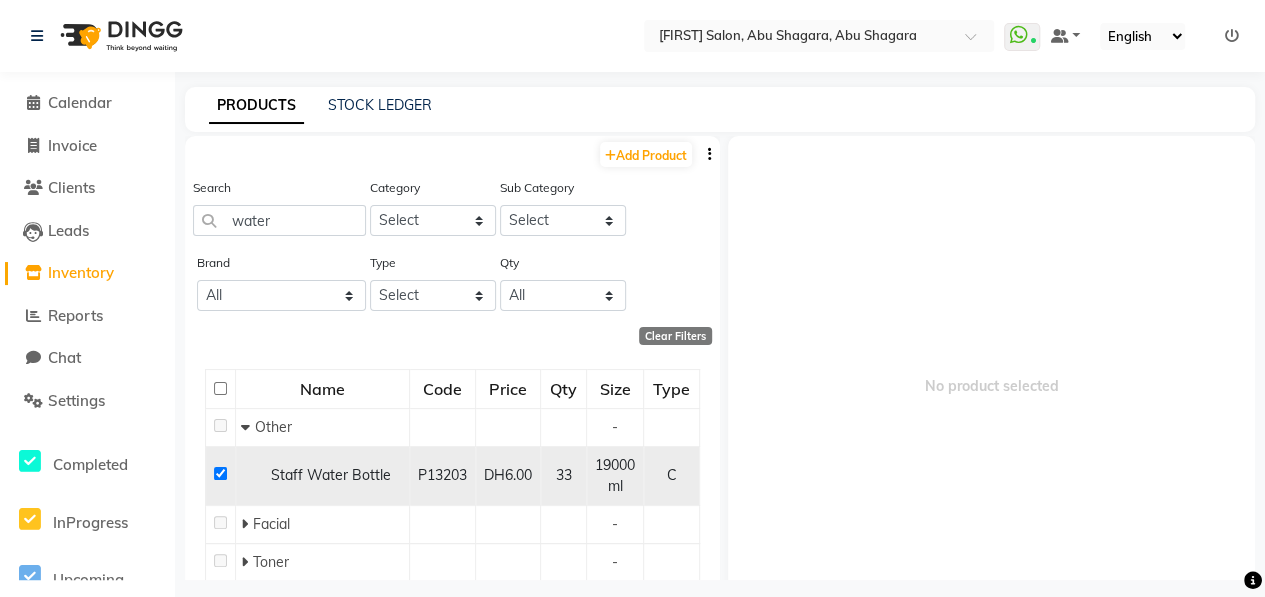 checkbox on "true" 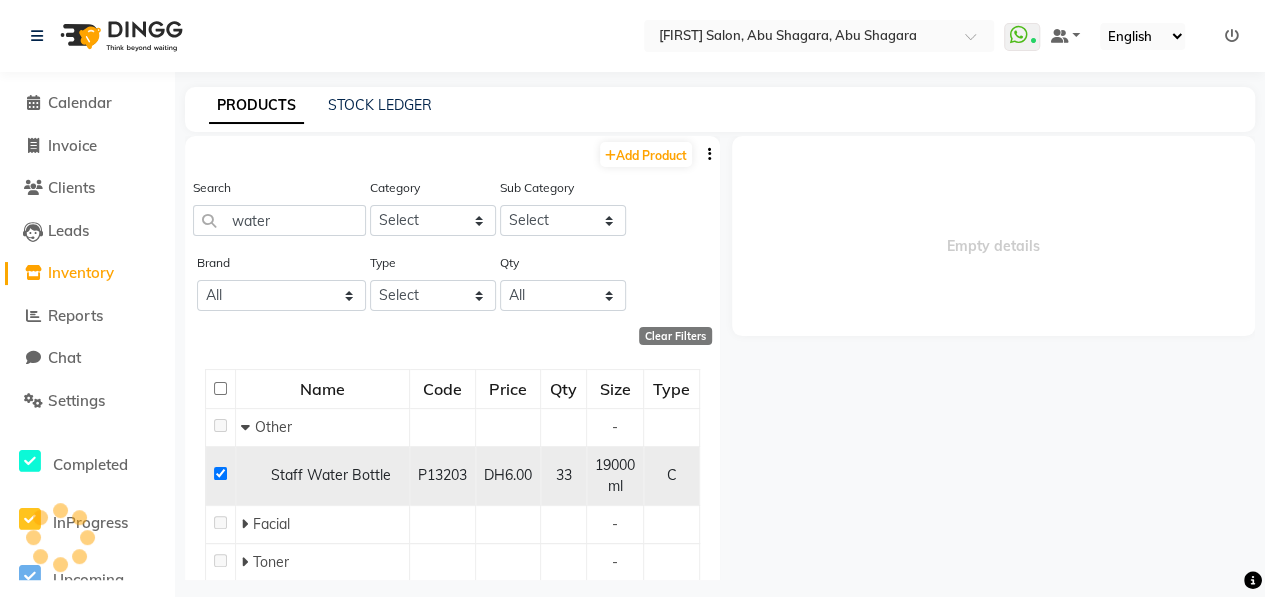 select 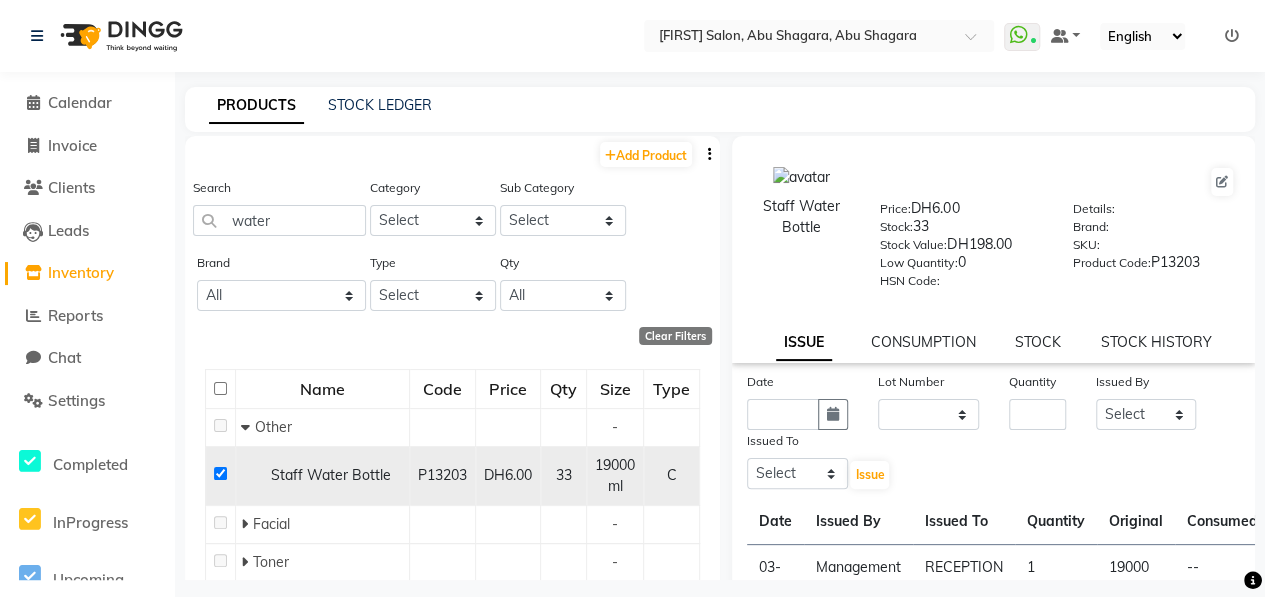 click 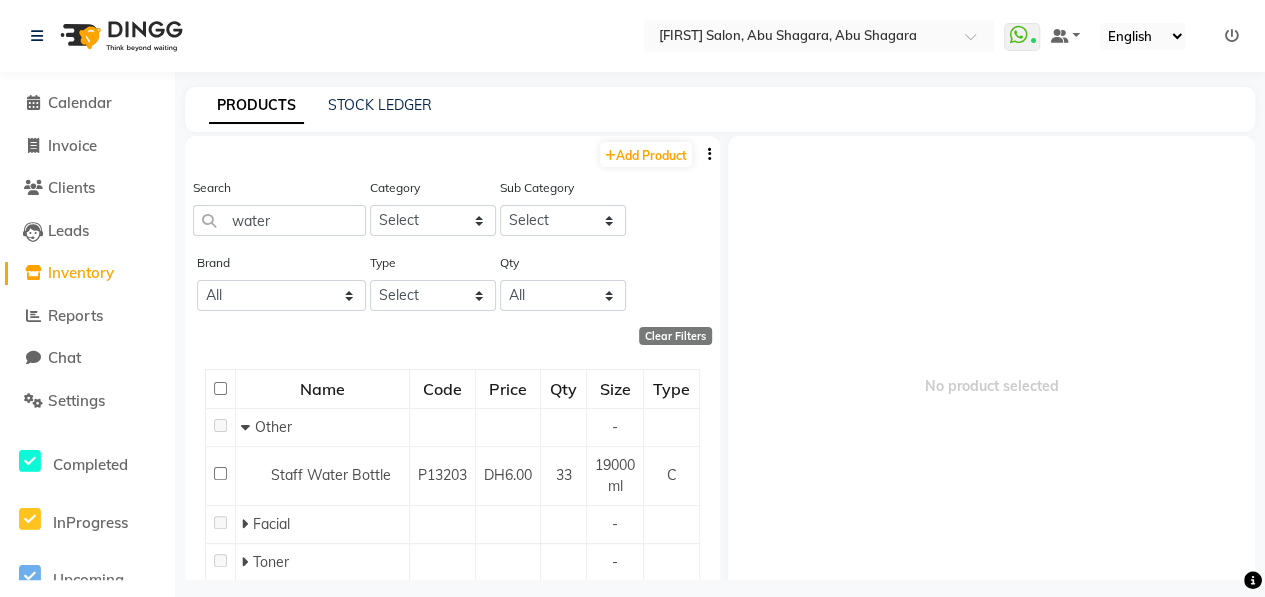 click 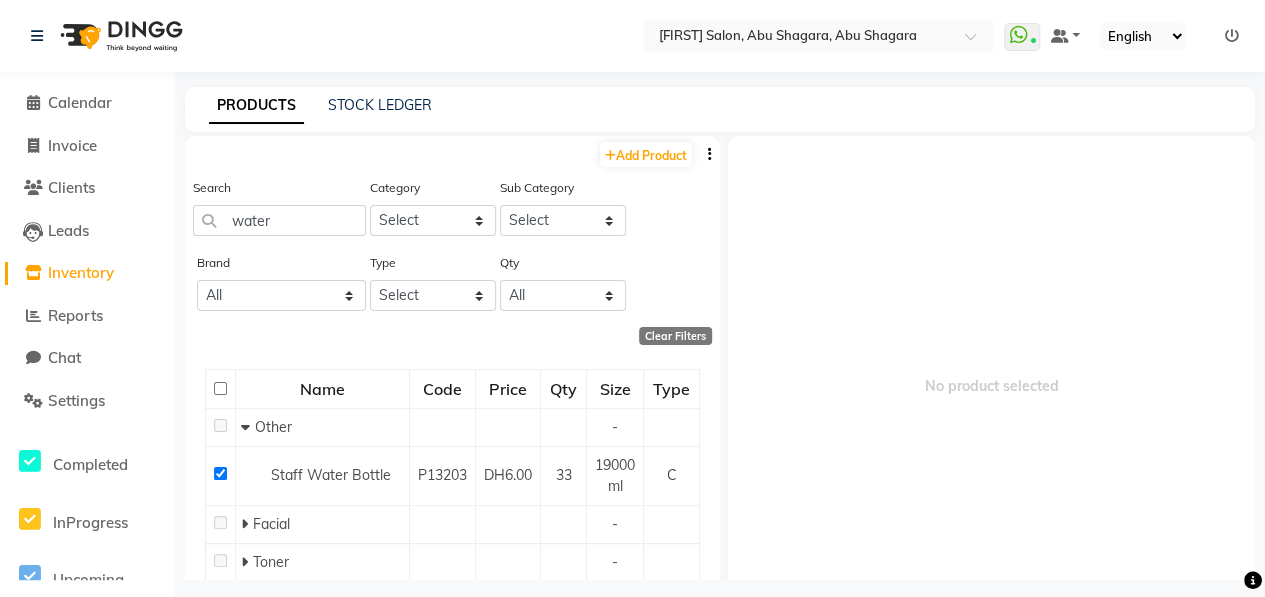 checkbox on "true" 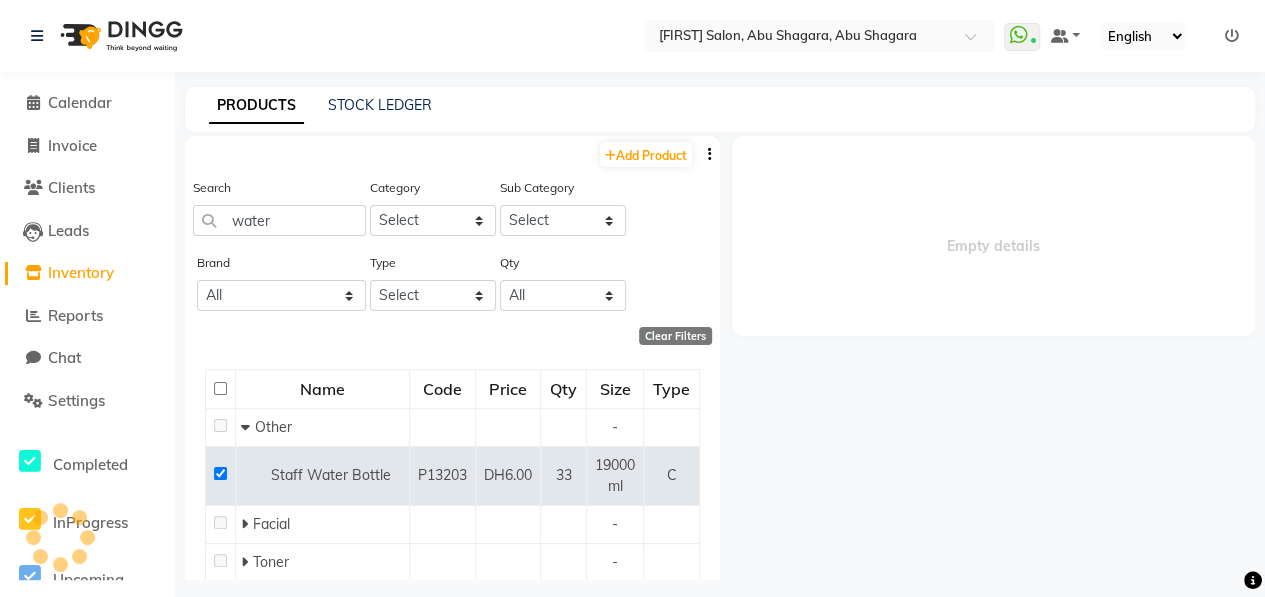 select 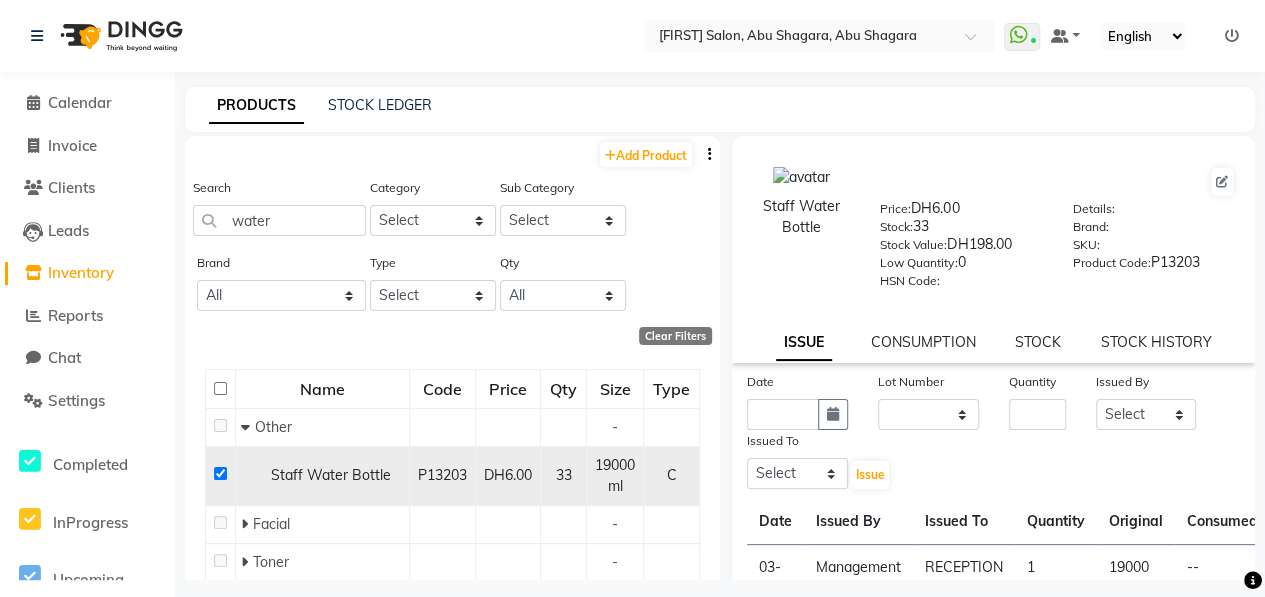 click 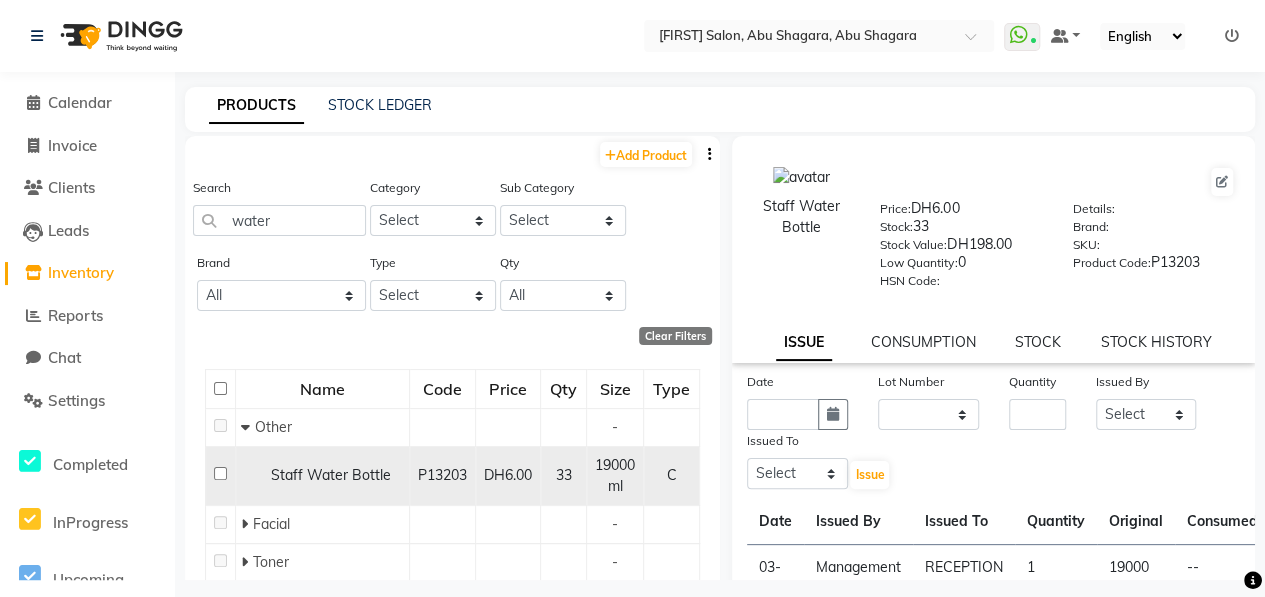 checkbox on "false" 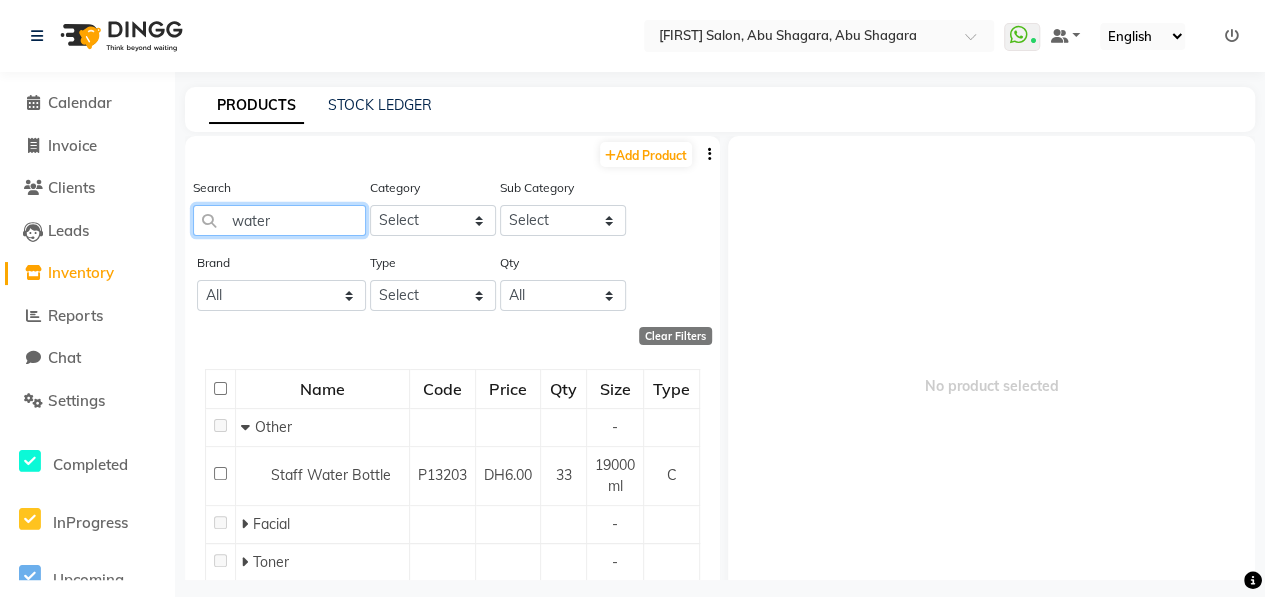 click on "water" 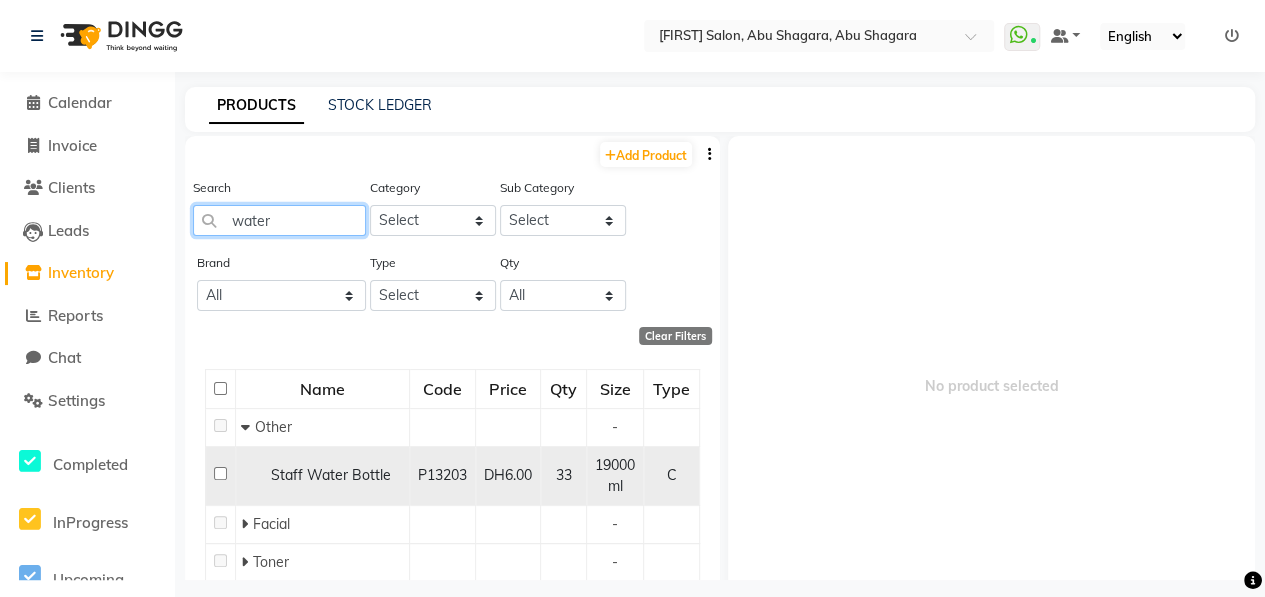 type on "water" 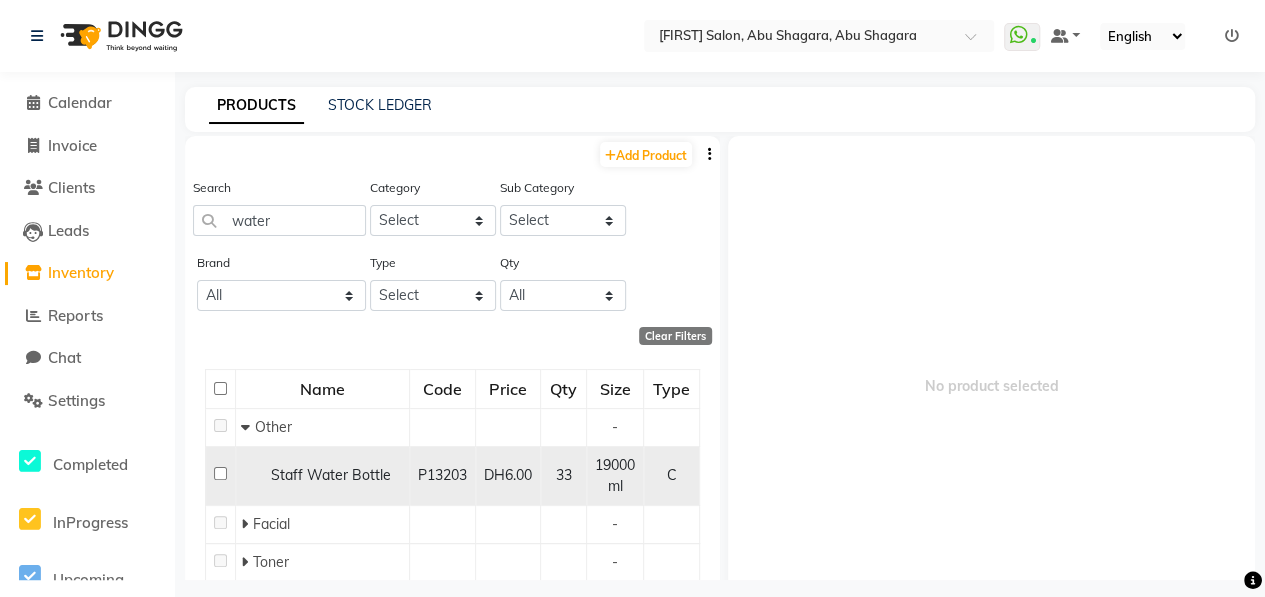 click 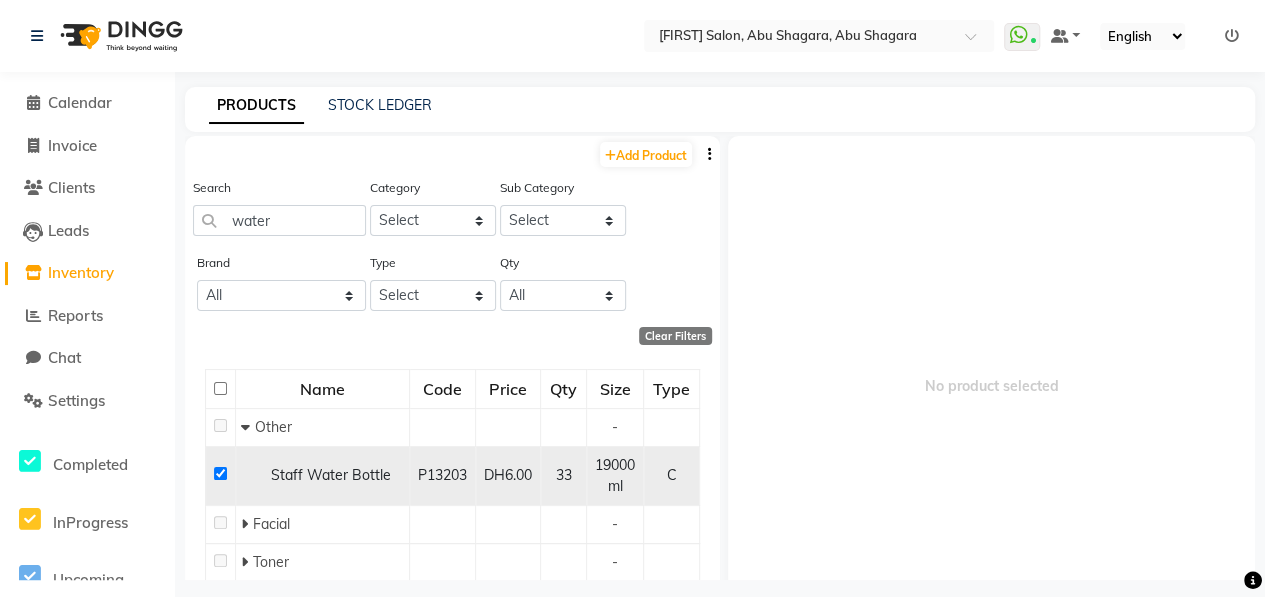 checkbox on "true" 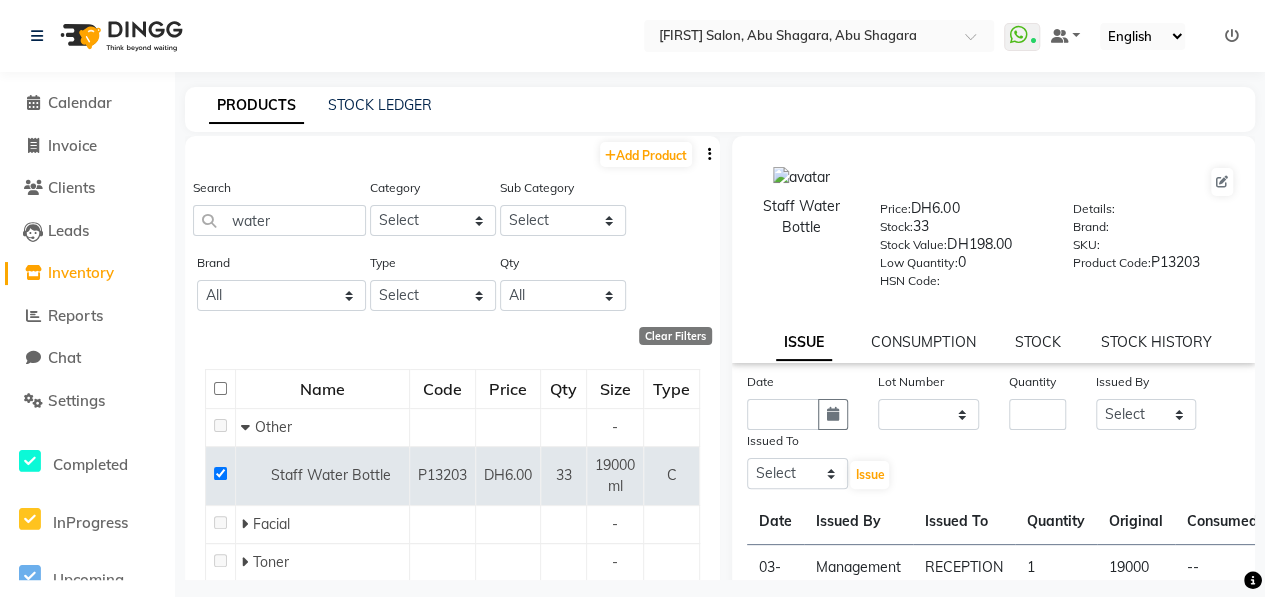 scroll, scrollTop: 388, scrollLeft: 0, axis: vertical 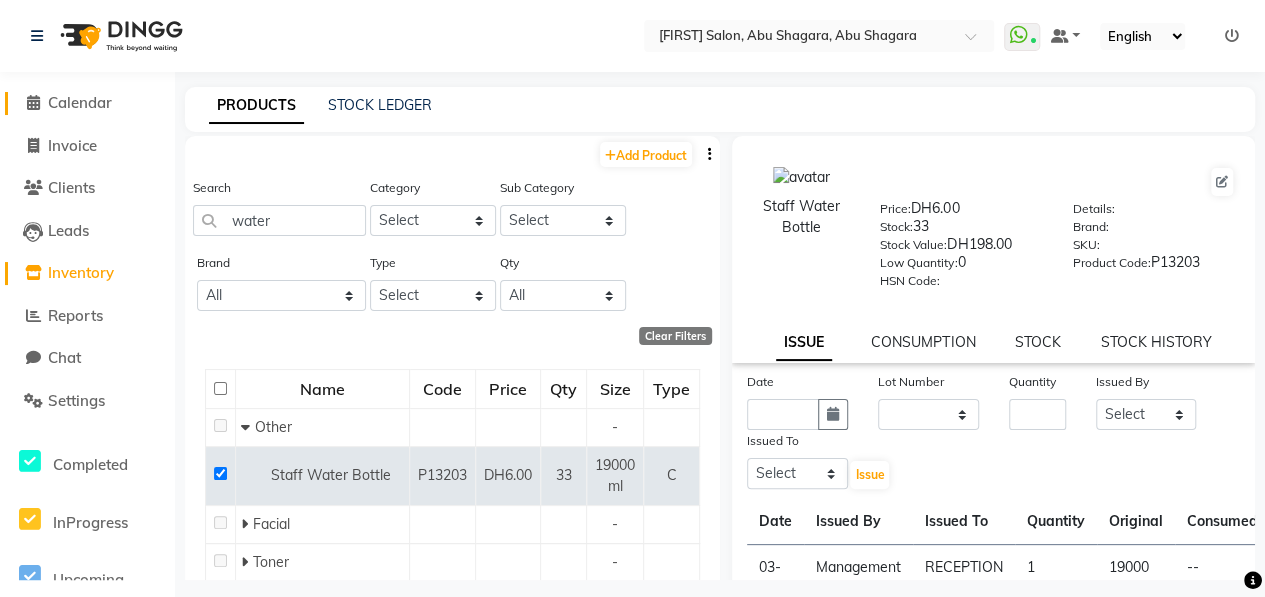 click on "Calendar" 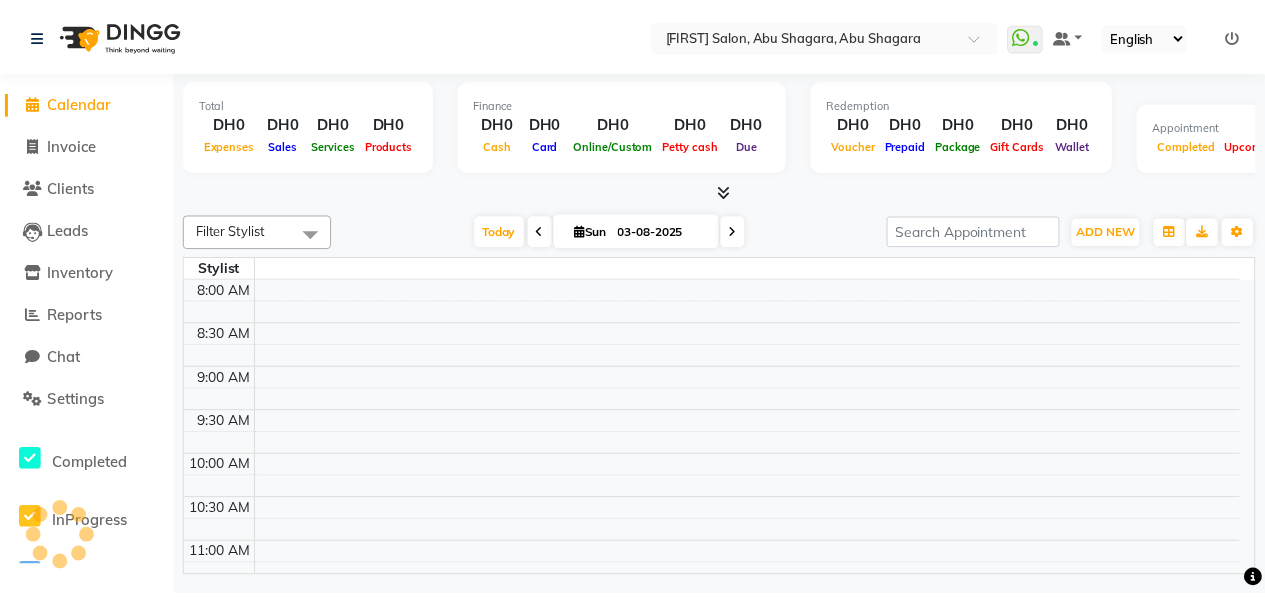 scroll, scrollTop: 0, scrollLeft: 0, axis: both 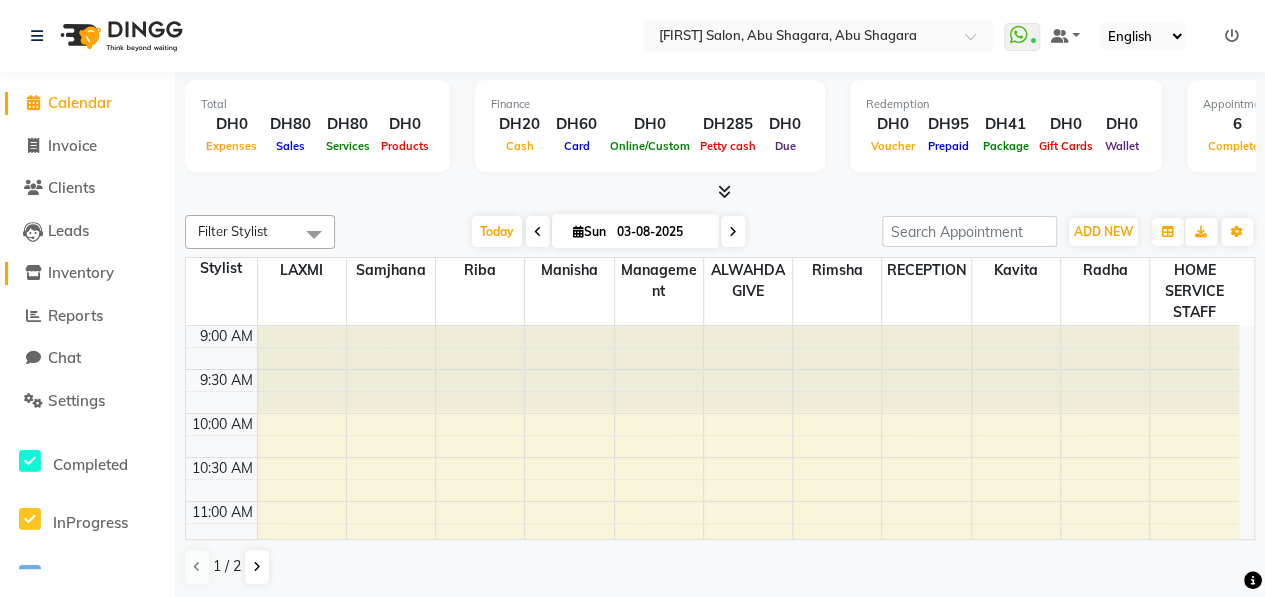 click on "Inventory" 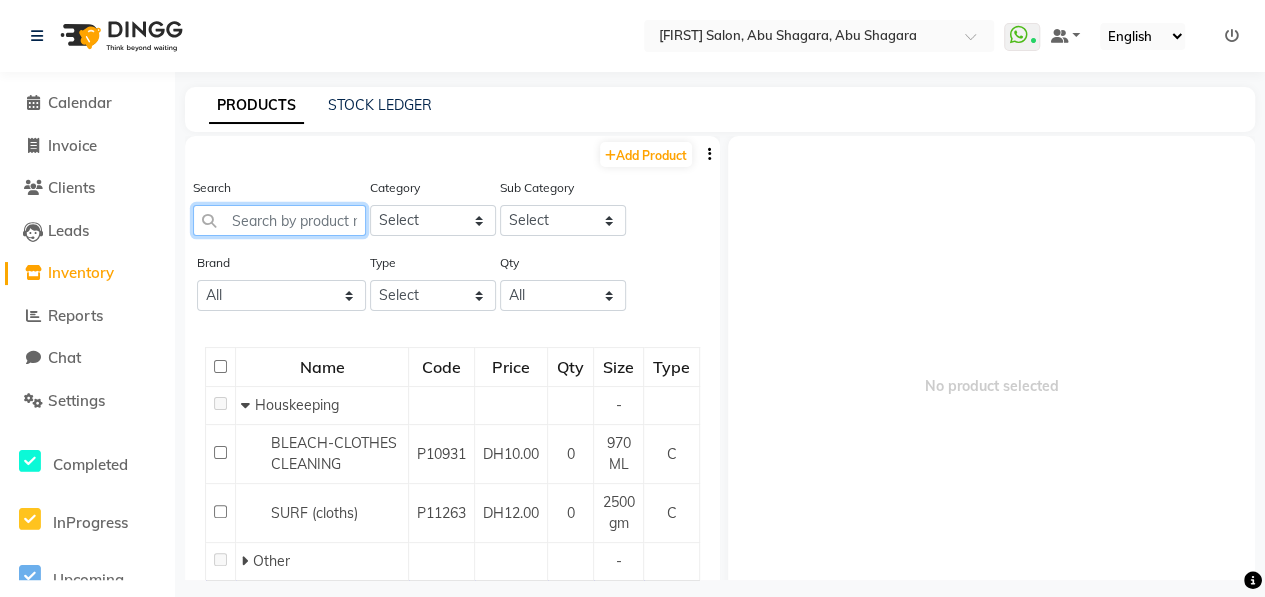 click 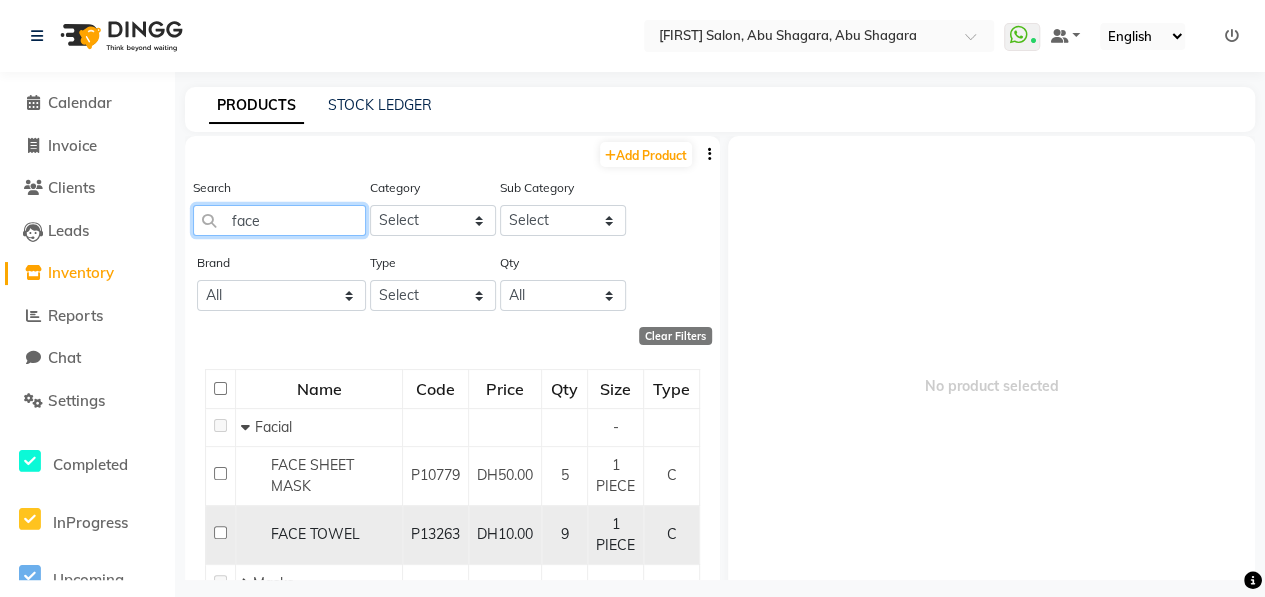 type on "face" 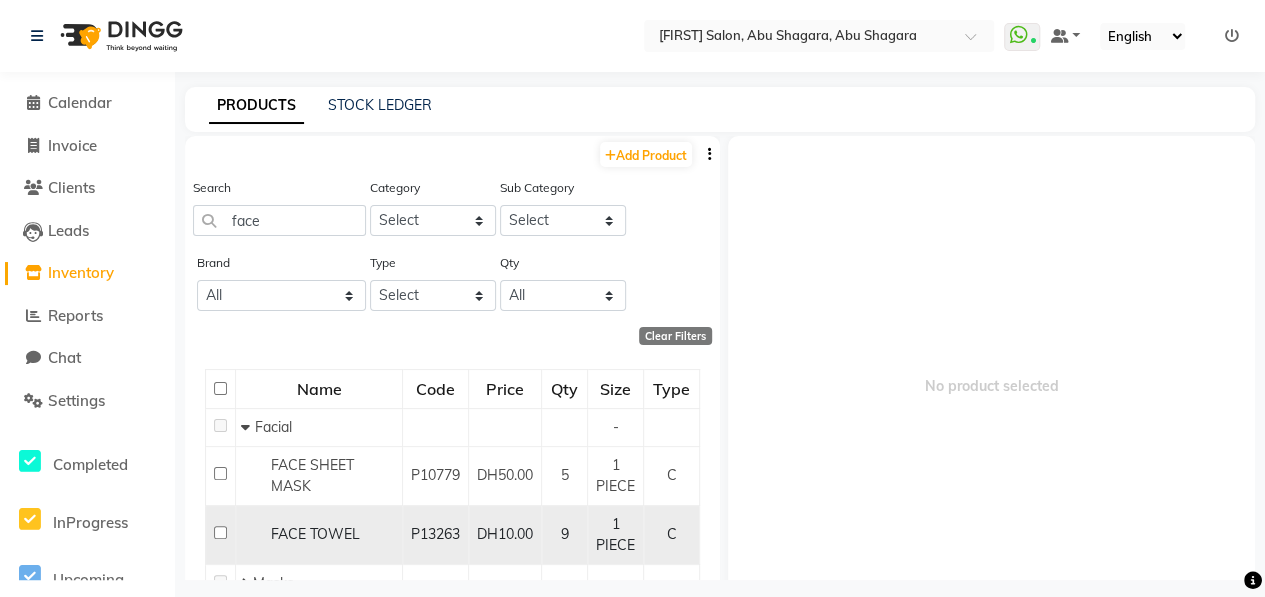 click 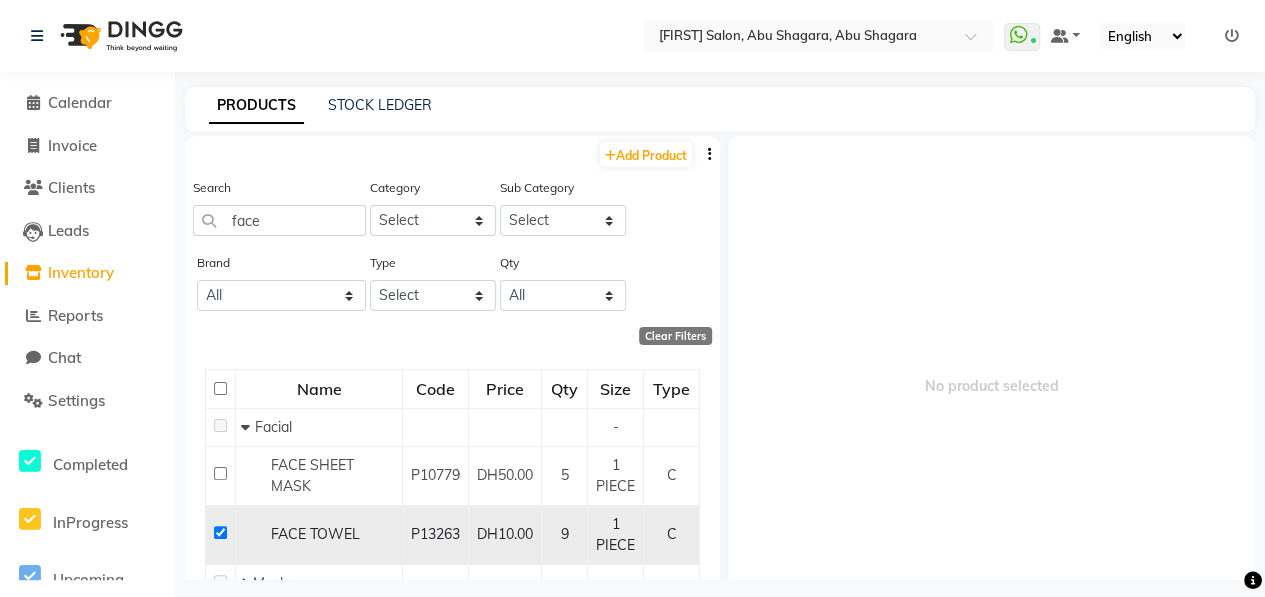 checkbox on "true" 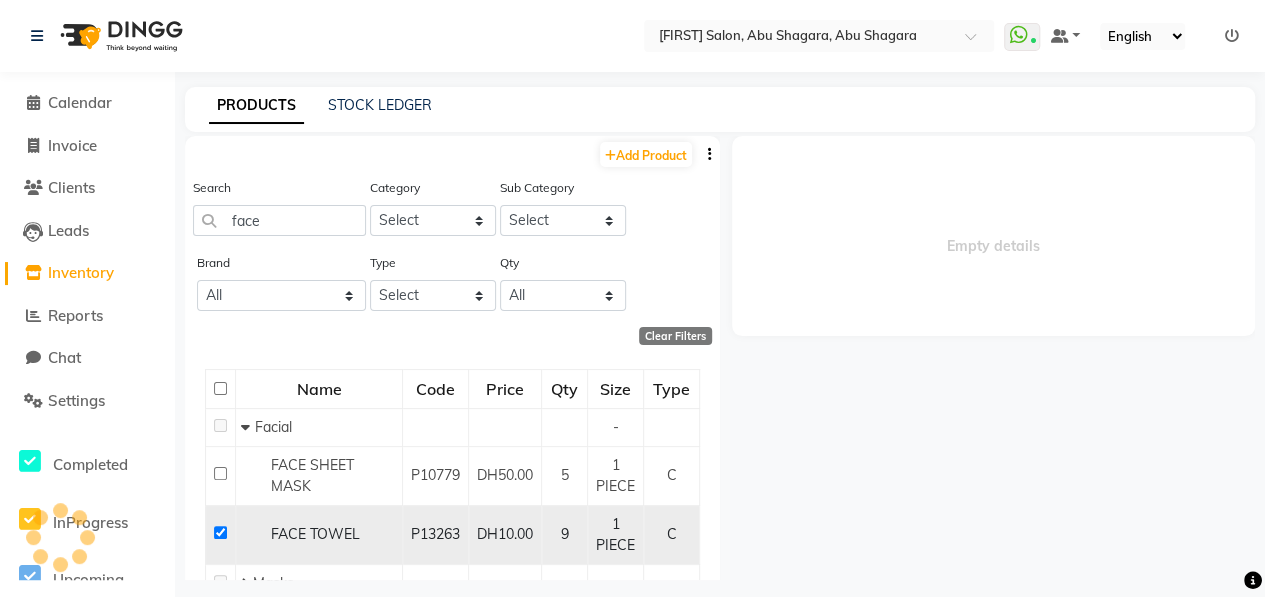 select 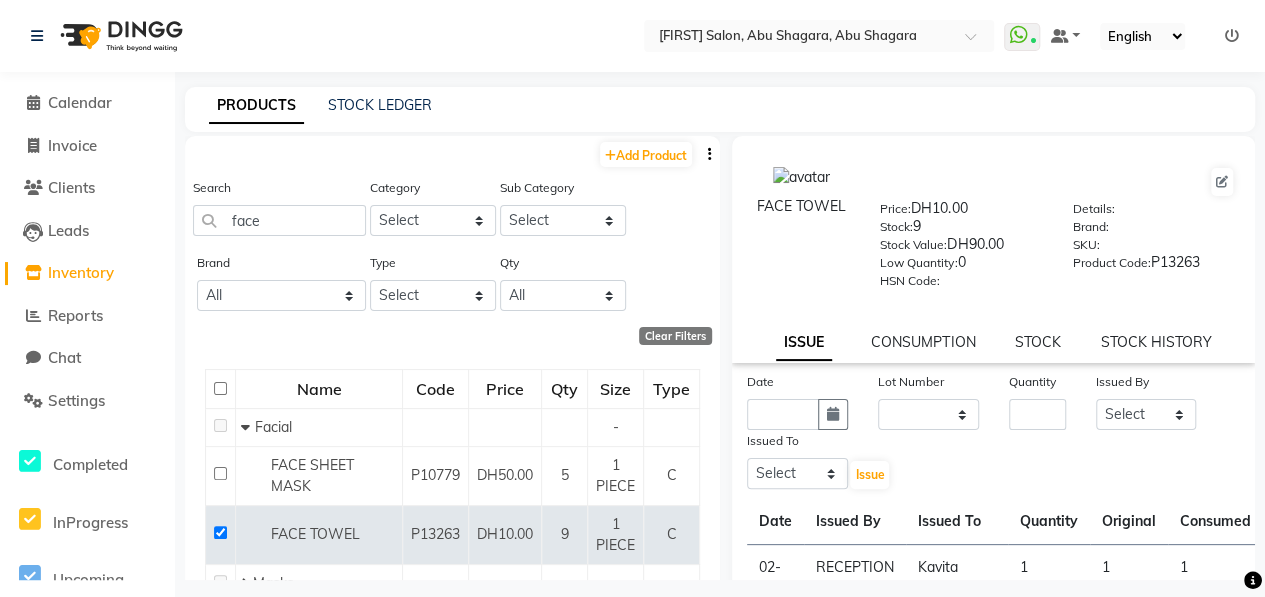 scroll, scrollTop: 388, scrollLeft: 0, axis: vertical 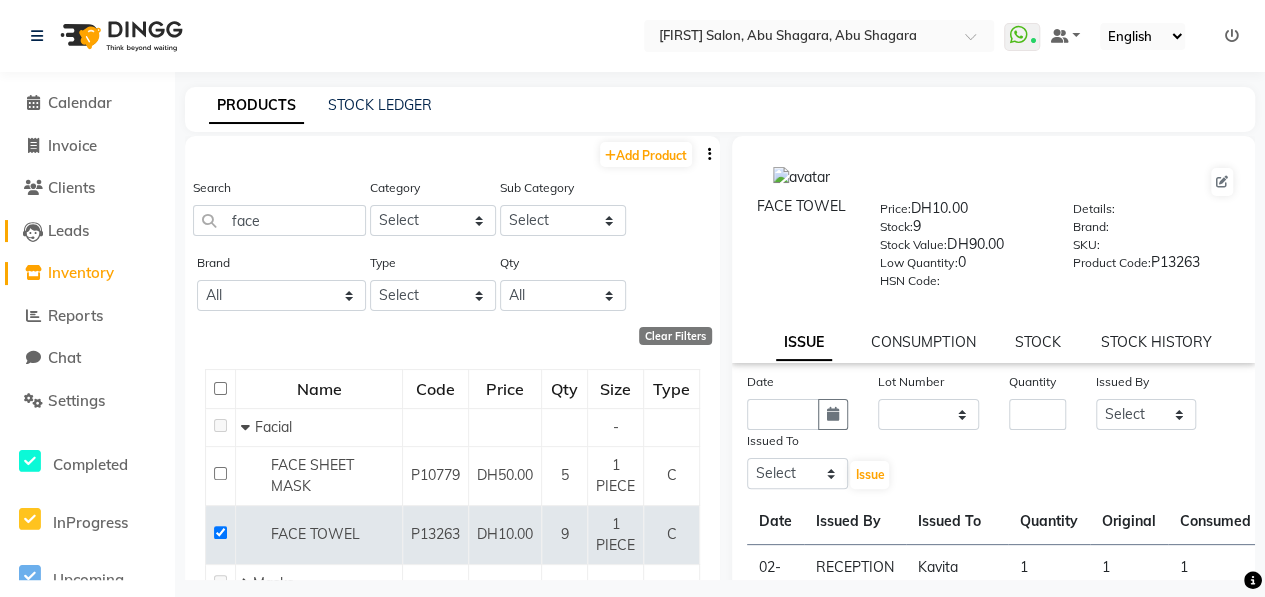click on "Leads" 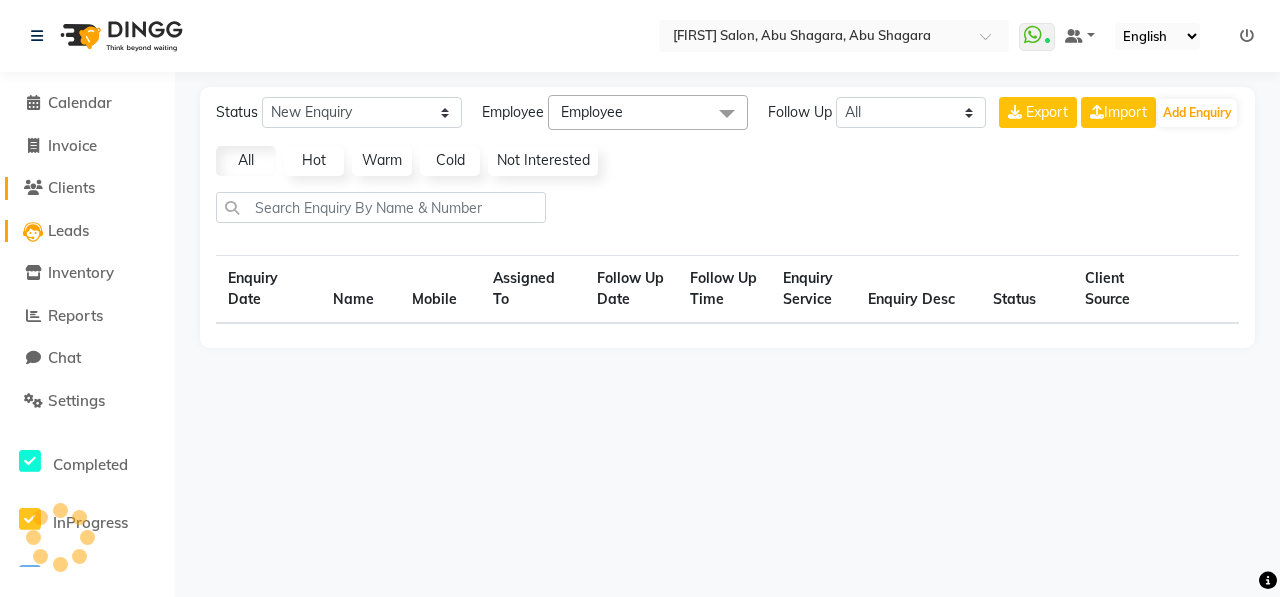 select on "10" 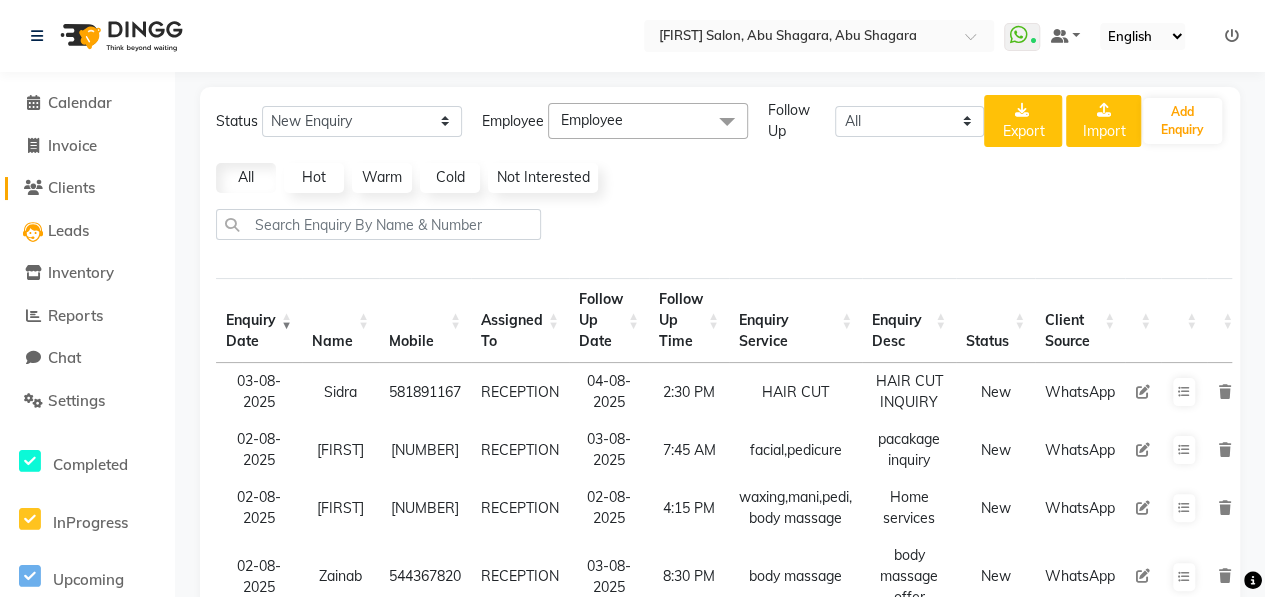 click on "Clients" 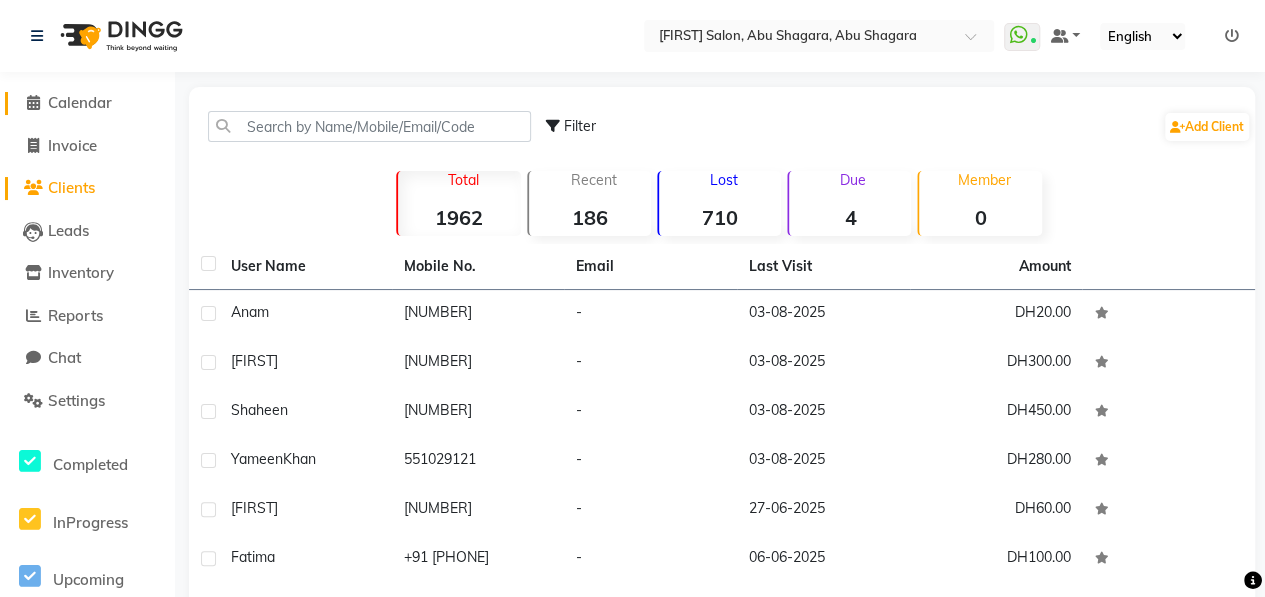 click on "Calendar" 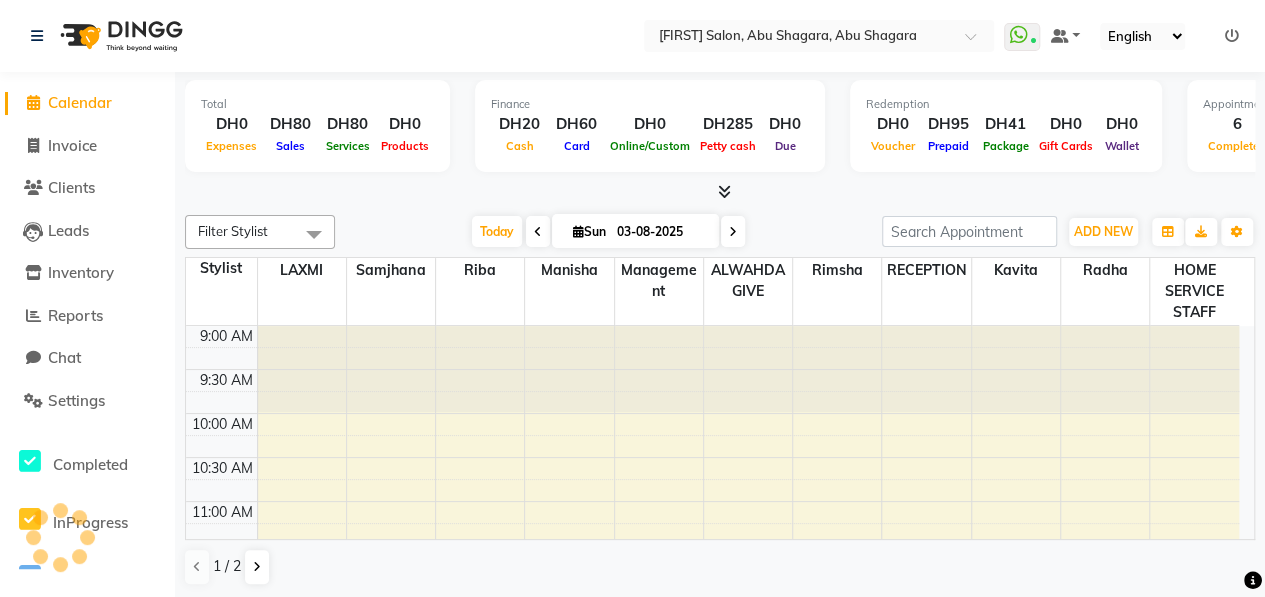 scroll, scrollTop: 0, scrollLeft: 0, axis: both 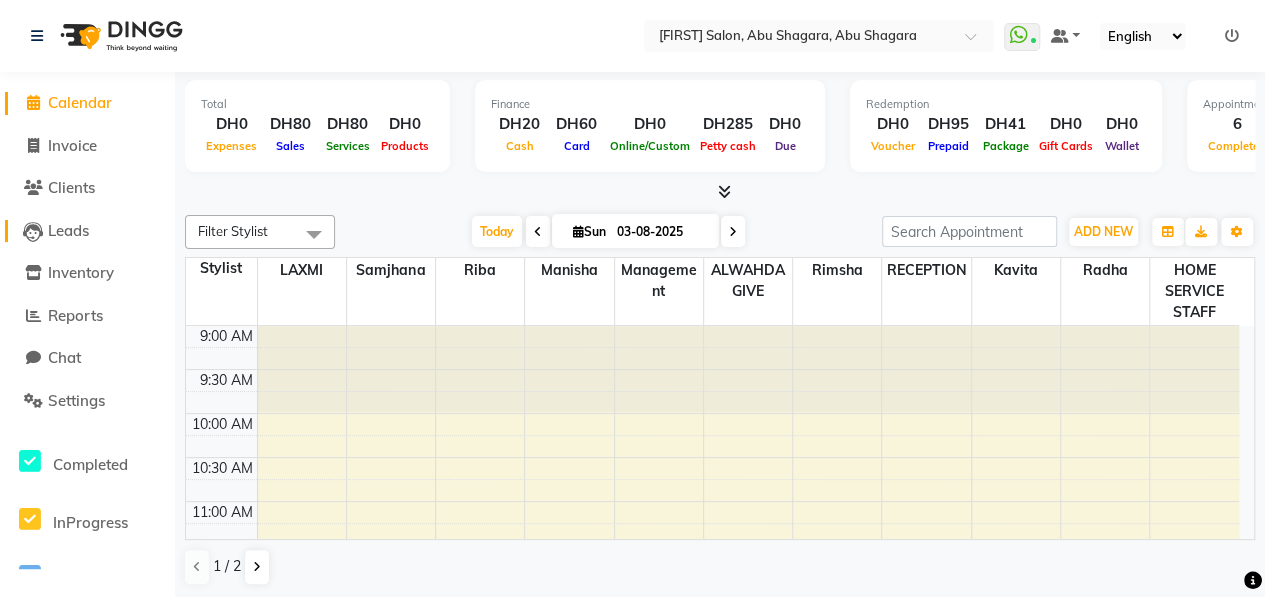 click on "Leads" 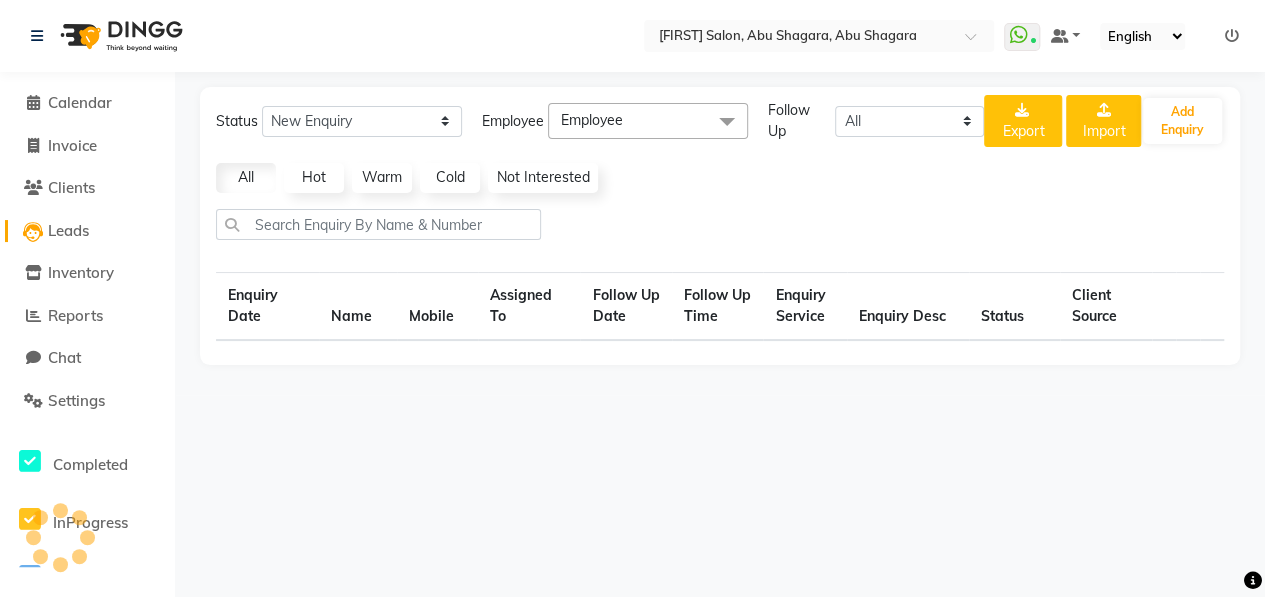select on "10" 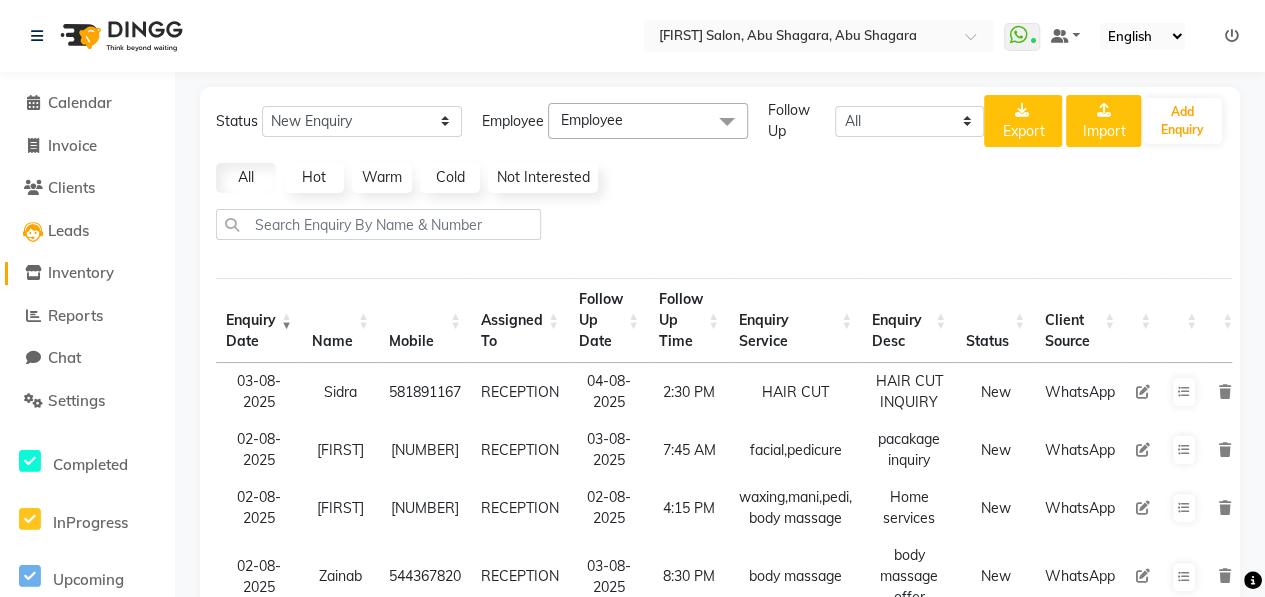 click on "Inventory" 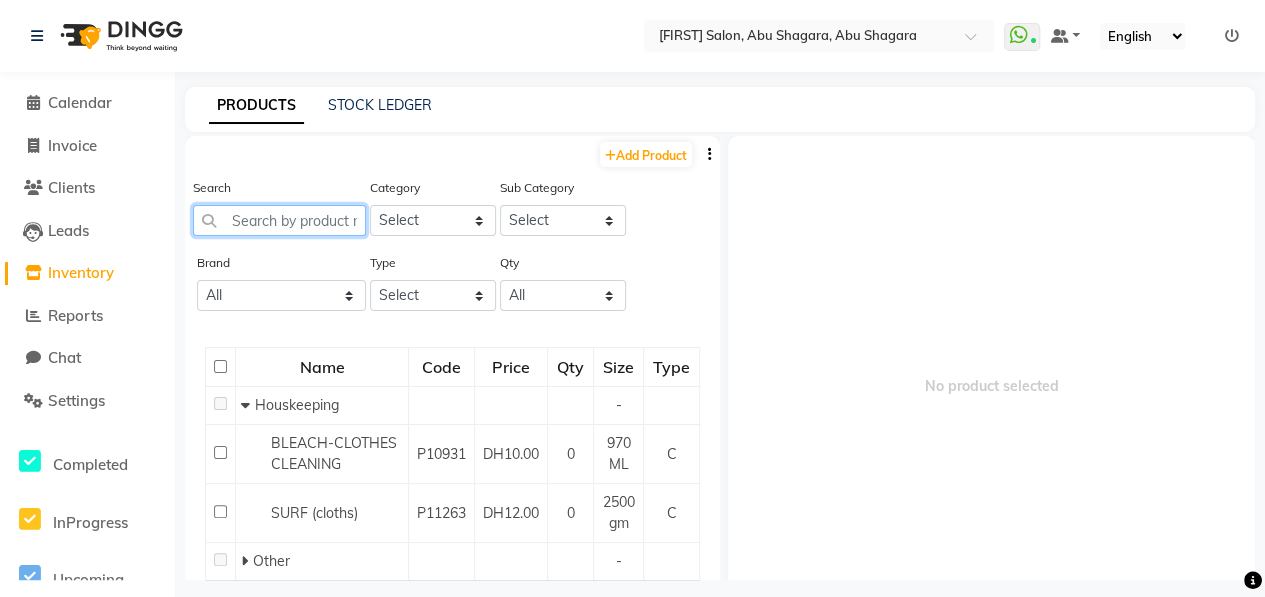 click 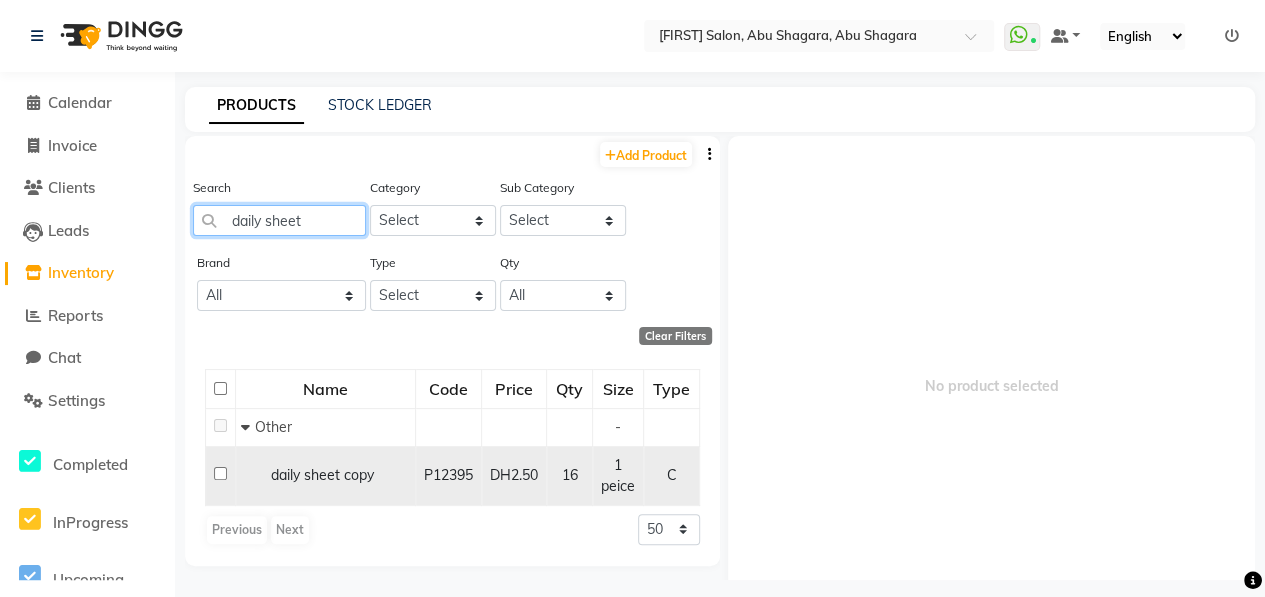 type on "daily sheet" 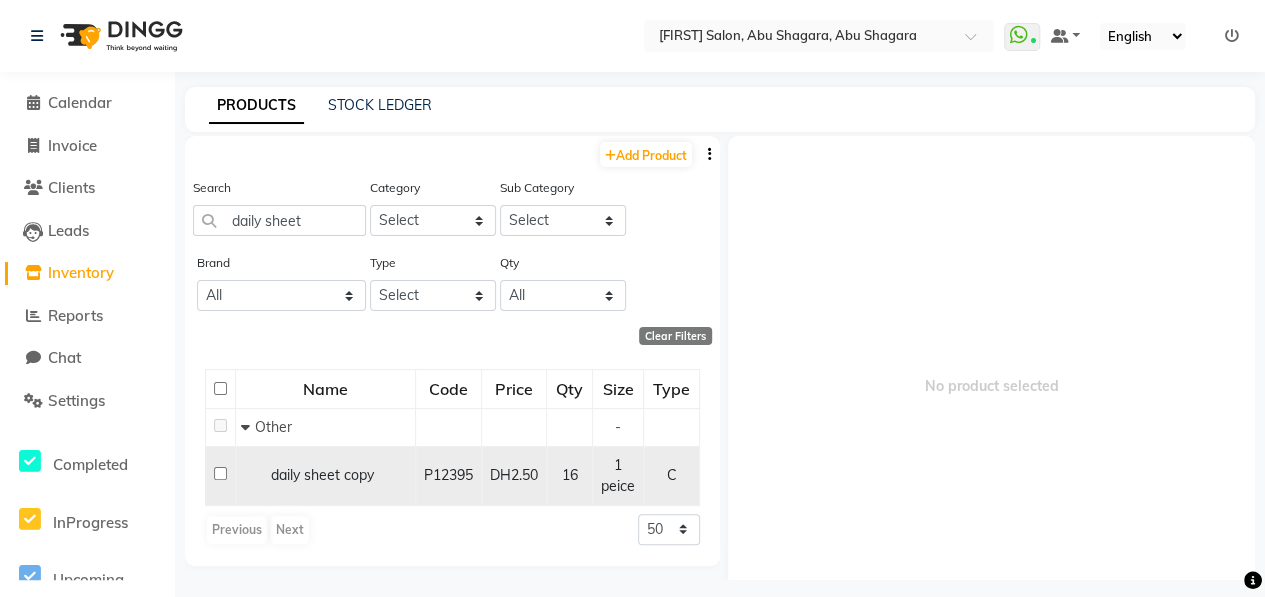 click 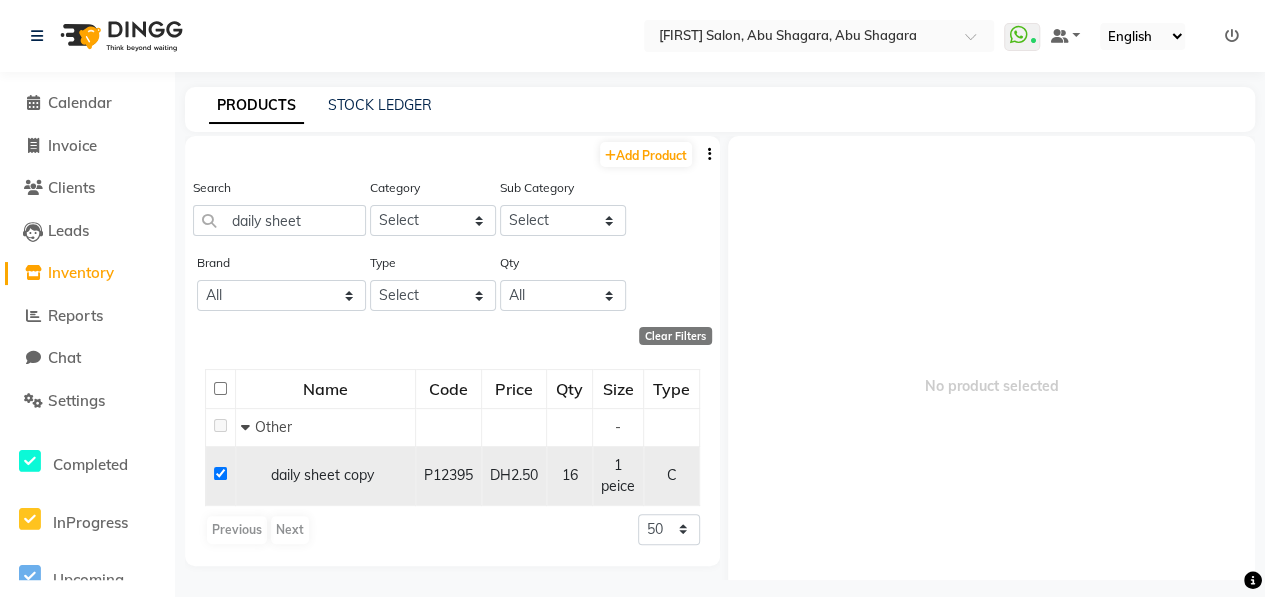 checkbox on "true" 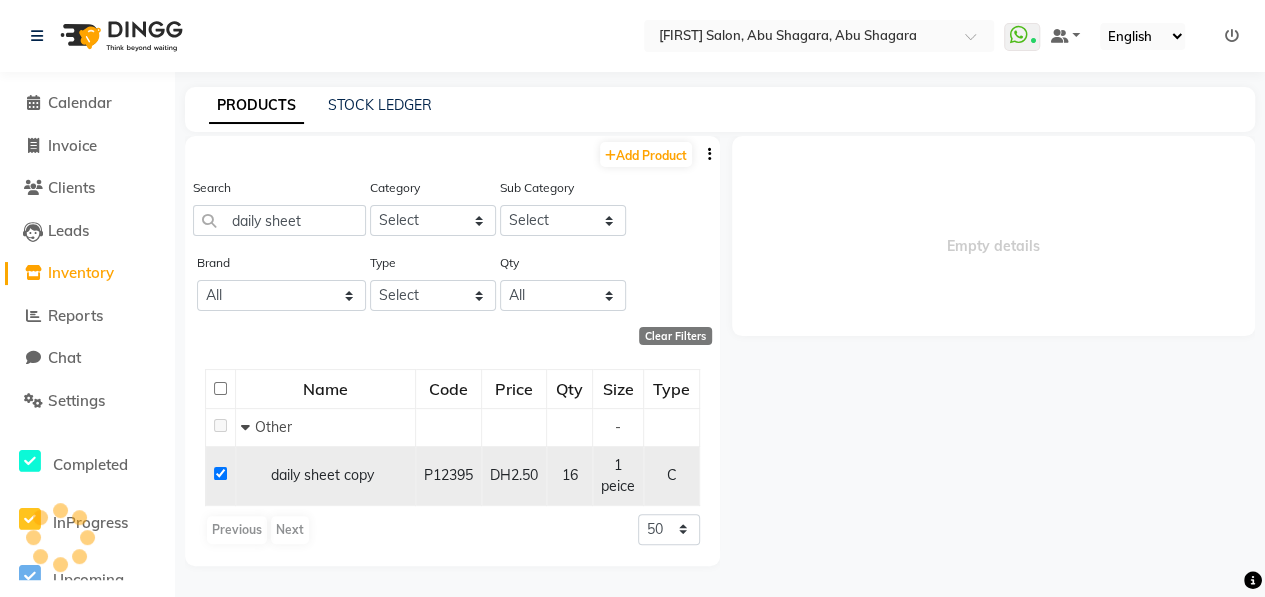 select 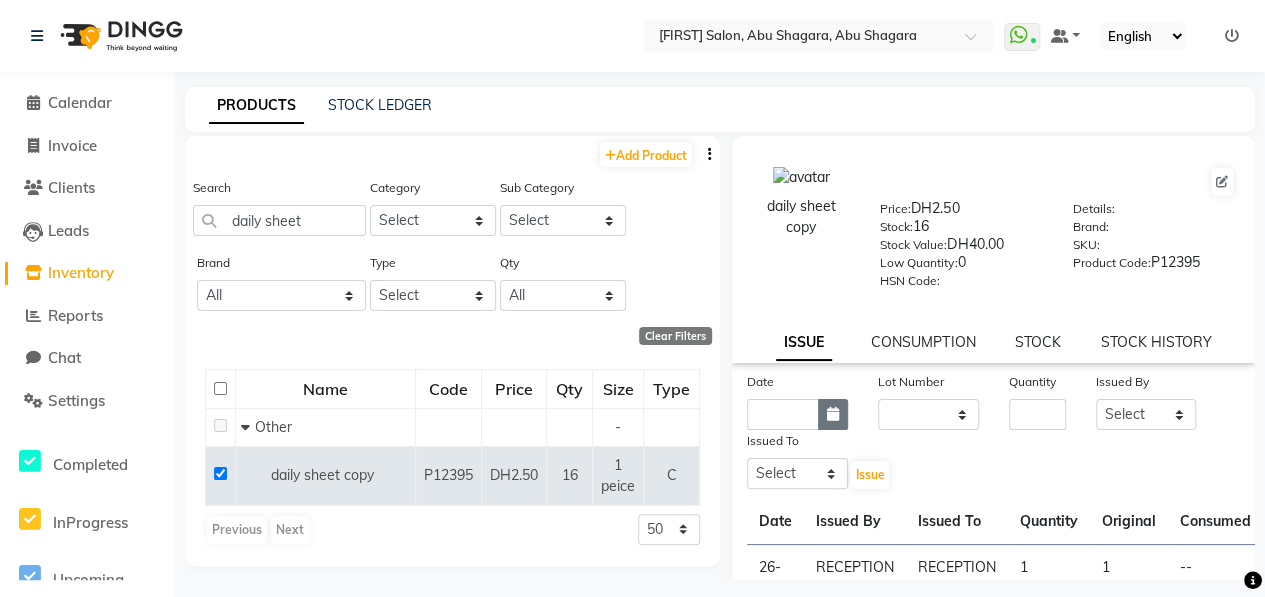 click 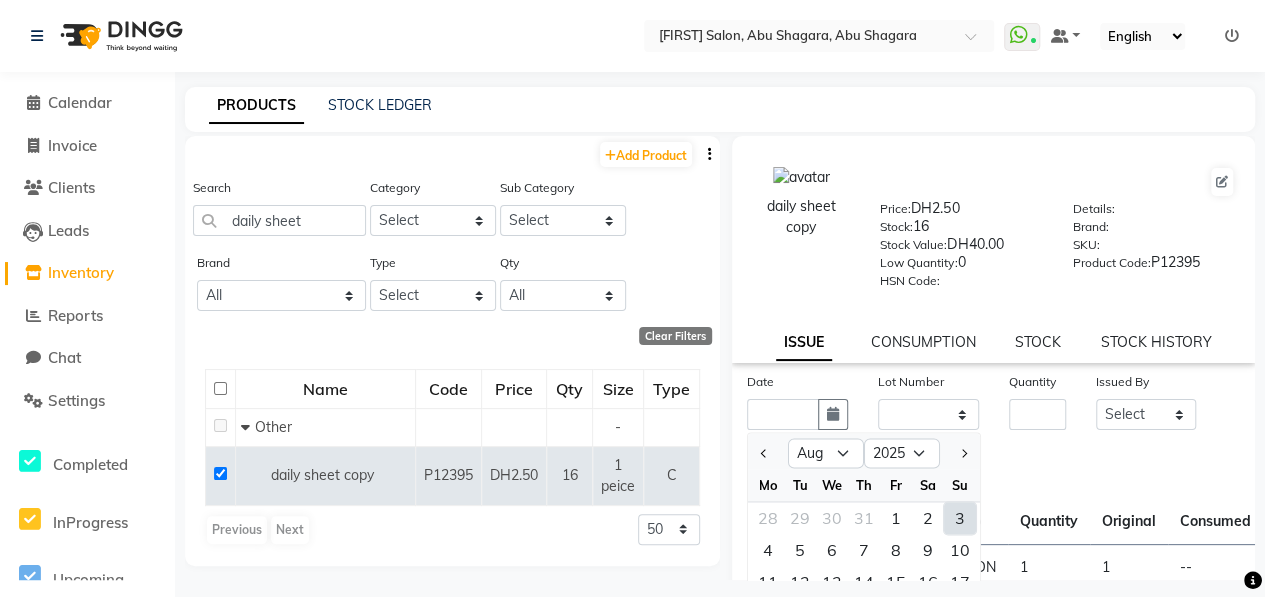 click on "3" 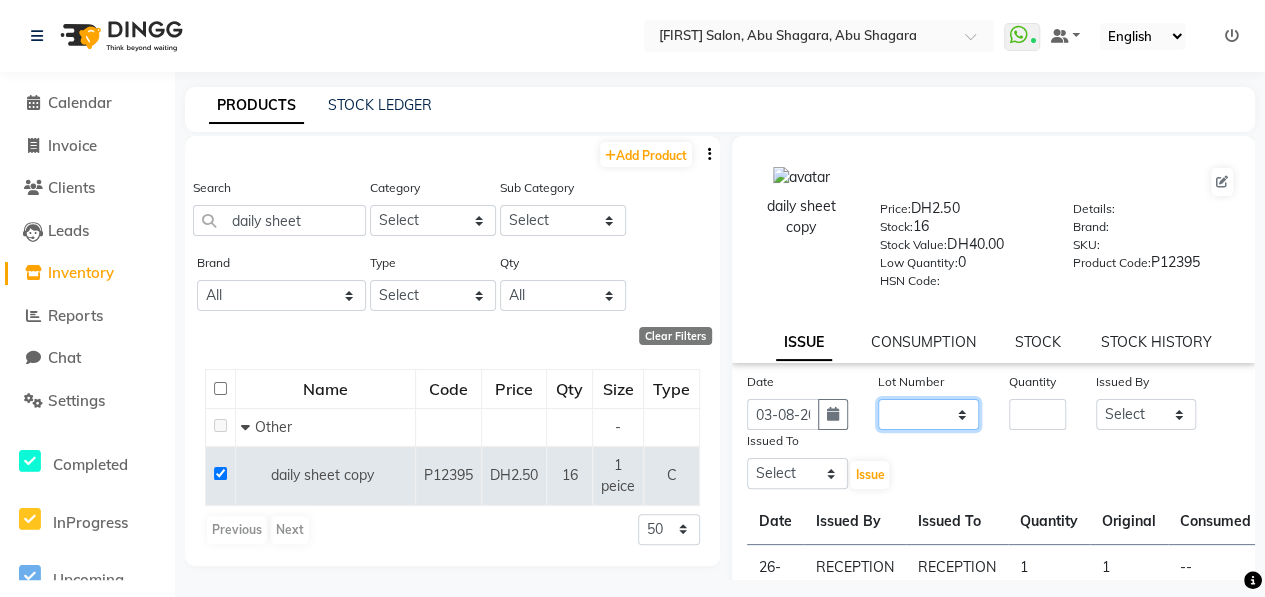 click on "None" 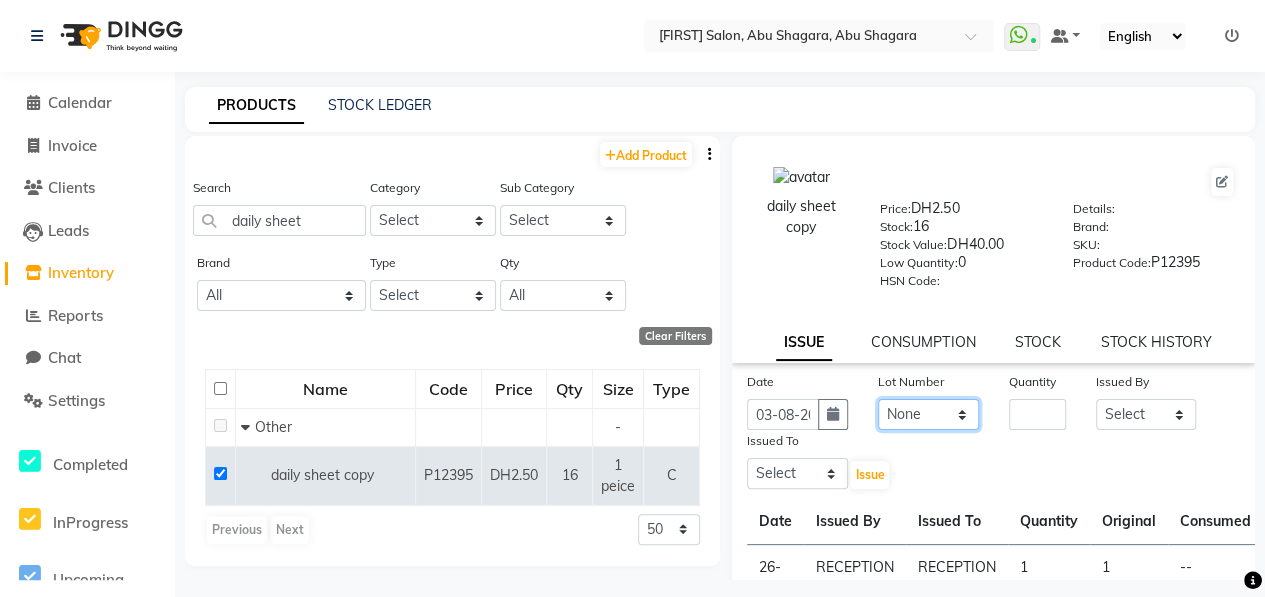 click on "None" 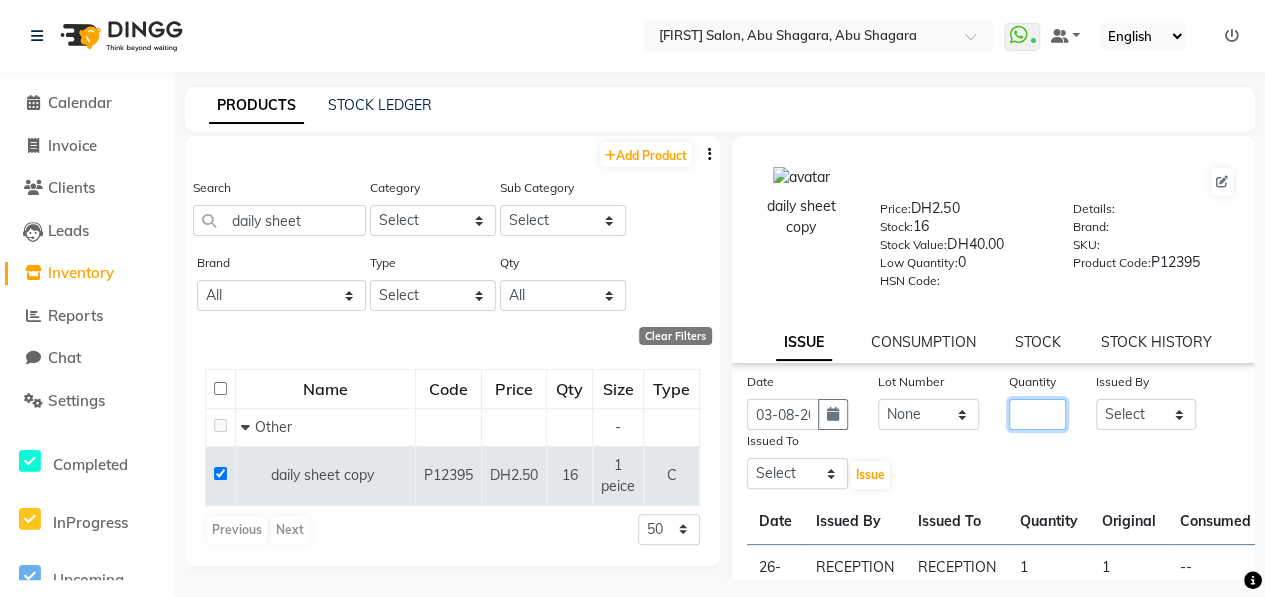click 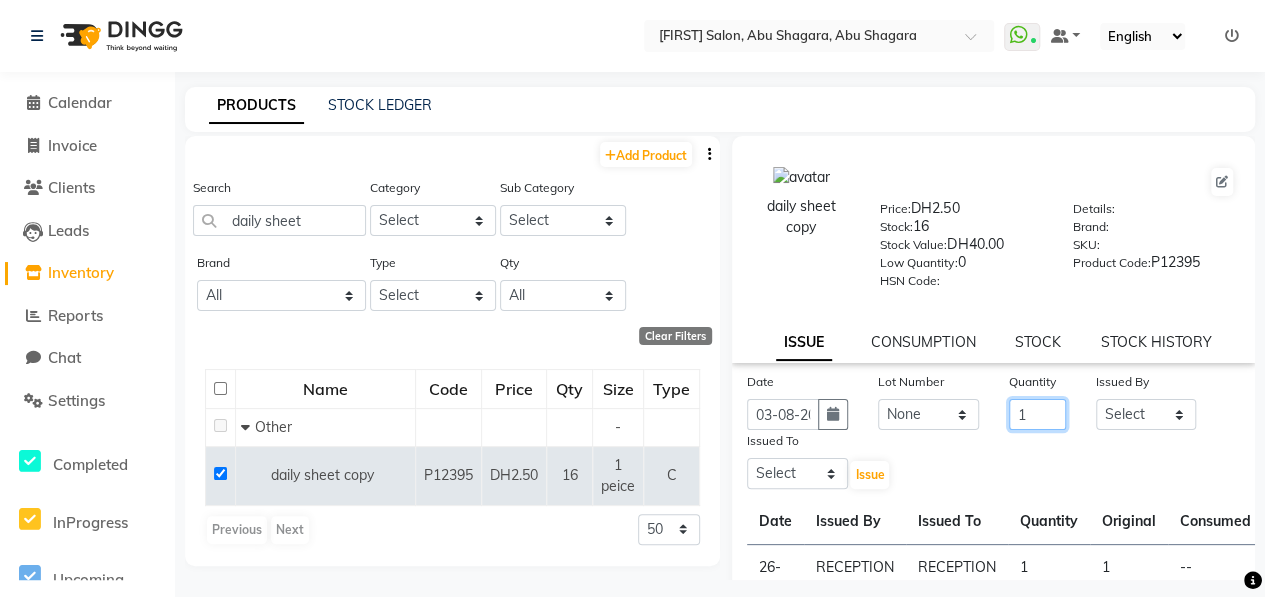 type on "1" 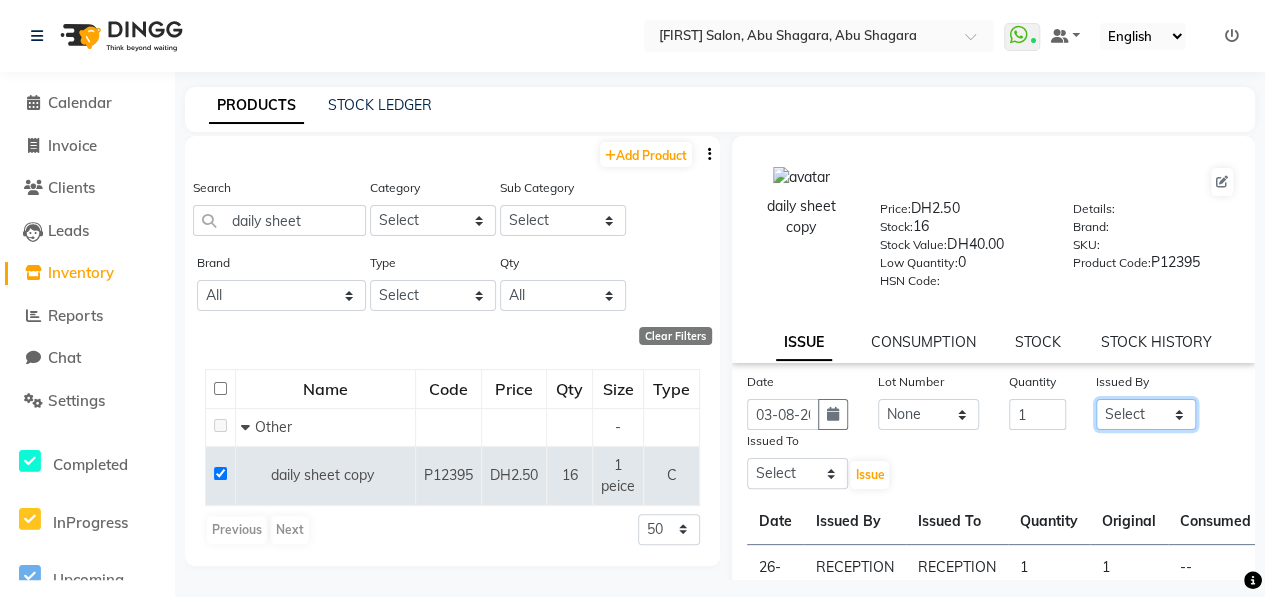 click on "Select ALWAHDA GIVE HOME SERVICE STAFF [FIRST] [FIRST] [FIRST] [FIRST] RECEPTION [FIRST] [FIRST] [FIRST] [FIRST]" 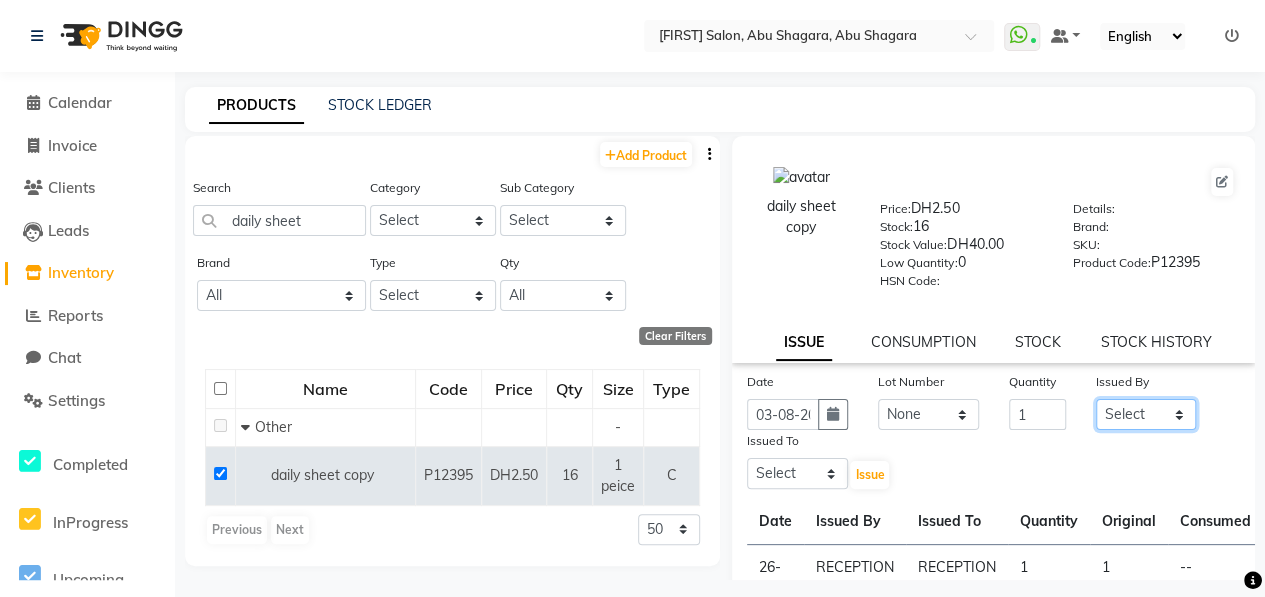 select on "76470" 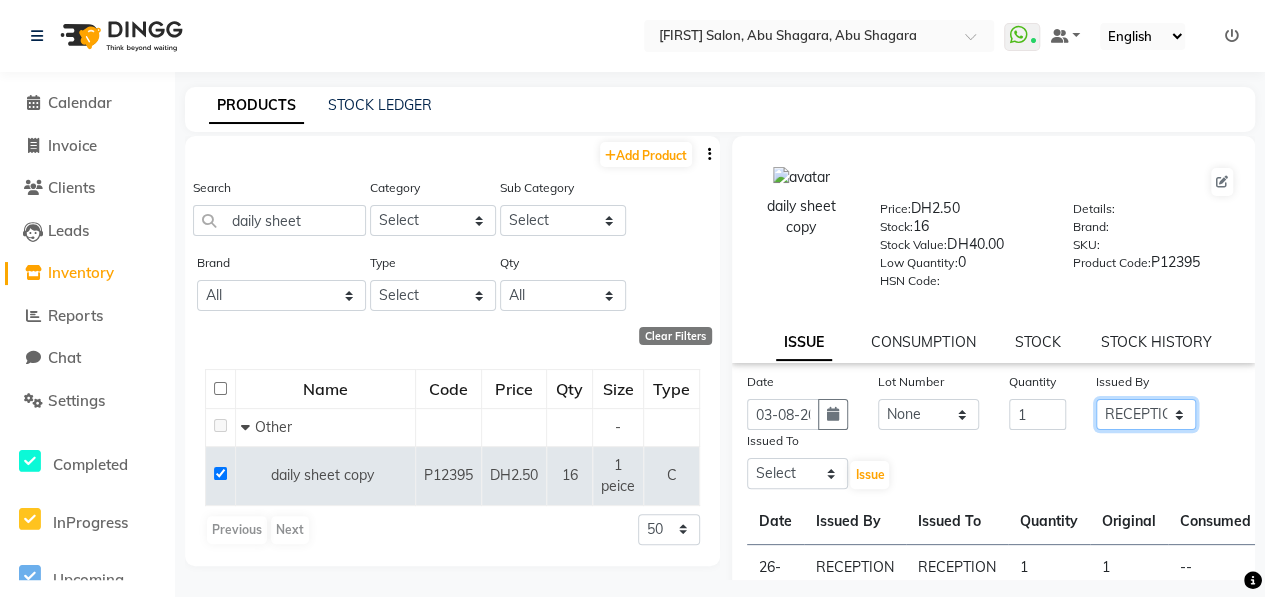 click on "Select ALWAHDA GIVE HOME SERVICE STAFF [FIRST] [FIRST] [FIRST] [FIRST] RECEPTION [FIRST] [FIRST] [FIRST] [FIRST]" 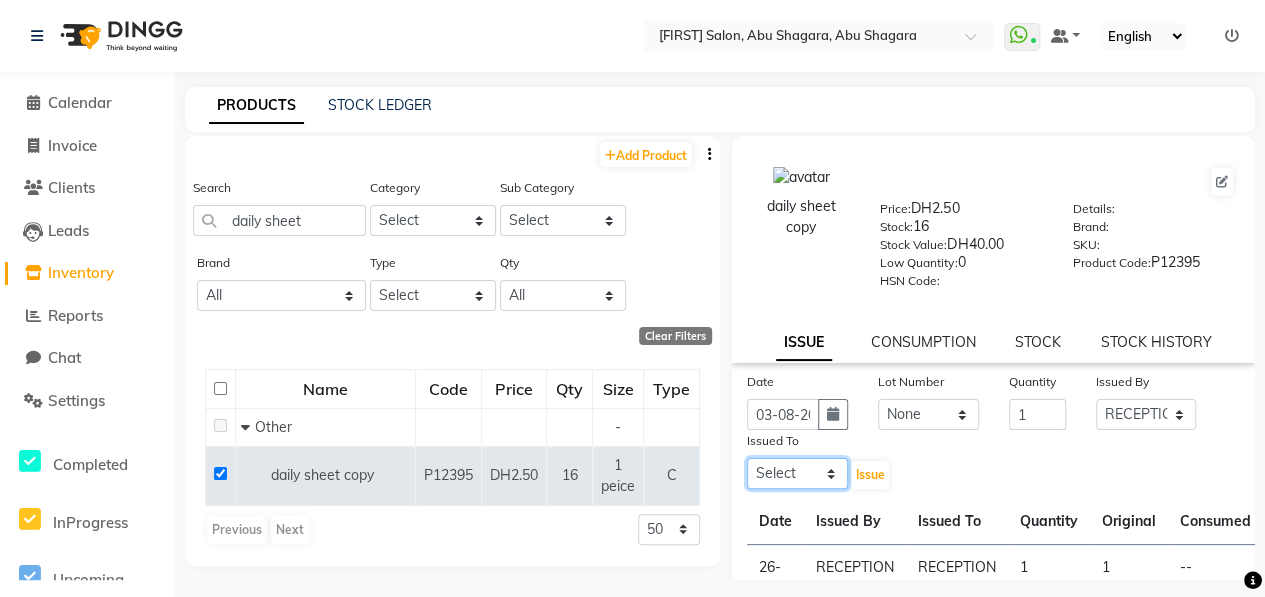 click on "Select ALWAHDA GIVE HOME SERVICE STAFF [FIRST] [FIRST] [FIRST] [FIRST] RECEPTION [FIRST] [FIRST] [FIRST] [FIRST]" 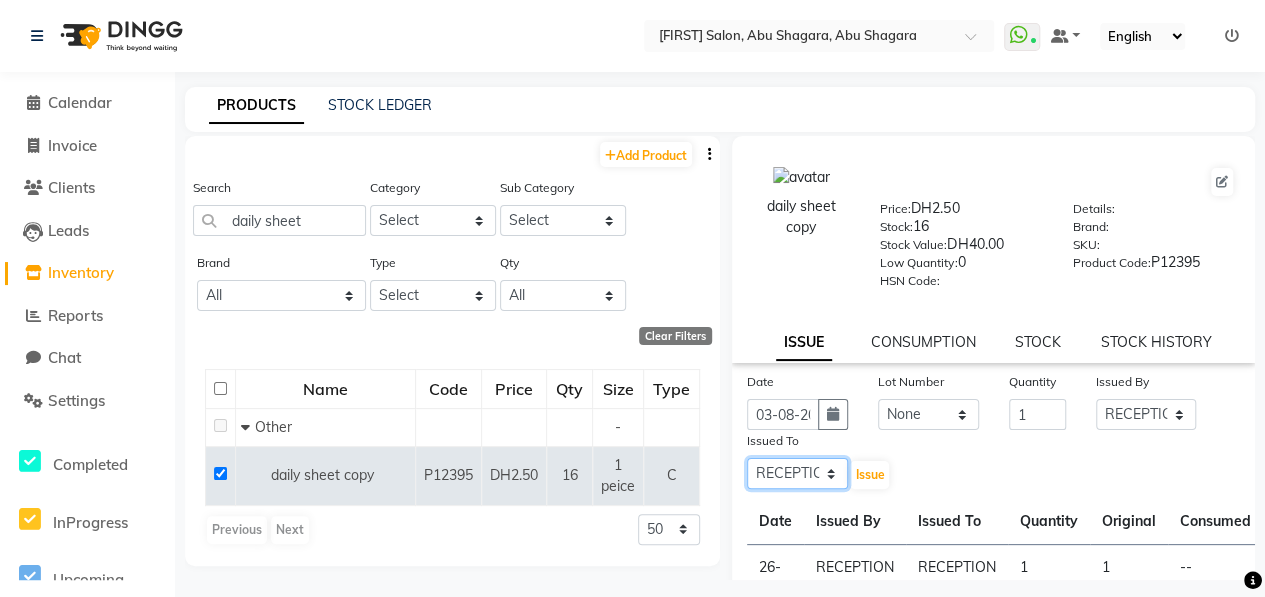 click on "Select ALWAHDA GIVE HOME SERVICE STAFF [FIRST] [FIRST] [FIRST] [FIRST] RECEPTION [FIRST] [FIRST] [FIRST] [FIRST]" 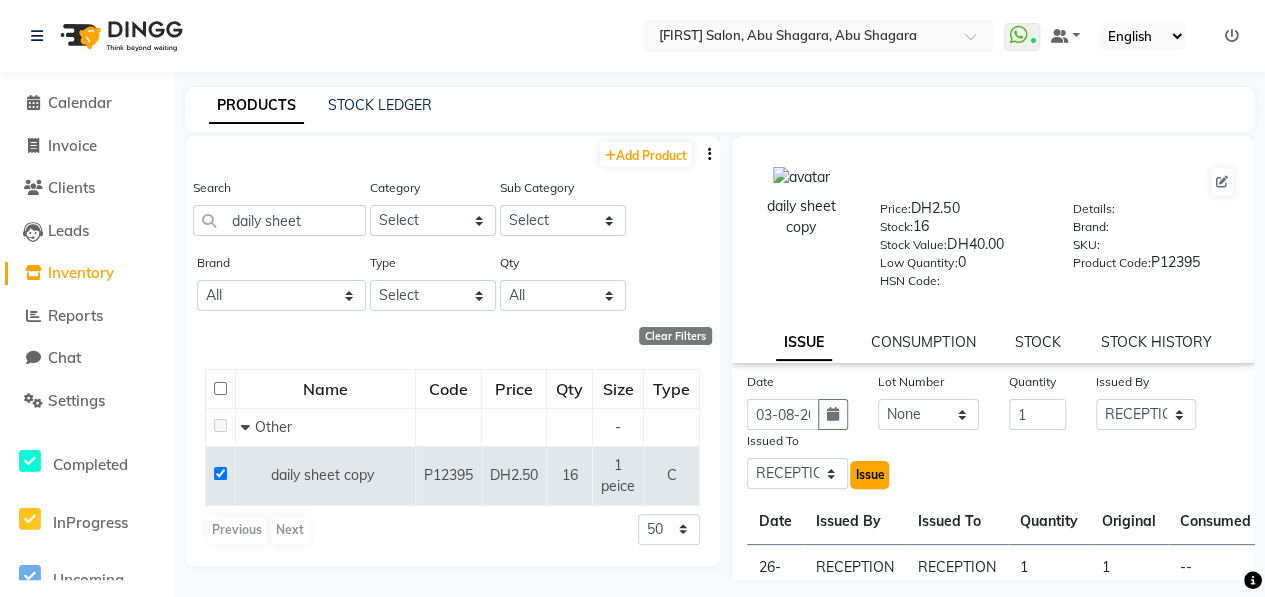 click on "Issue" 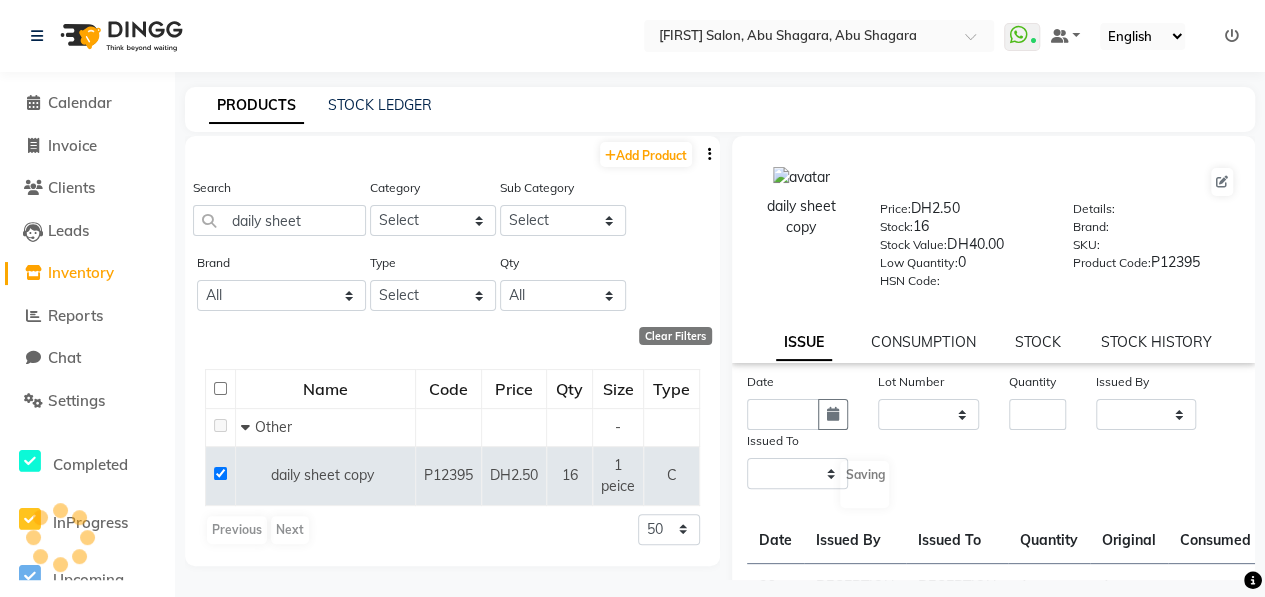 select 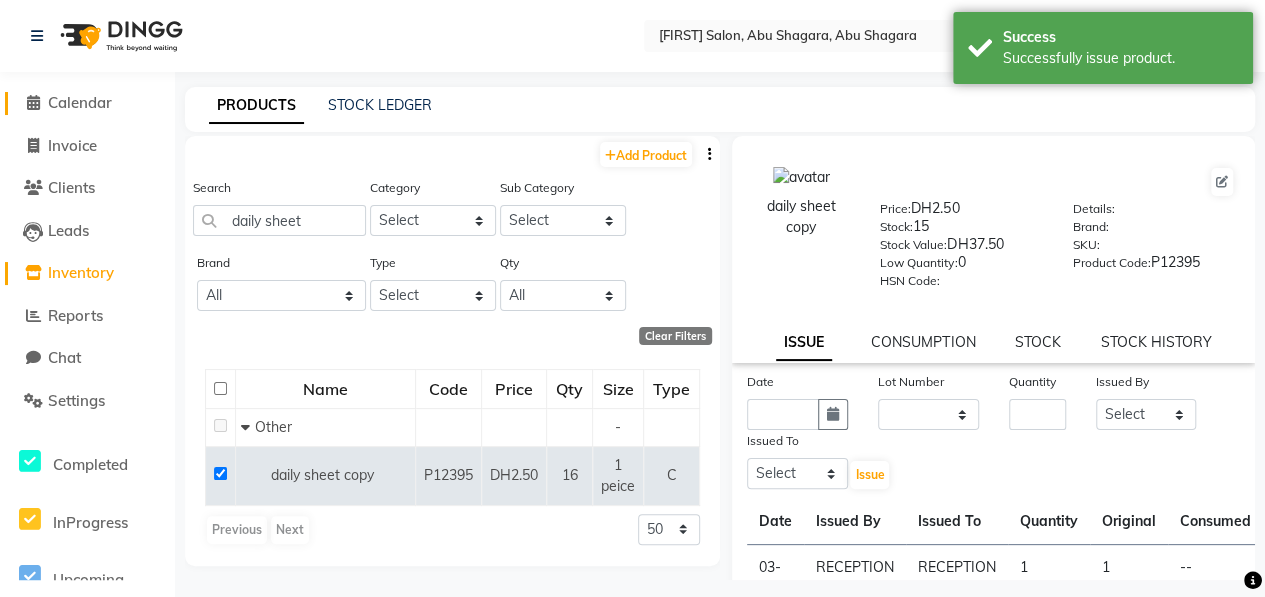 click on "Calendar" 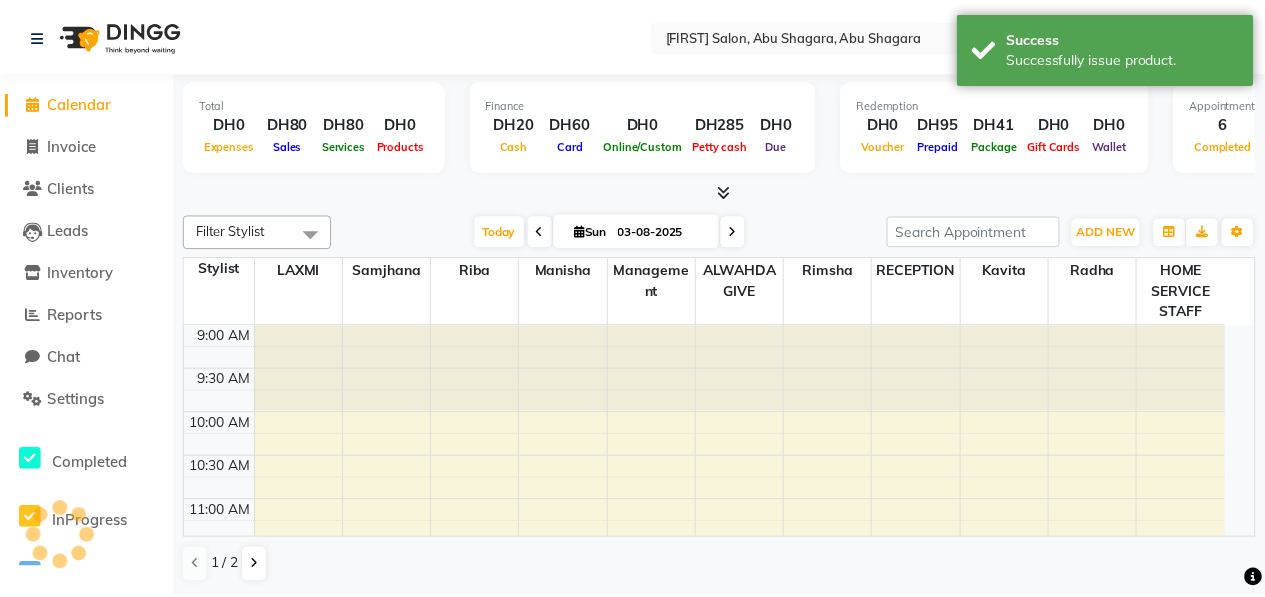 scroll, scrollTop: 0, scrollLeft: 0, axis: both 